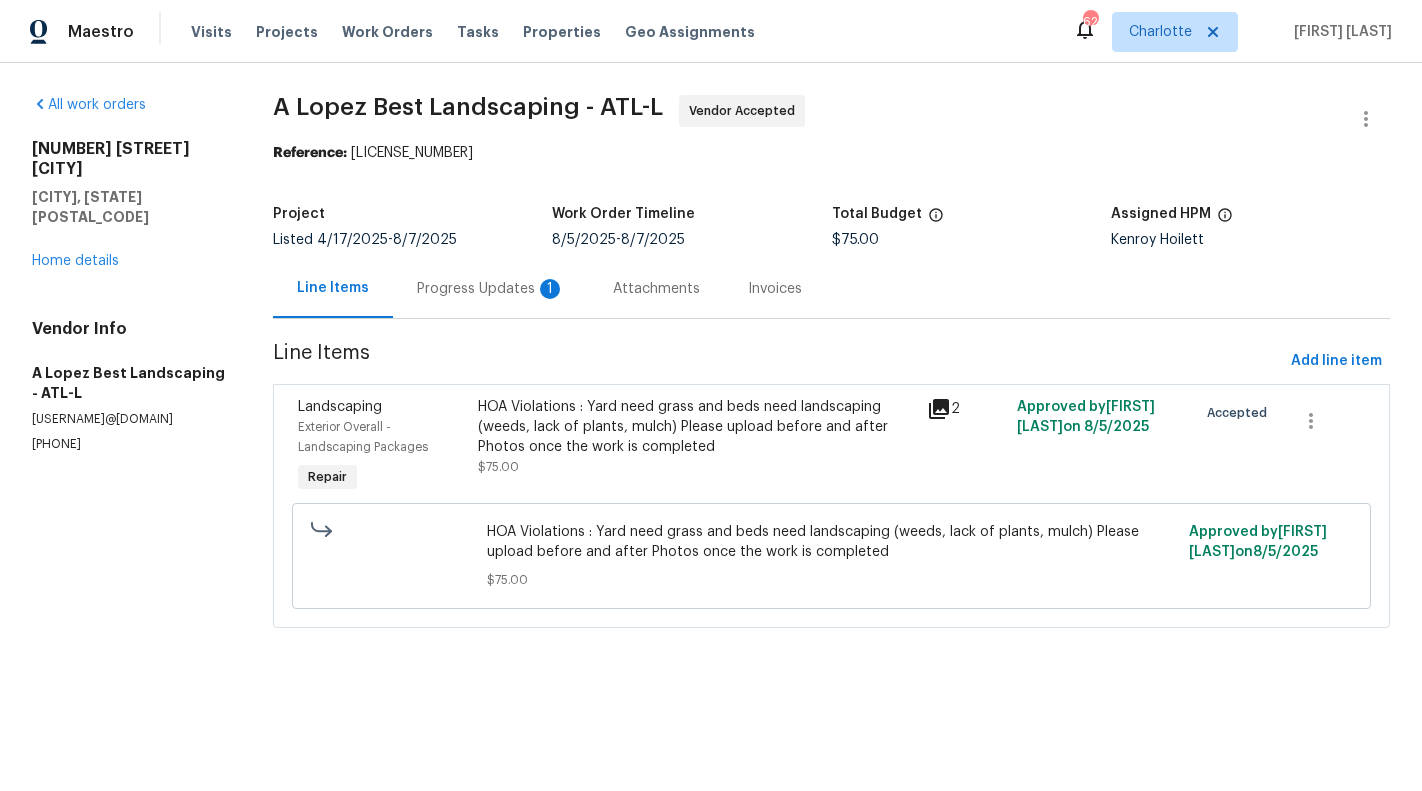 scroll, scrollTop: 0, scrollLeft: 0, axis: both 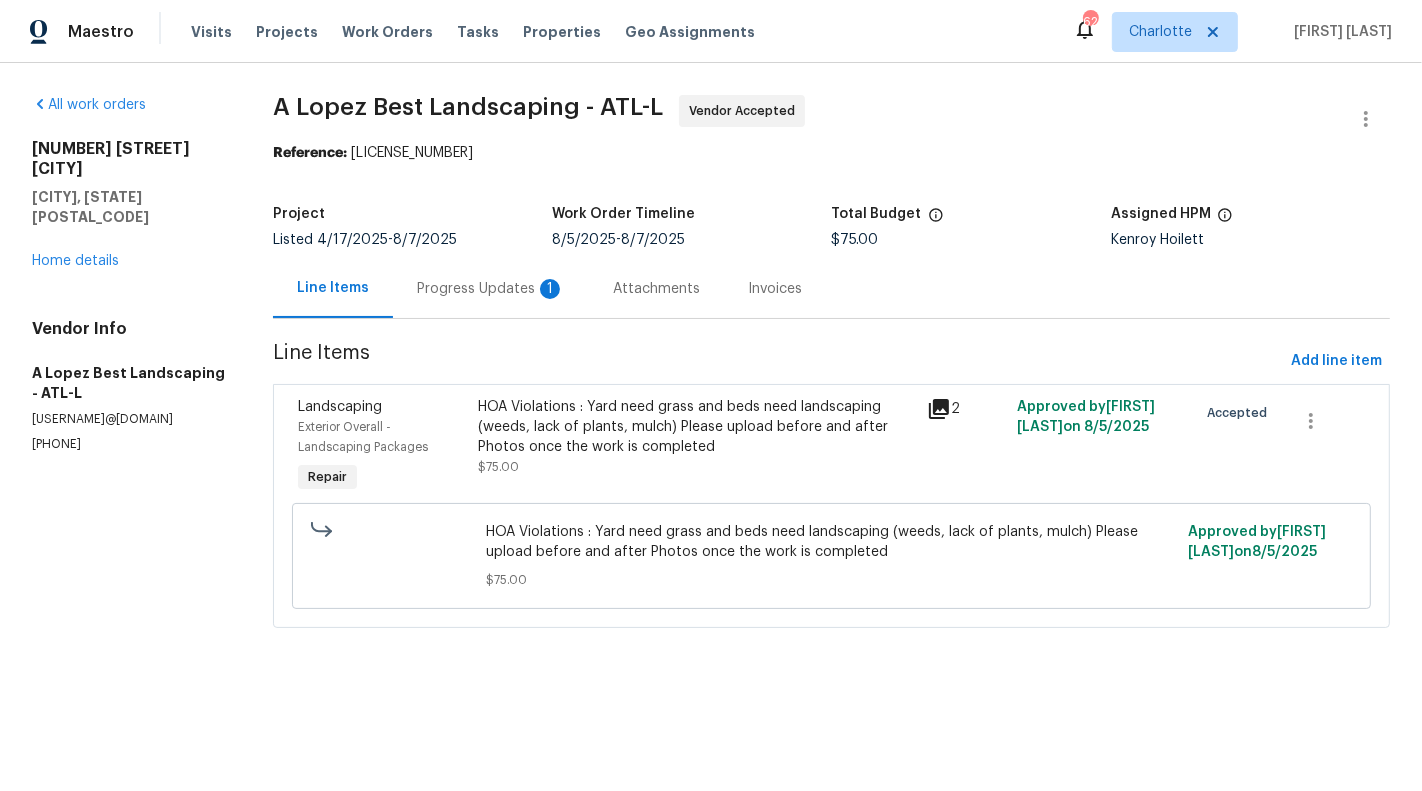 click on "Progress Updates 1" at bounding box center (491, 288) 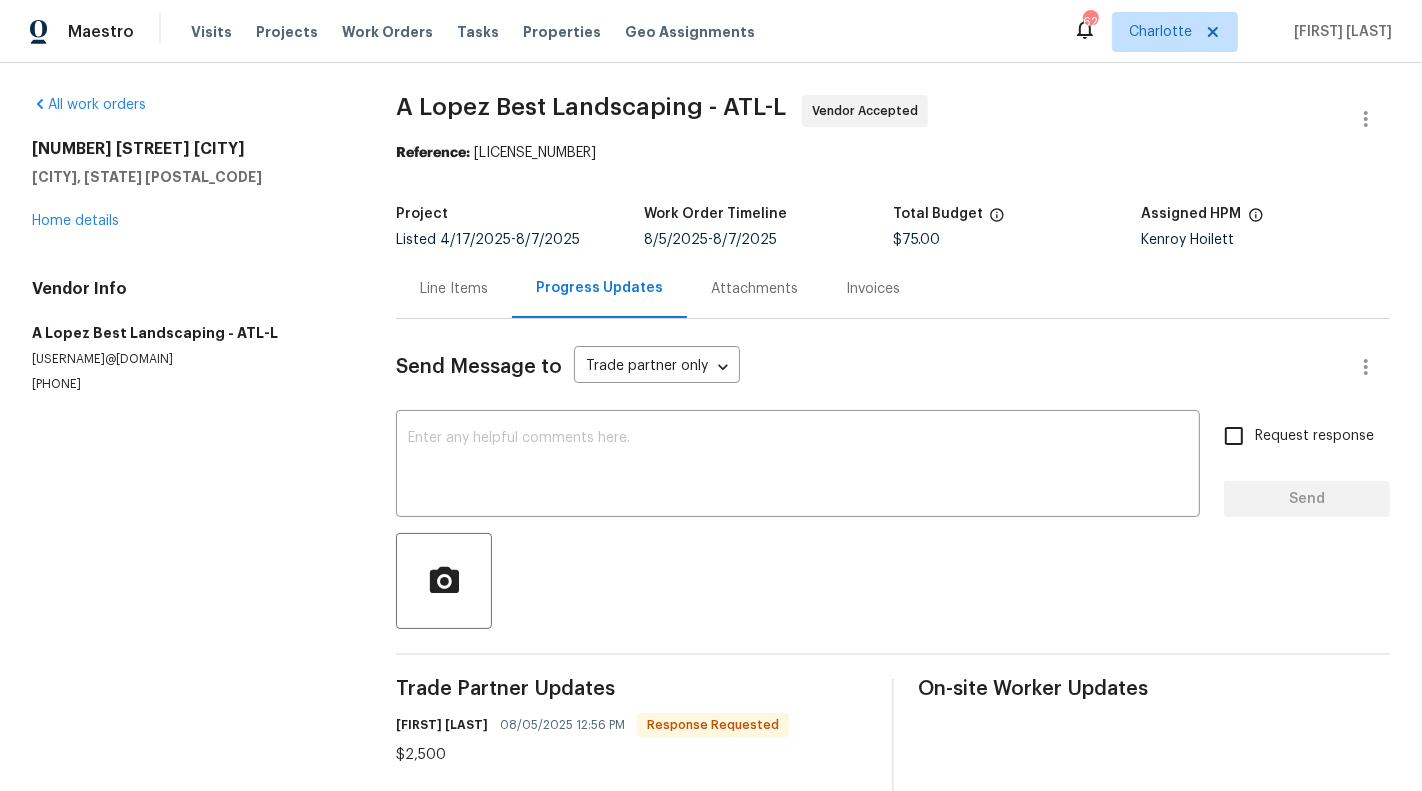 scroll, scrollTop: 127, scrollLeft: 0, axis: vertical 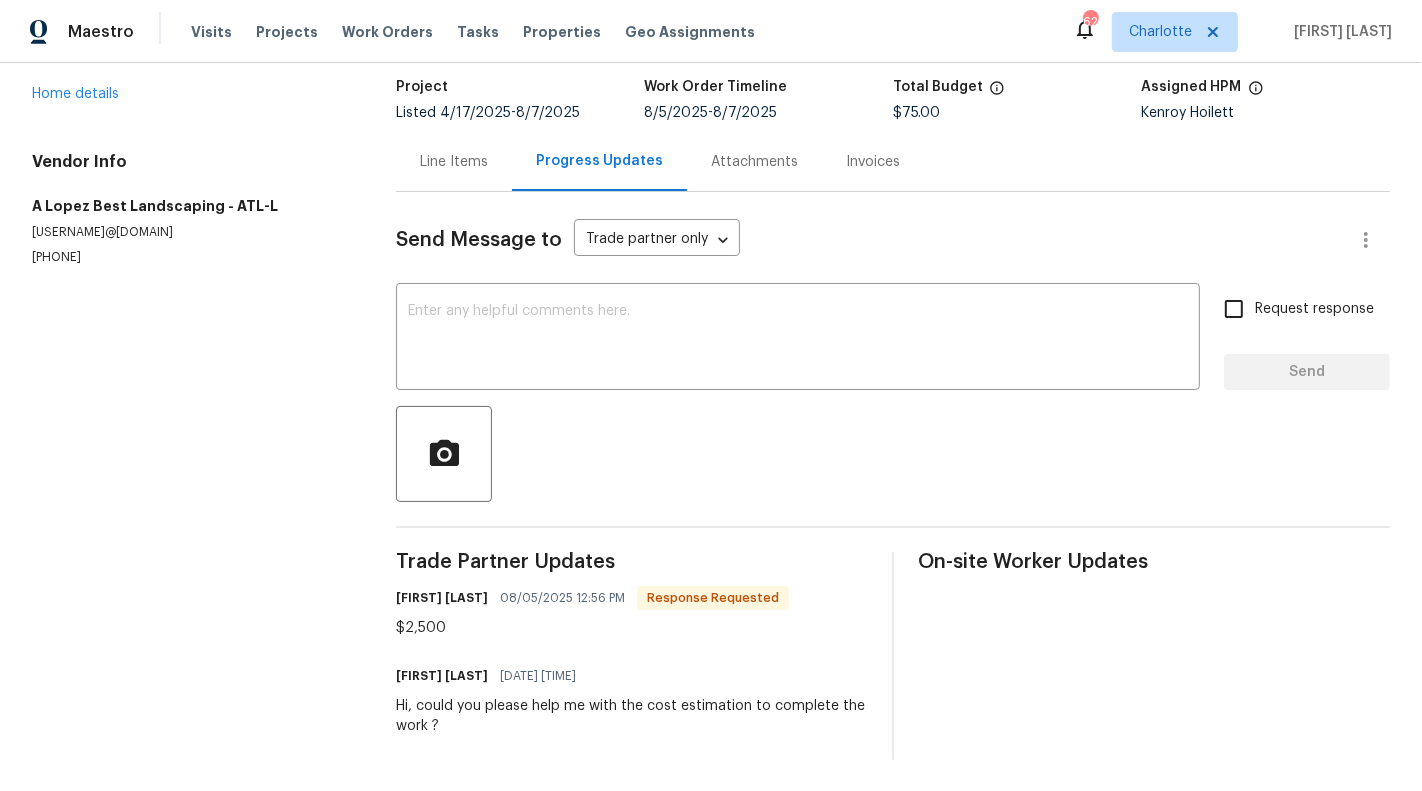 click on "Line Items" at bounding box center [454, 162] 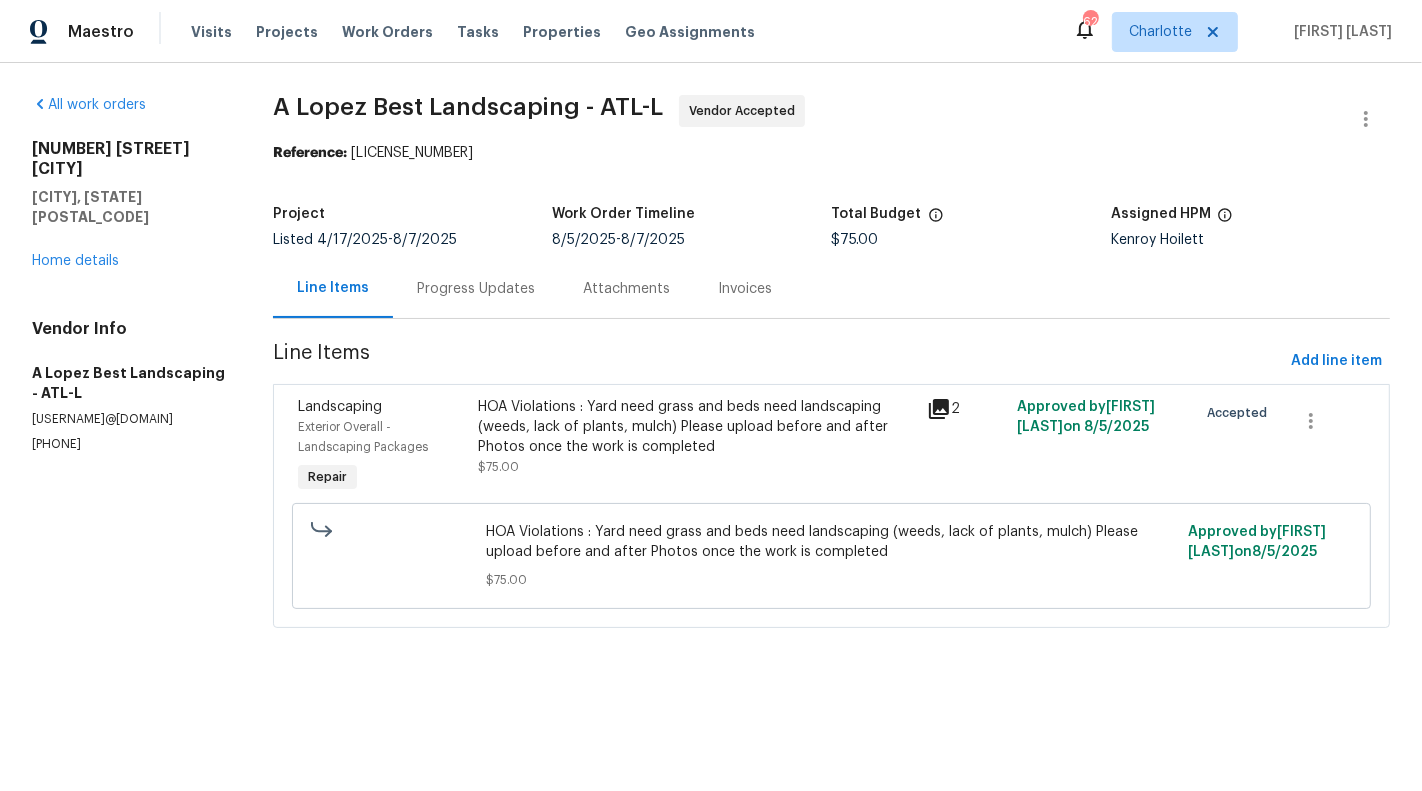 click on "HOA Violations : Yard need grass and beds need landscaping (weeds, lack of plants, mulch) Please upload before and after Photos once the work is completed" at bounding box center (697, 427) 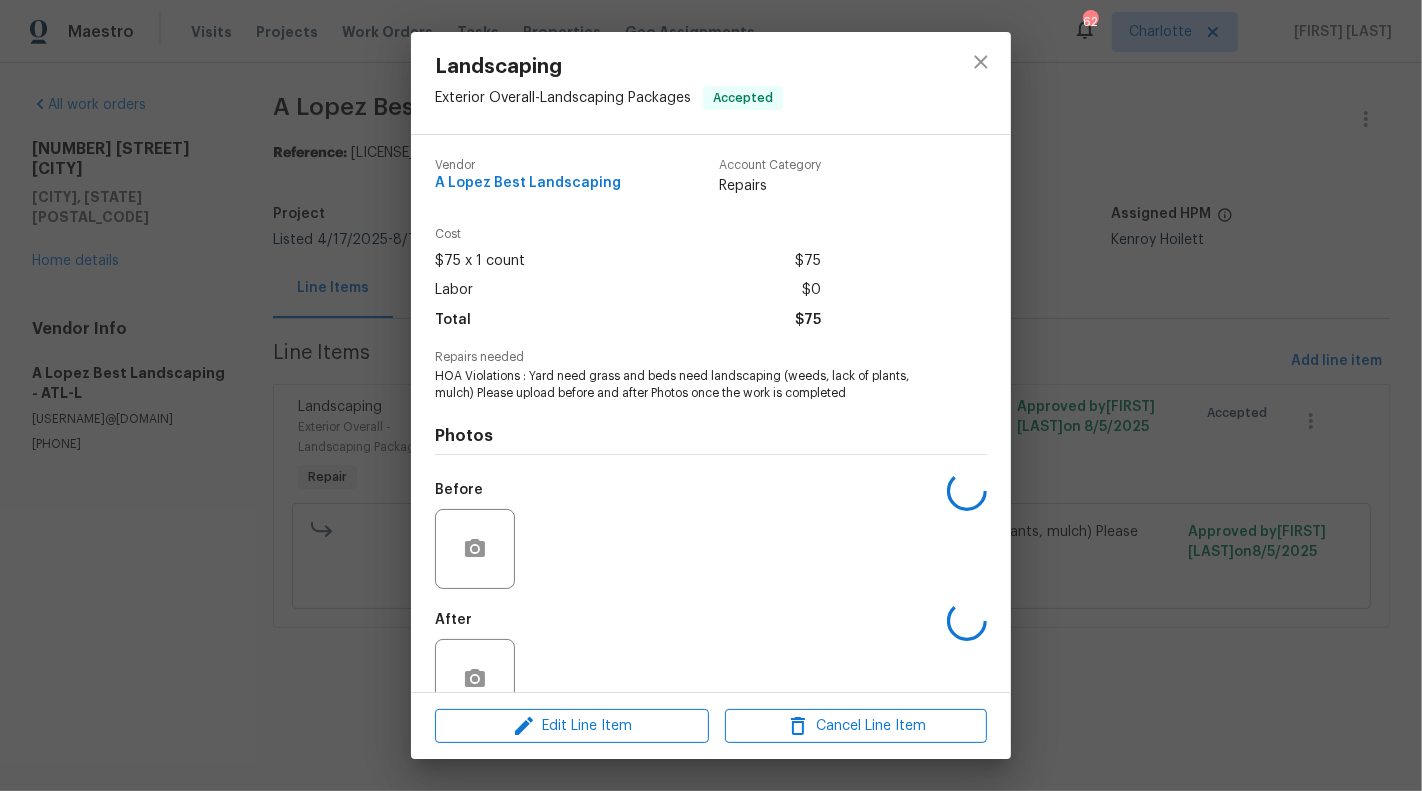 scroll, scrollTop: 47, scrollLeft: 0, axis: vertical 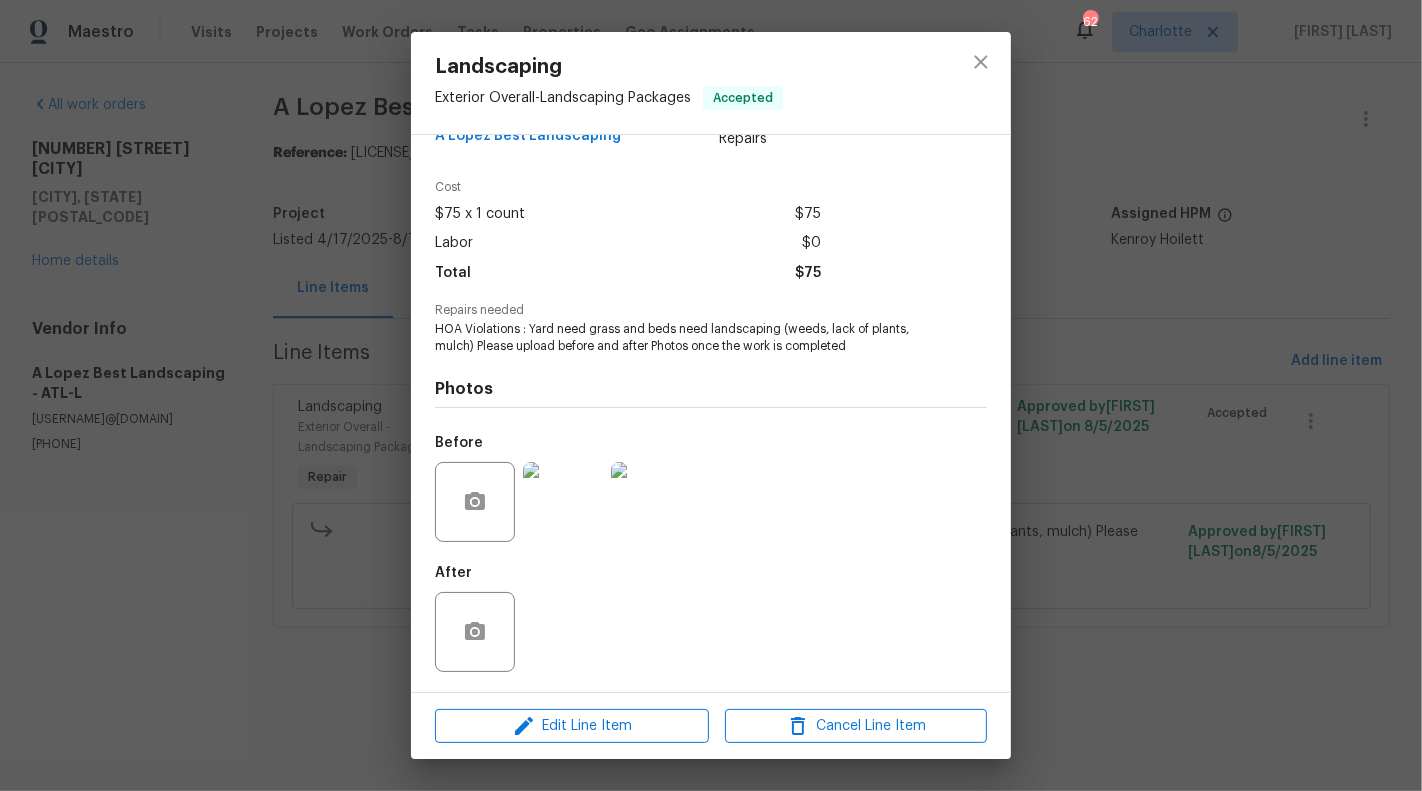click at bounding box center (563, 502) 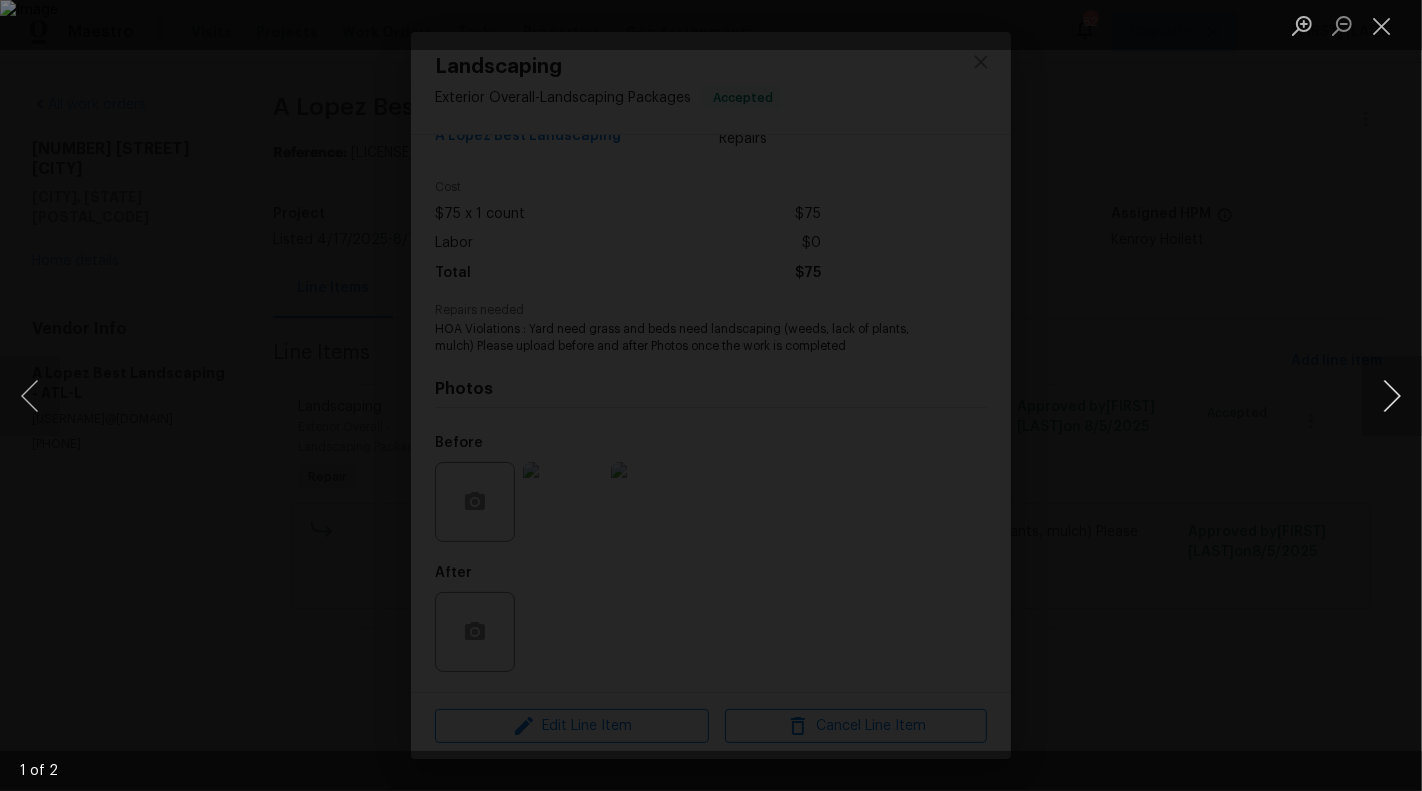 click at bounding box center (1392, 396) 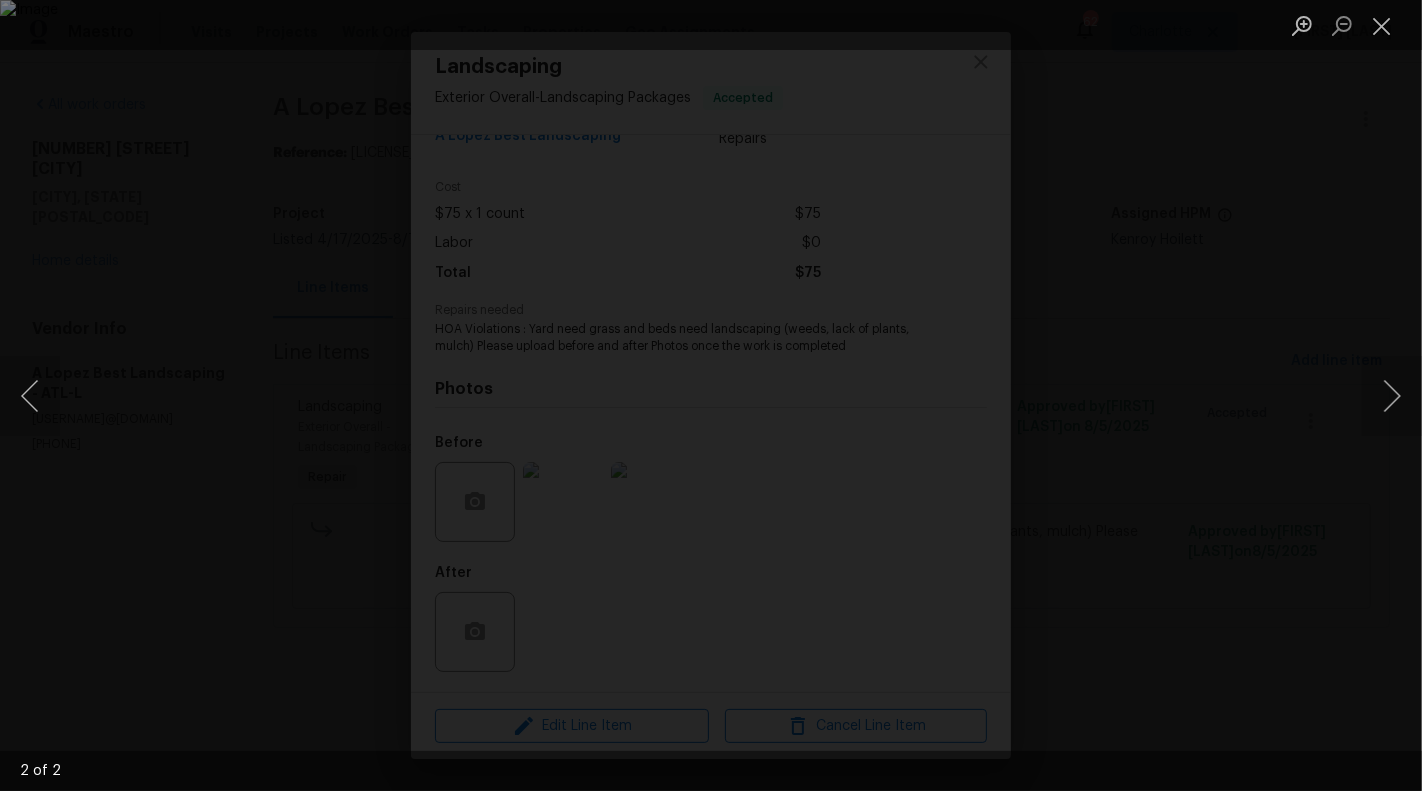 click at bounding box center [711, 395] 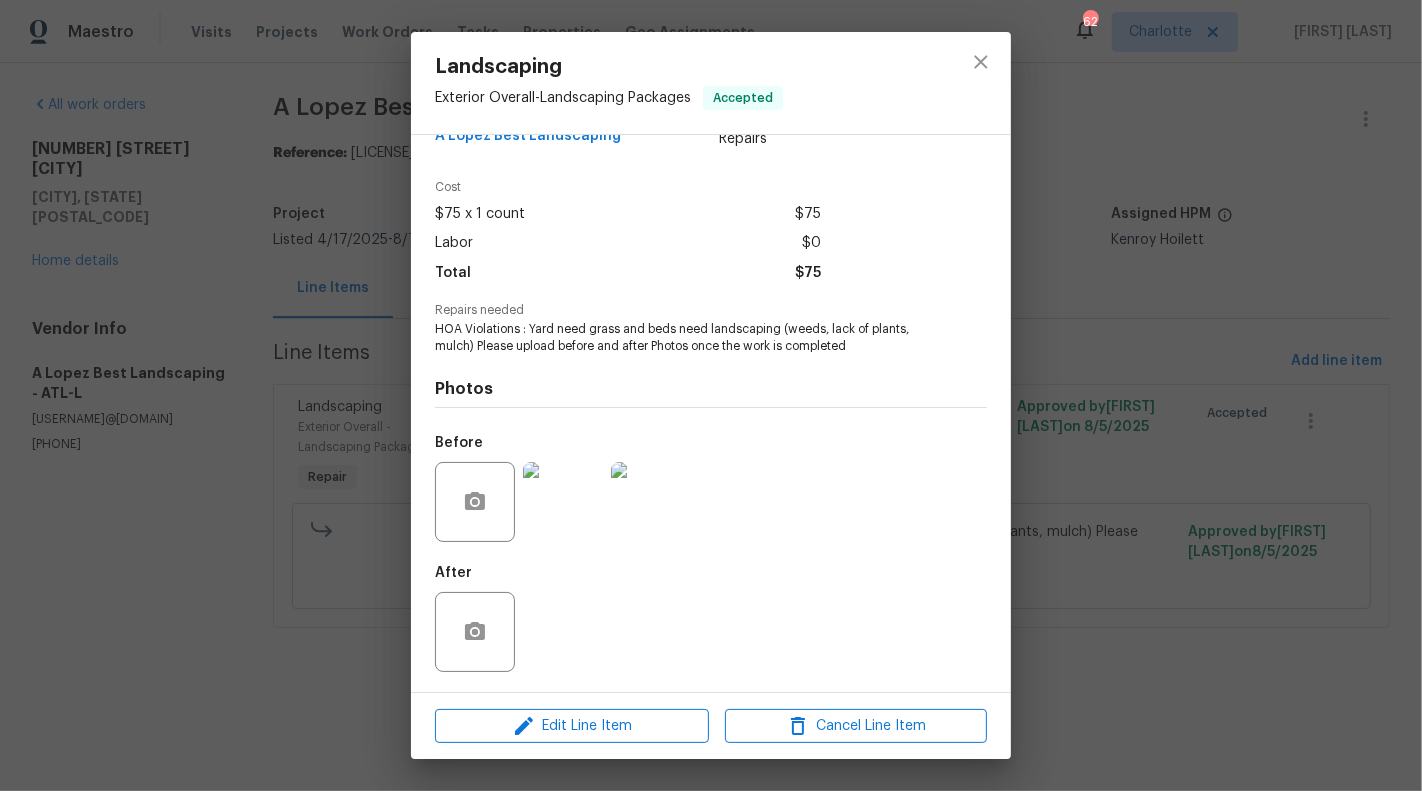 click at bounding box center [563, 502] 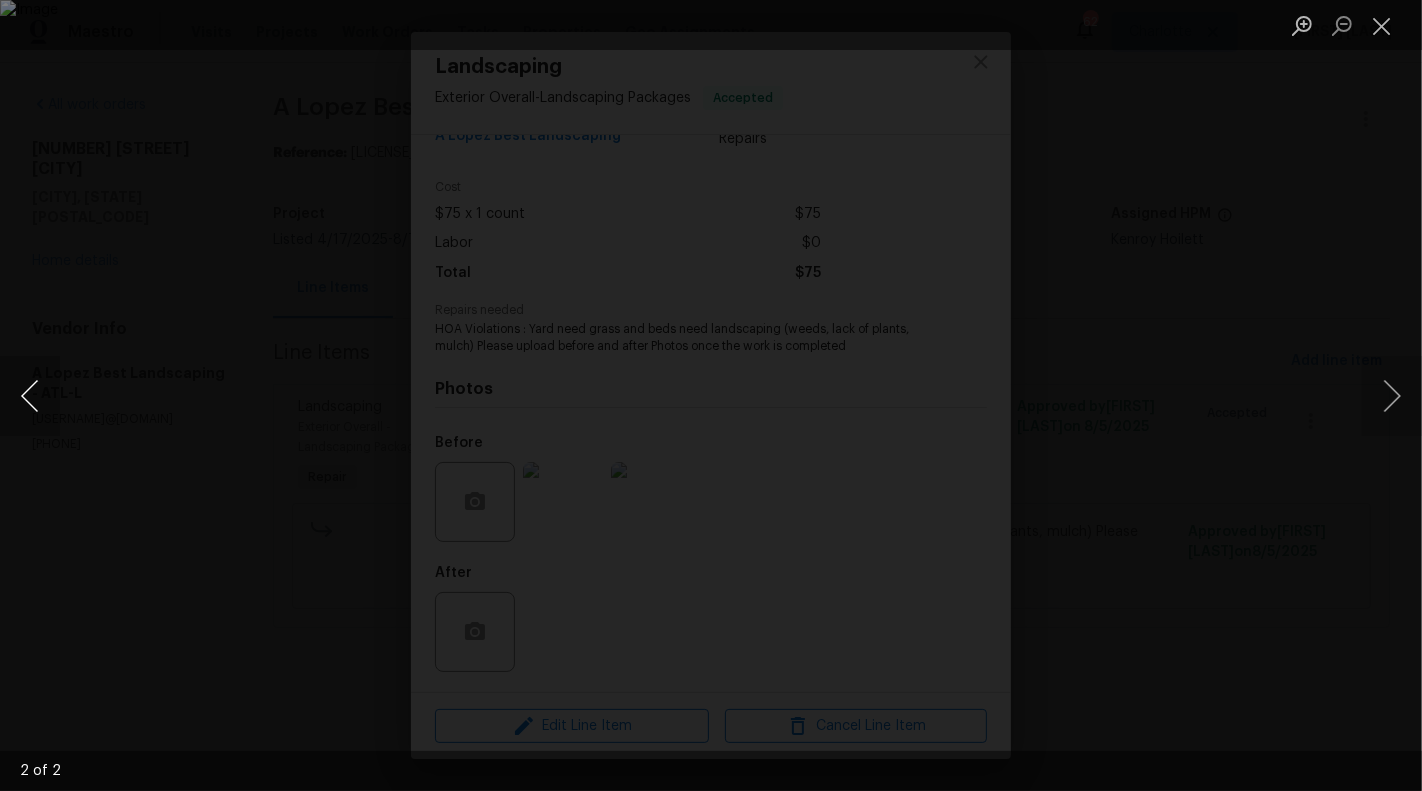 click at bounding box center [30, 396] 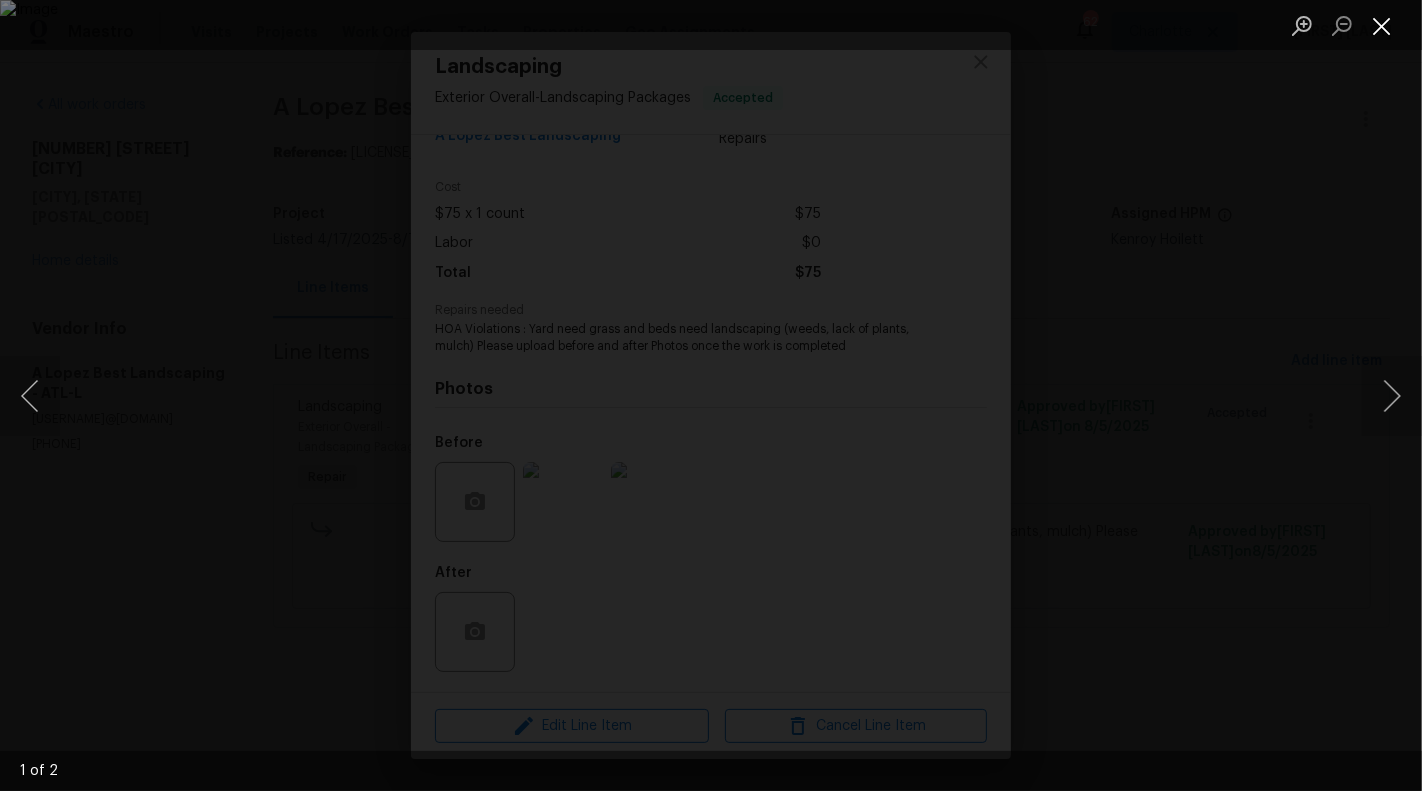 click at bounding box center (1382, 25) 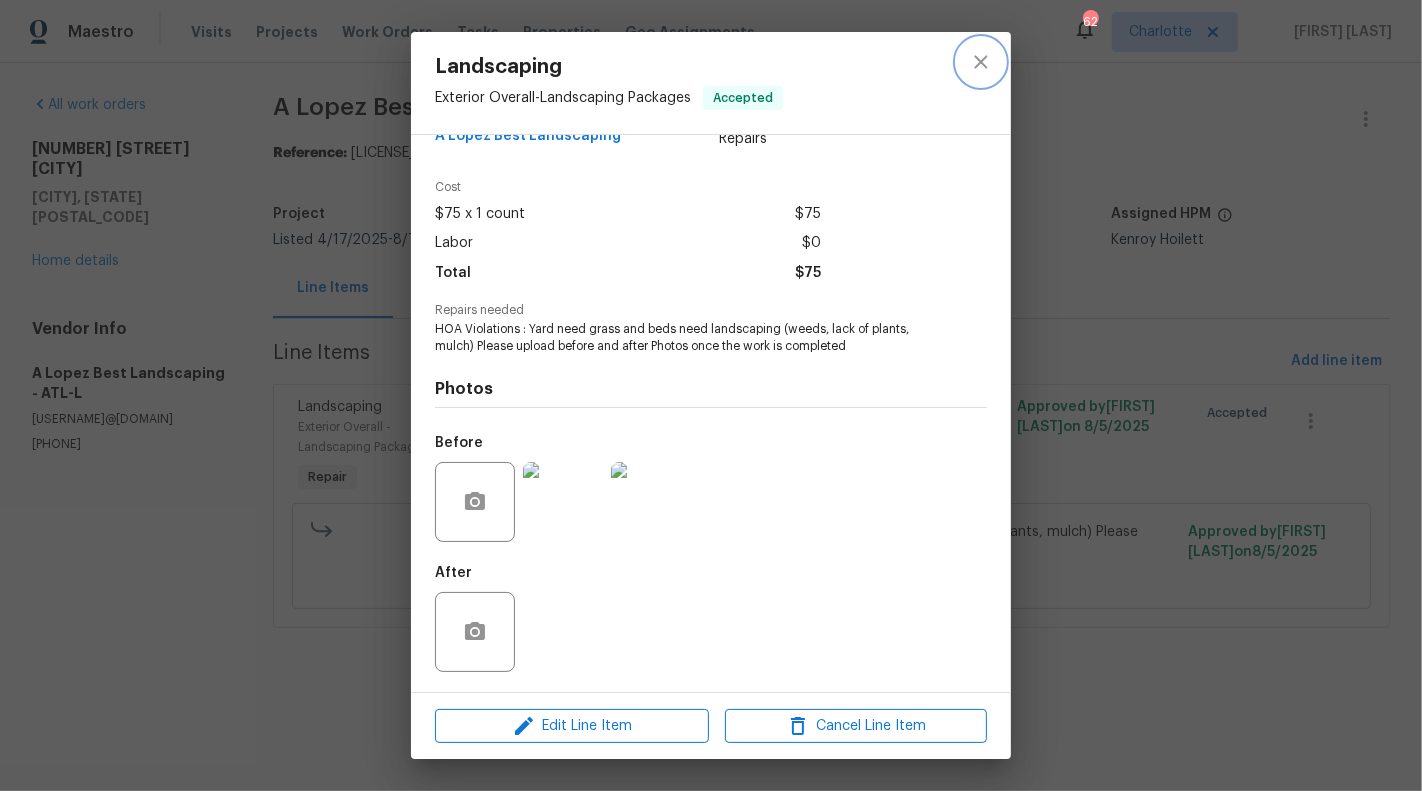 click at bounding box center (981, 62) 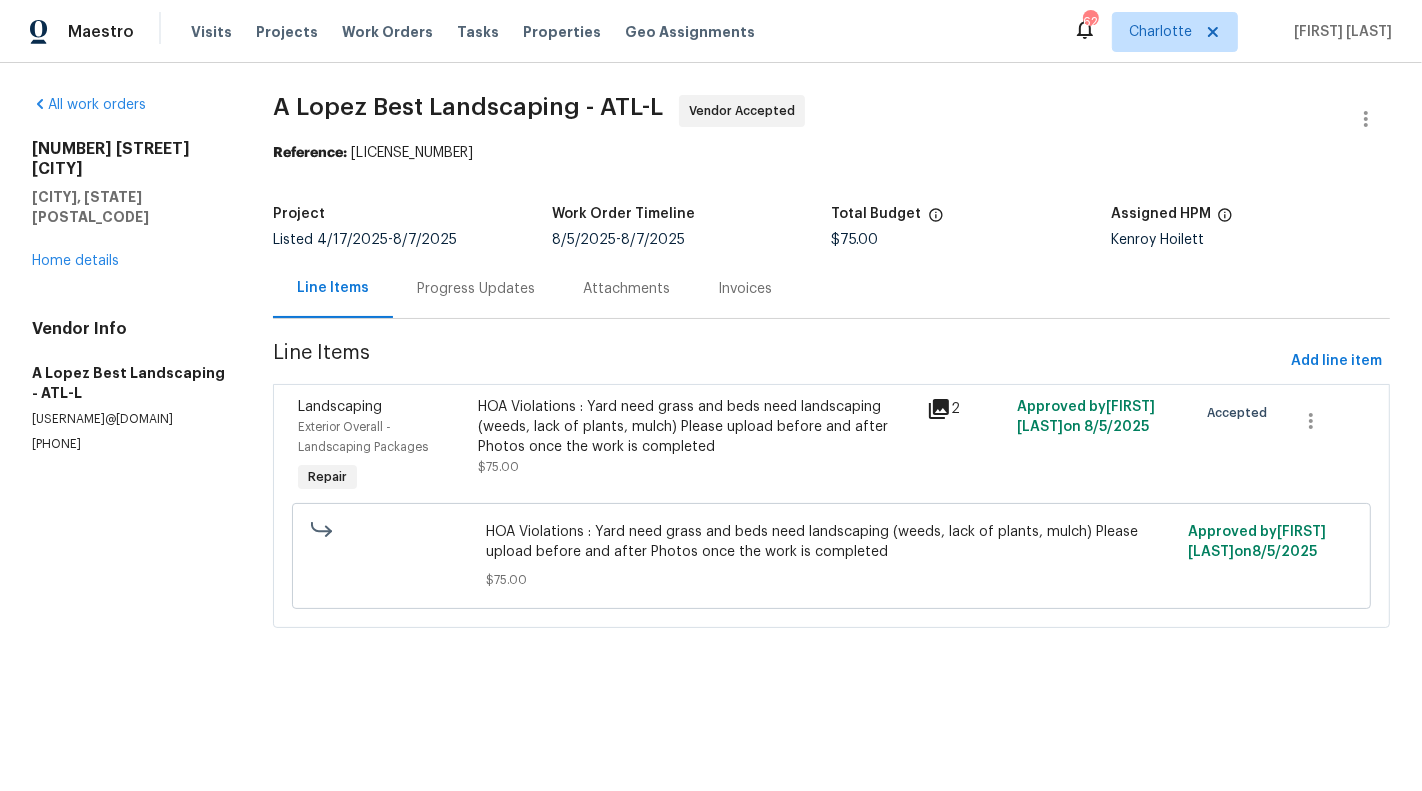 click on "Progress Updates" at bounding box center [476, 288] 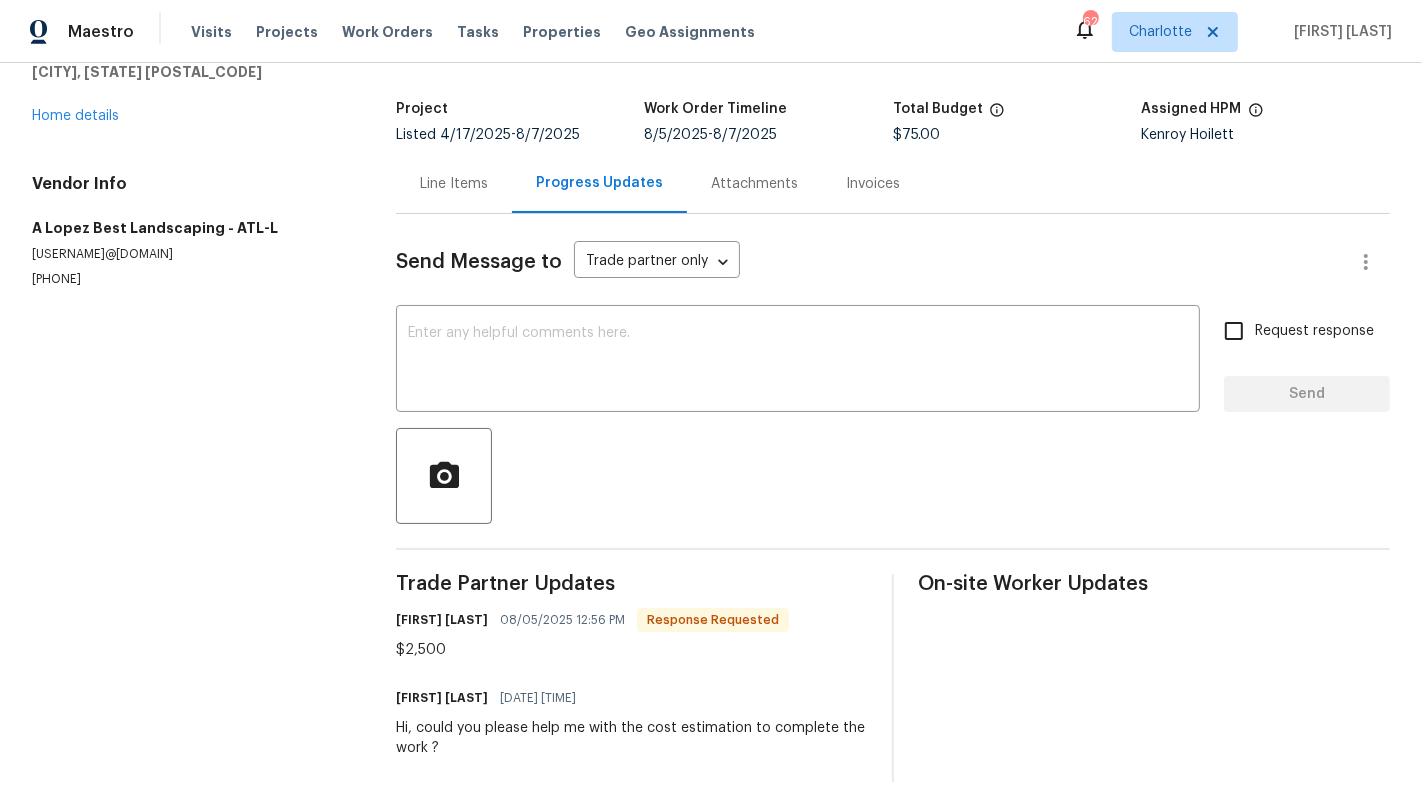 scroll, scrollTop: 127, scrollLeft: 0, axis: vertical 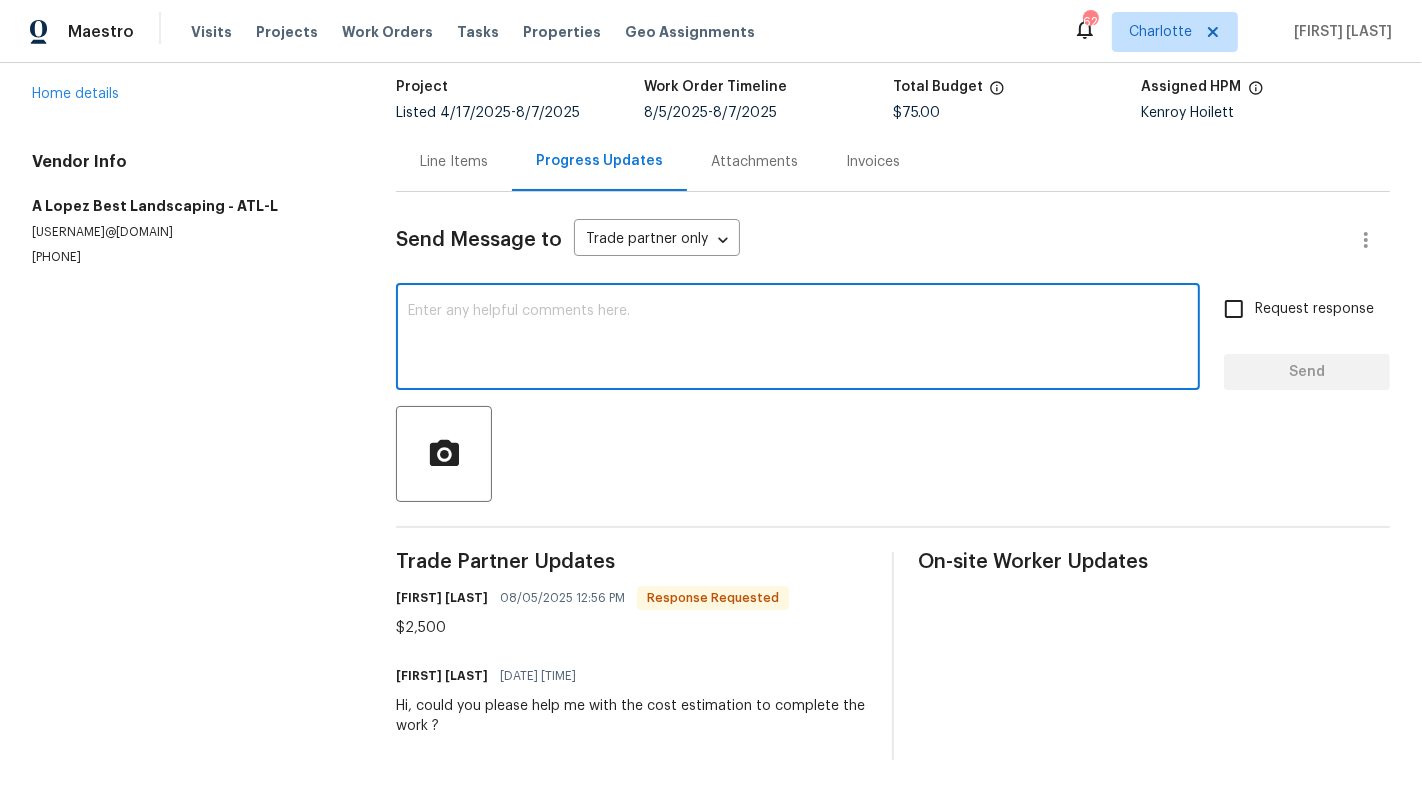 click at bounding box center (798, 339) 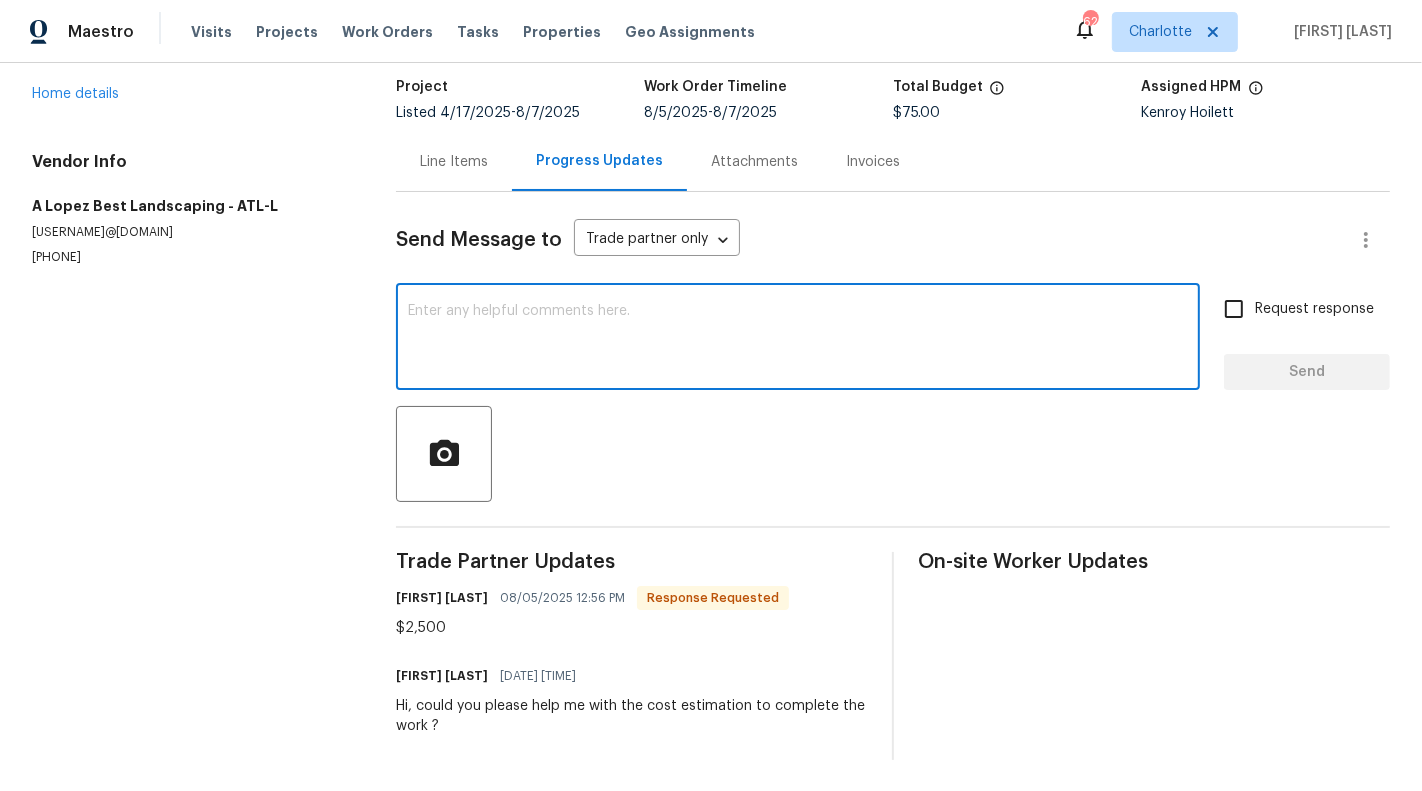 click on "Line Items" at bounding box center [454, 162] 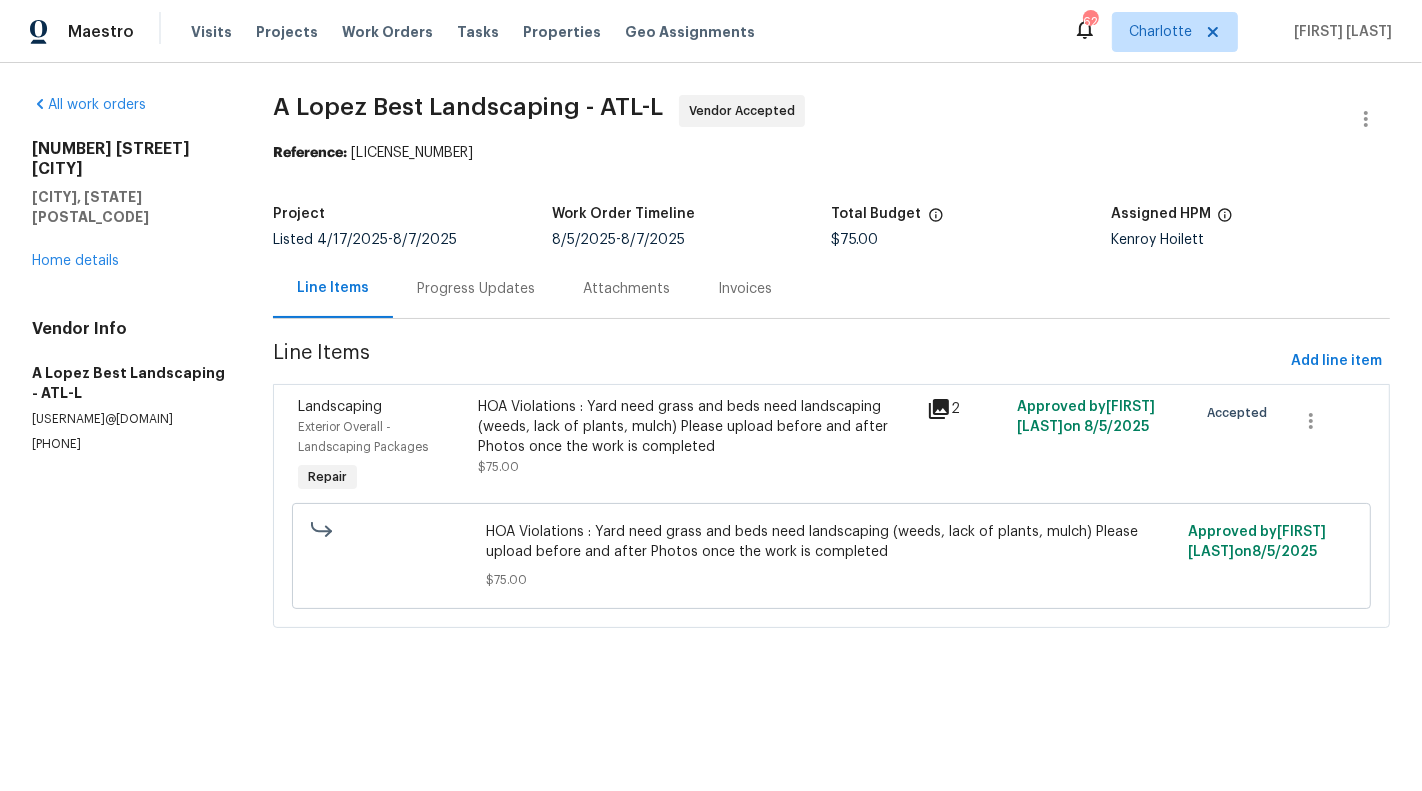 scroll, scrollTop: 0, scrollLeft: 0, axis: both 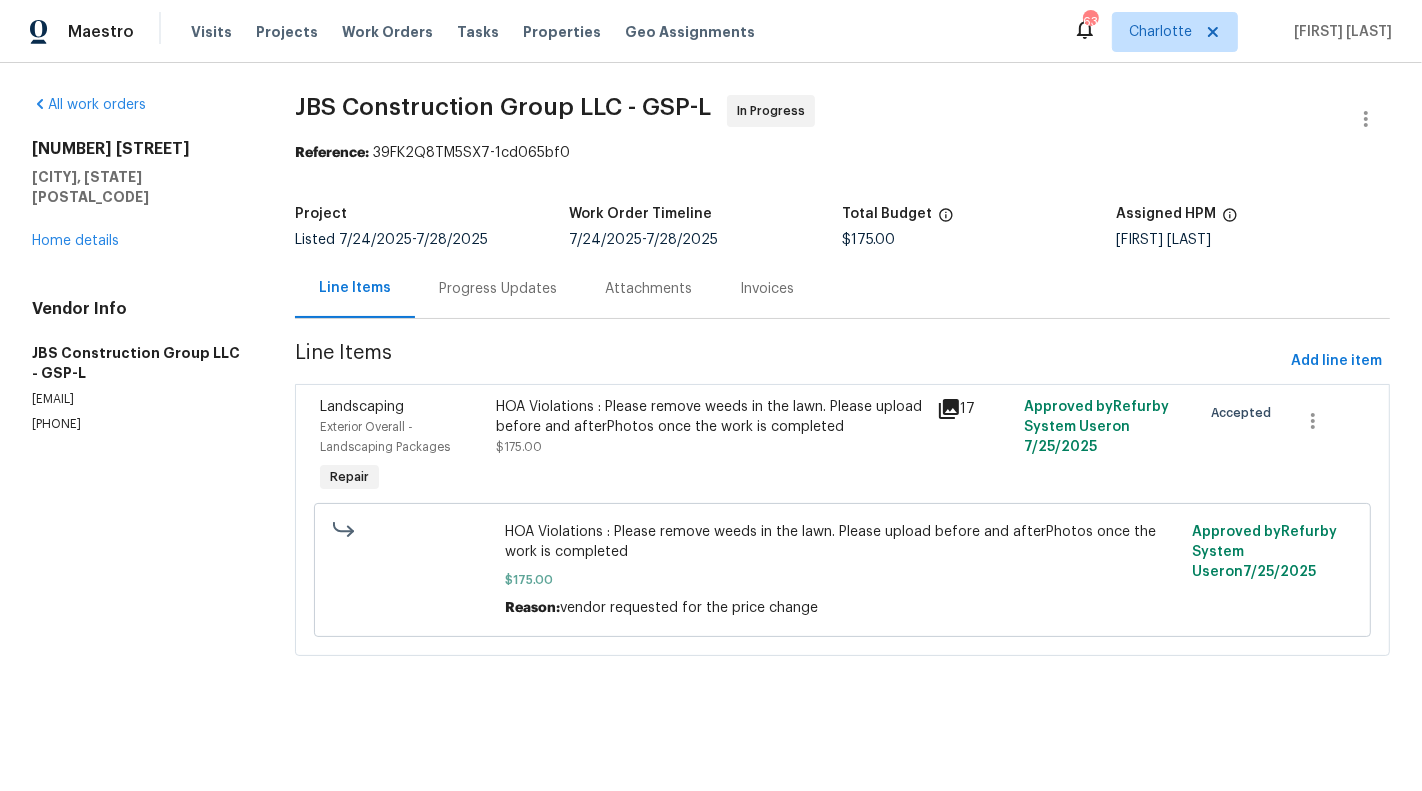 click on "HOA Violations : Please remove weeds in the lawn. Please upload before and afterPhotos once the work is completed" at bounding box center (710, 417) 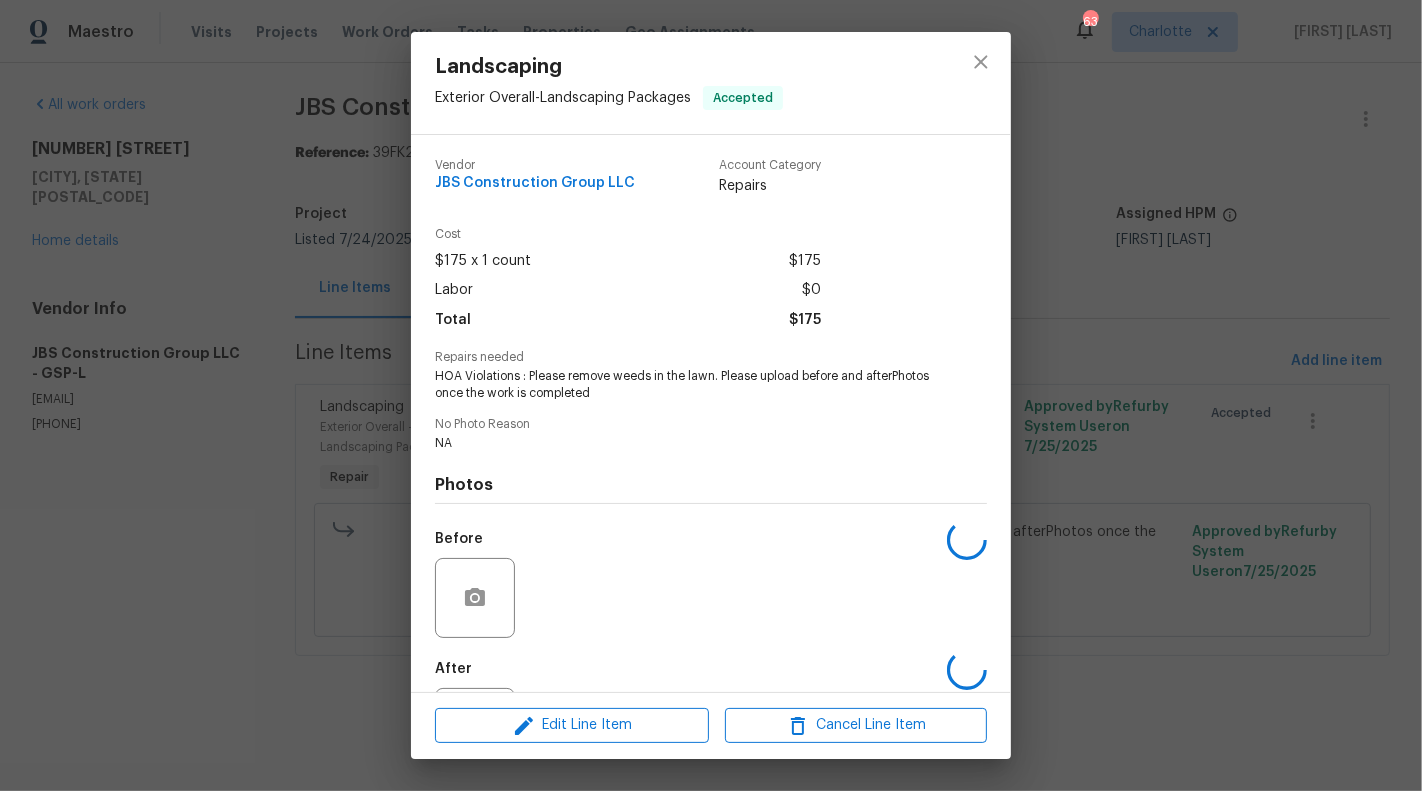 scroll, scrollTop: 97, scrollLeft: 0, axis: vertical 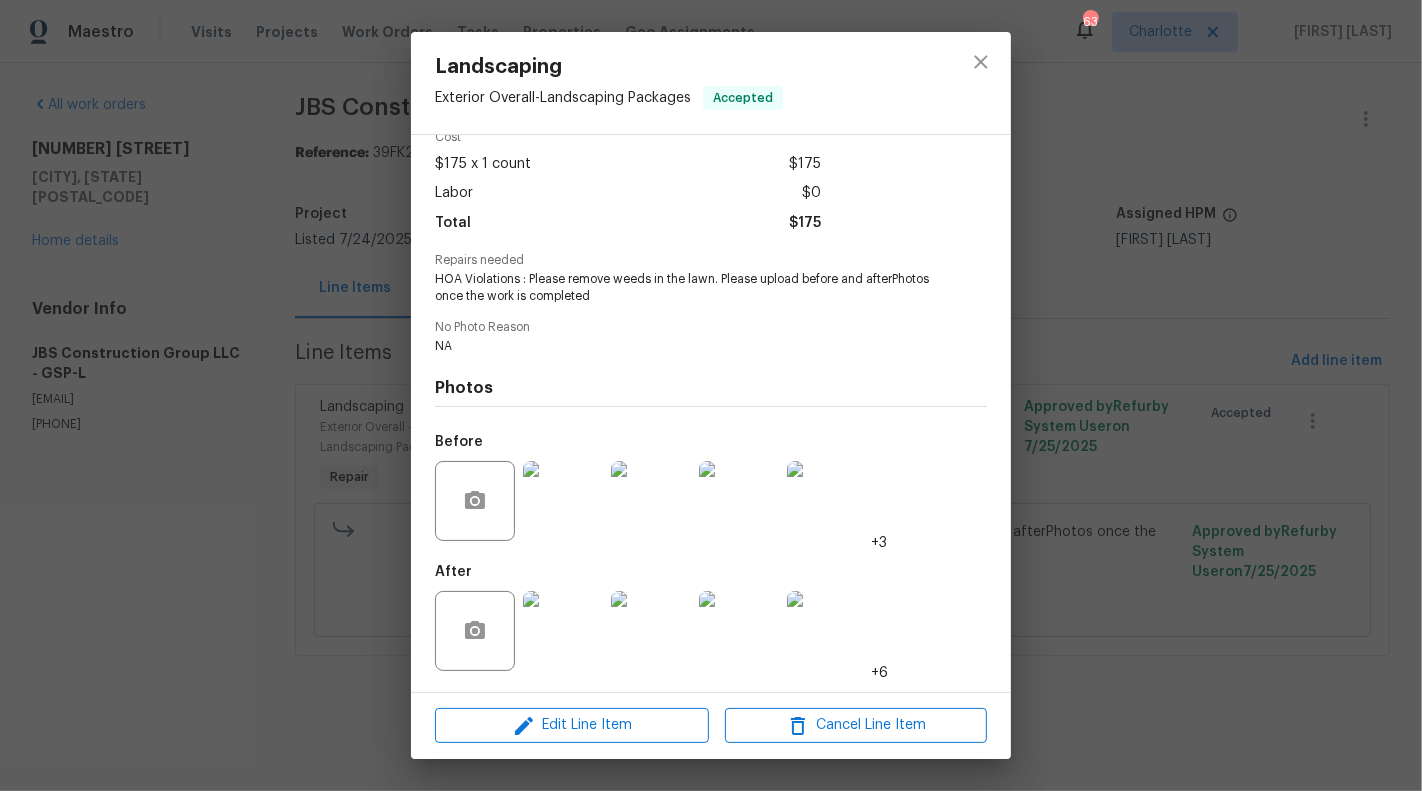 click at bounding box center (563, 631) 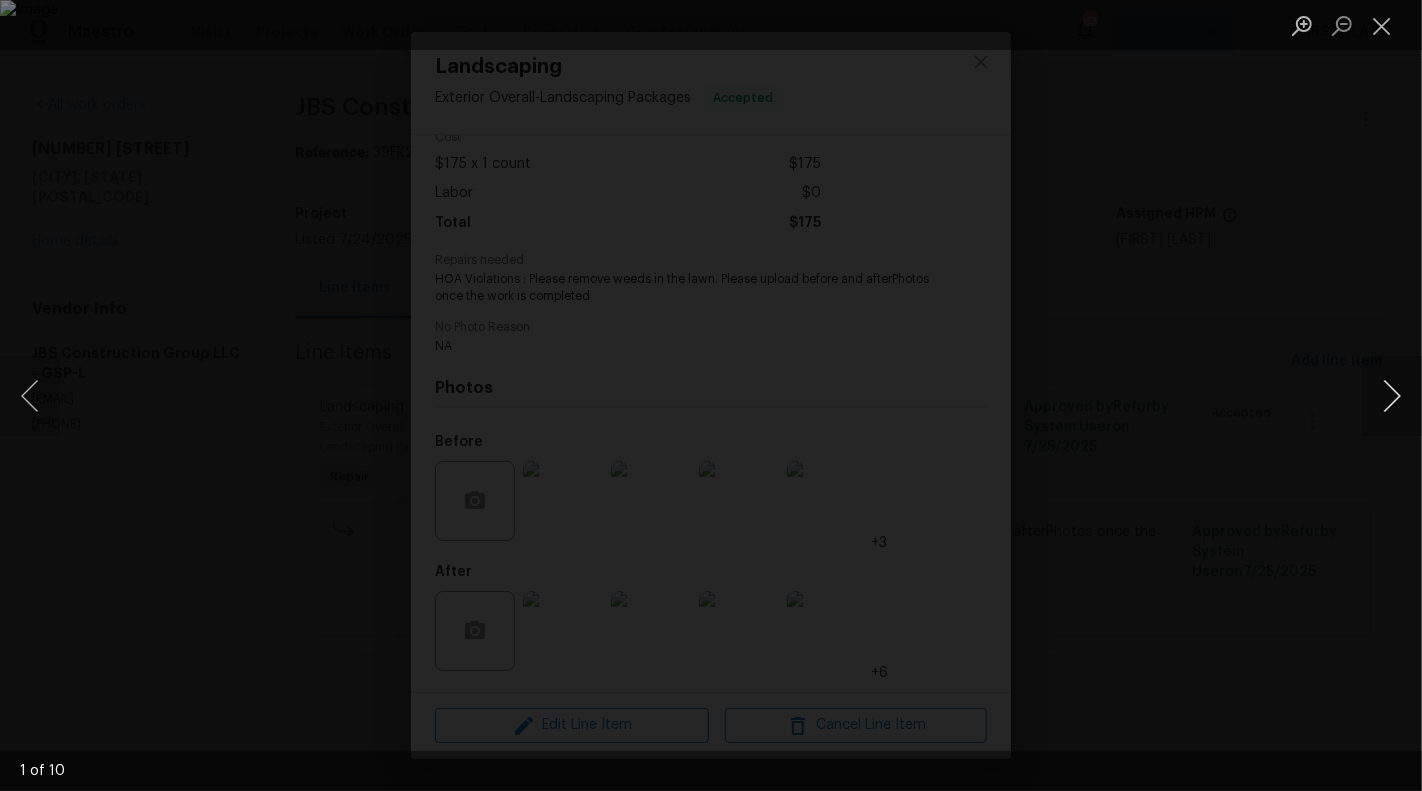 click at bounding box center (1392, 396) 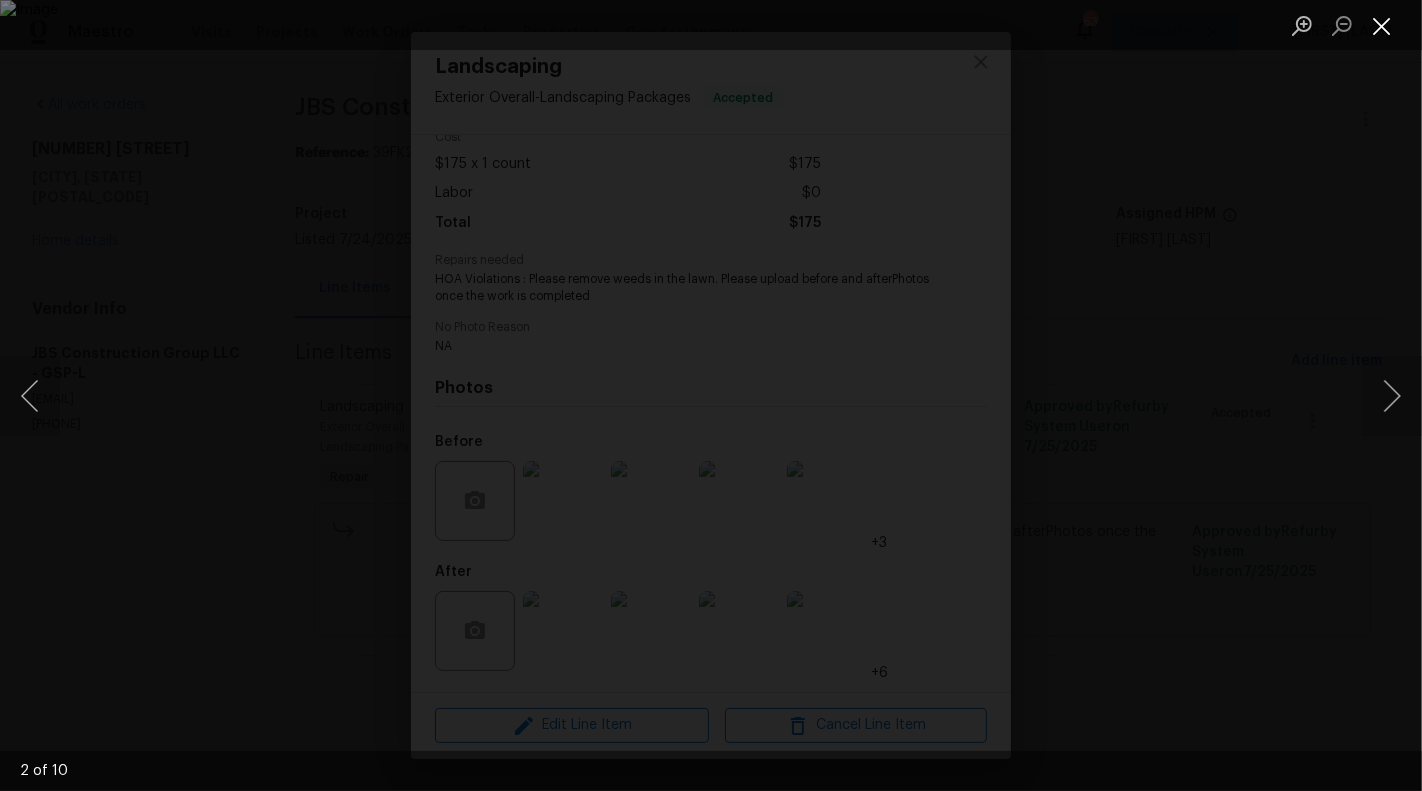 click at bounding box center [1382, 25] 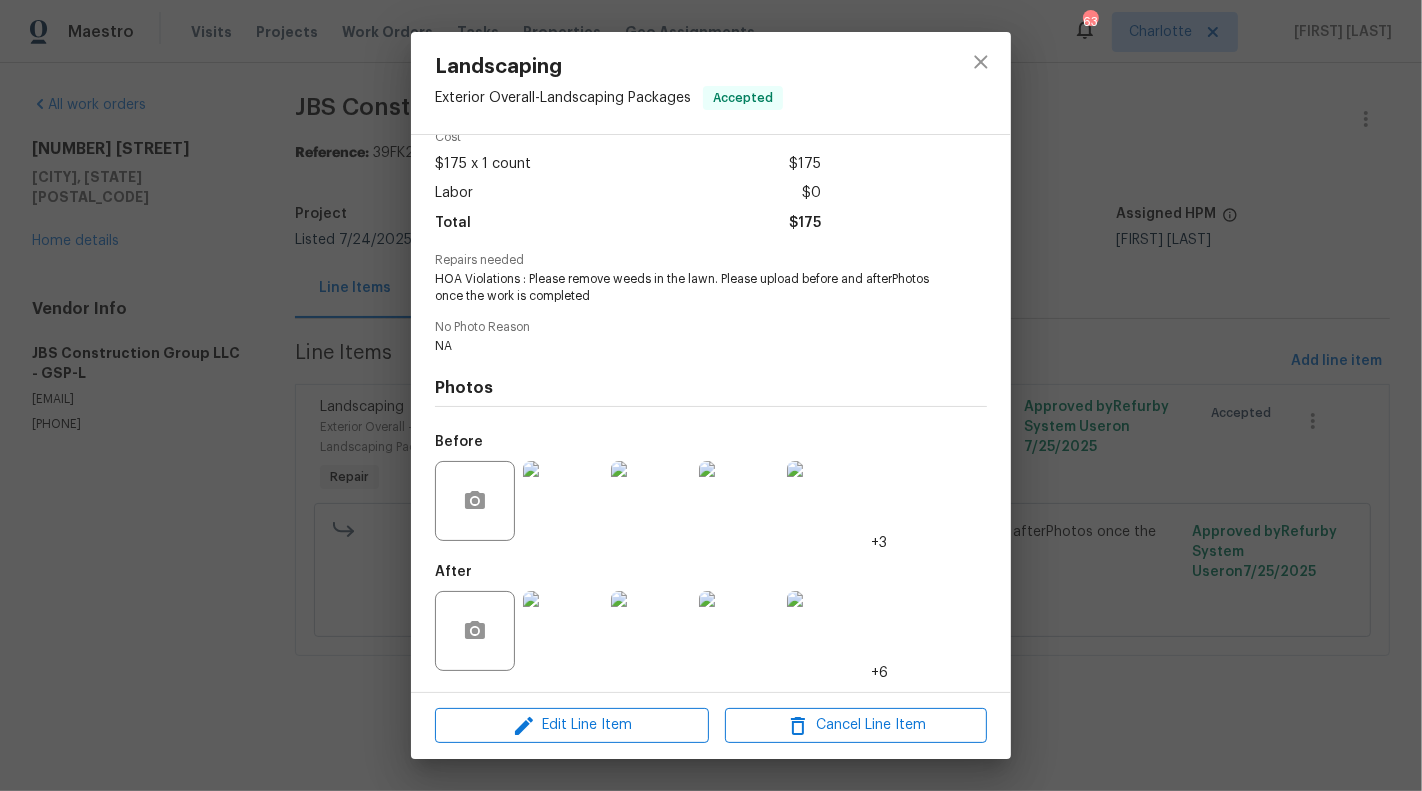 click on "Landscaping Exterior Overall  -  Landscaping Packages Accepted Vendor JBS Construction Group LLC Account Category Repairs Cost $175 x 1 count $175 Labor $0 Total $175 Repairs needed HOA Violations : Please remove weeds in the lawn. Please upload before and afterPhotos once the work is completed No Photo Reason  NA Photos Before  +3 After  +6  Edit Line Item  Cancel Line Item" at bounding box center (711, 395) 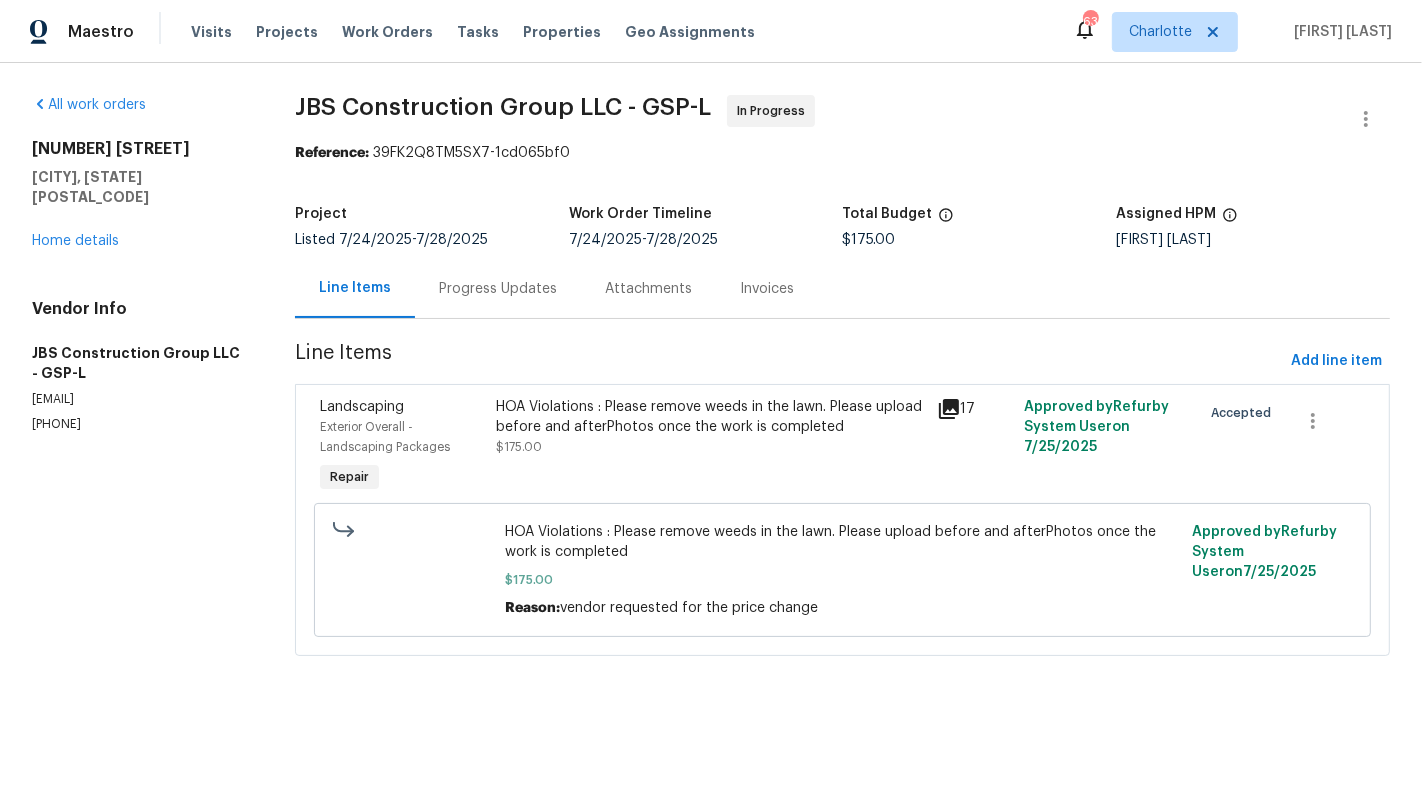 click on "All work orders 408 Bridlecrest Ln Greer, SC 29651 Home details Vendor Info JBS Construction Group LLC - GSP-L opendoor@jbsconstructiongroup.com (615) 519-9339" at bounding box center (139, 264) 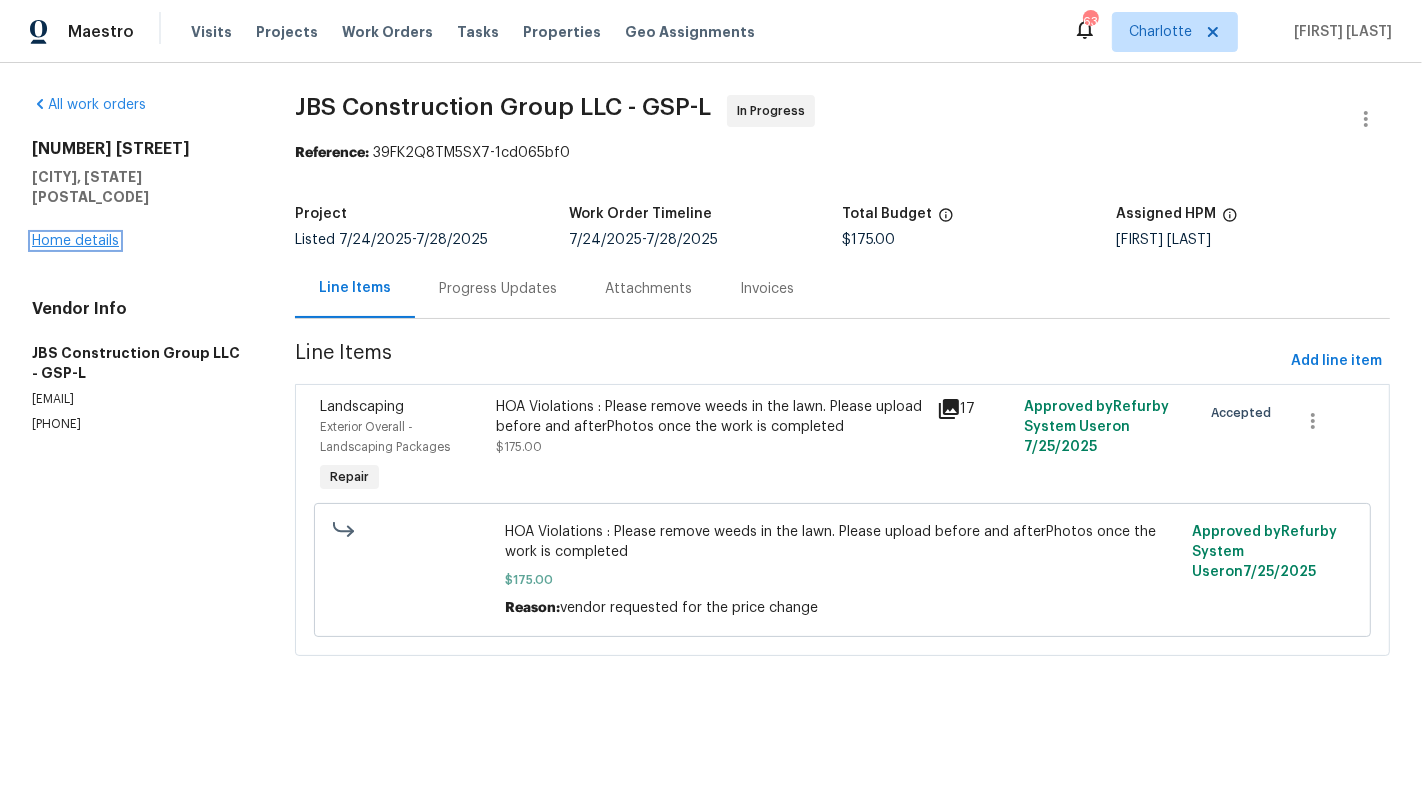 click on "Home details" at bounding box center [75, 241] 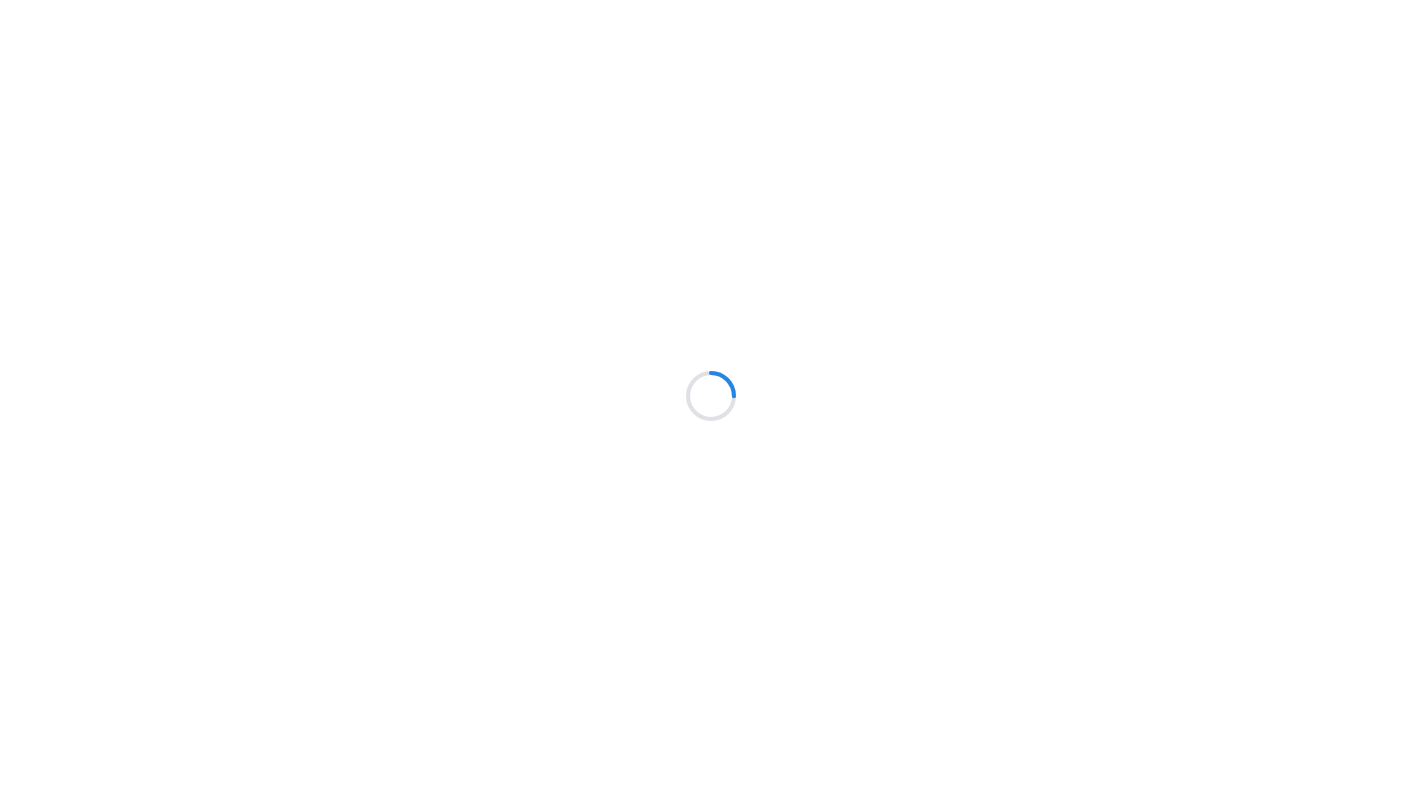 scroll, scrollTop: 0, scrollLeft: 0, axis: both 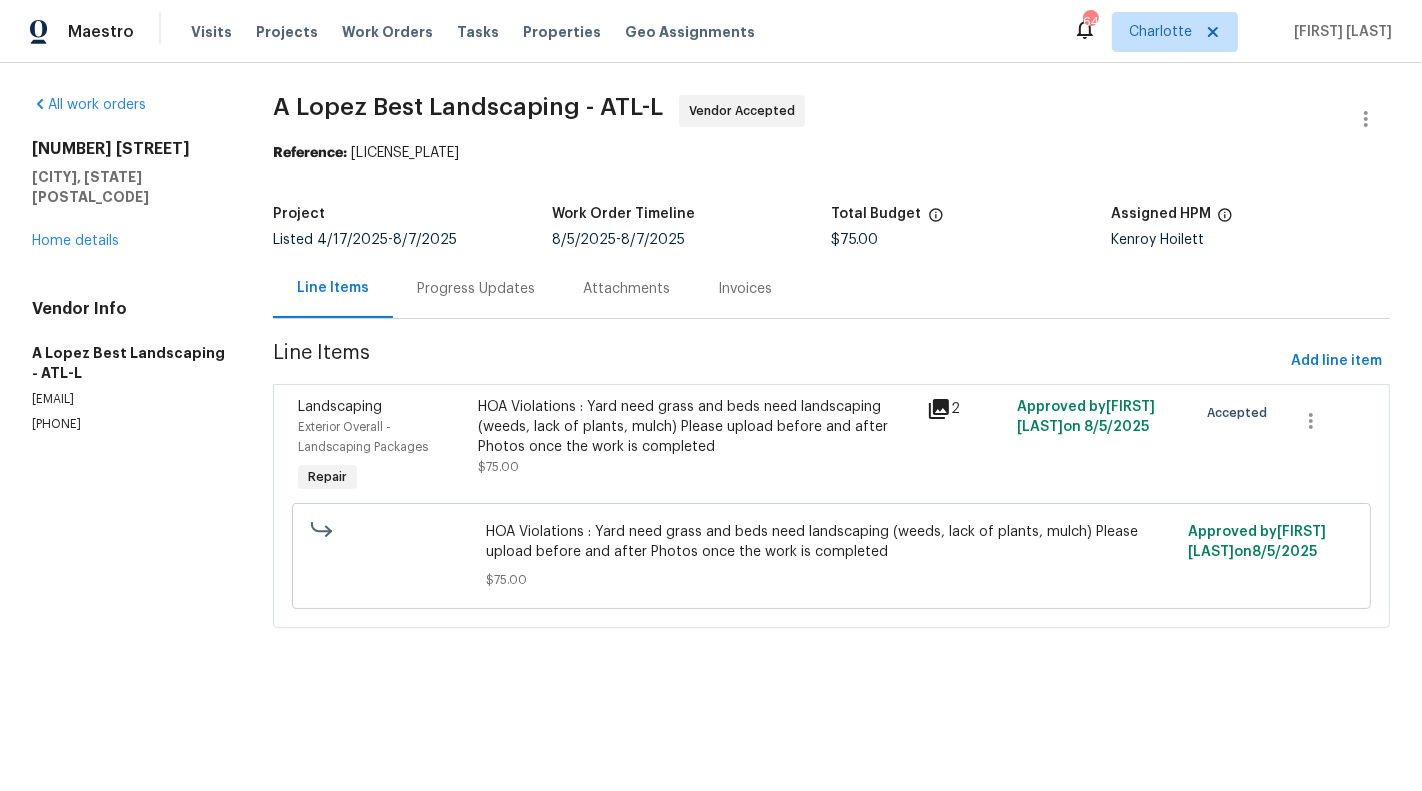 click on "Progress Updates" at bounding box center [476, 288] 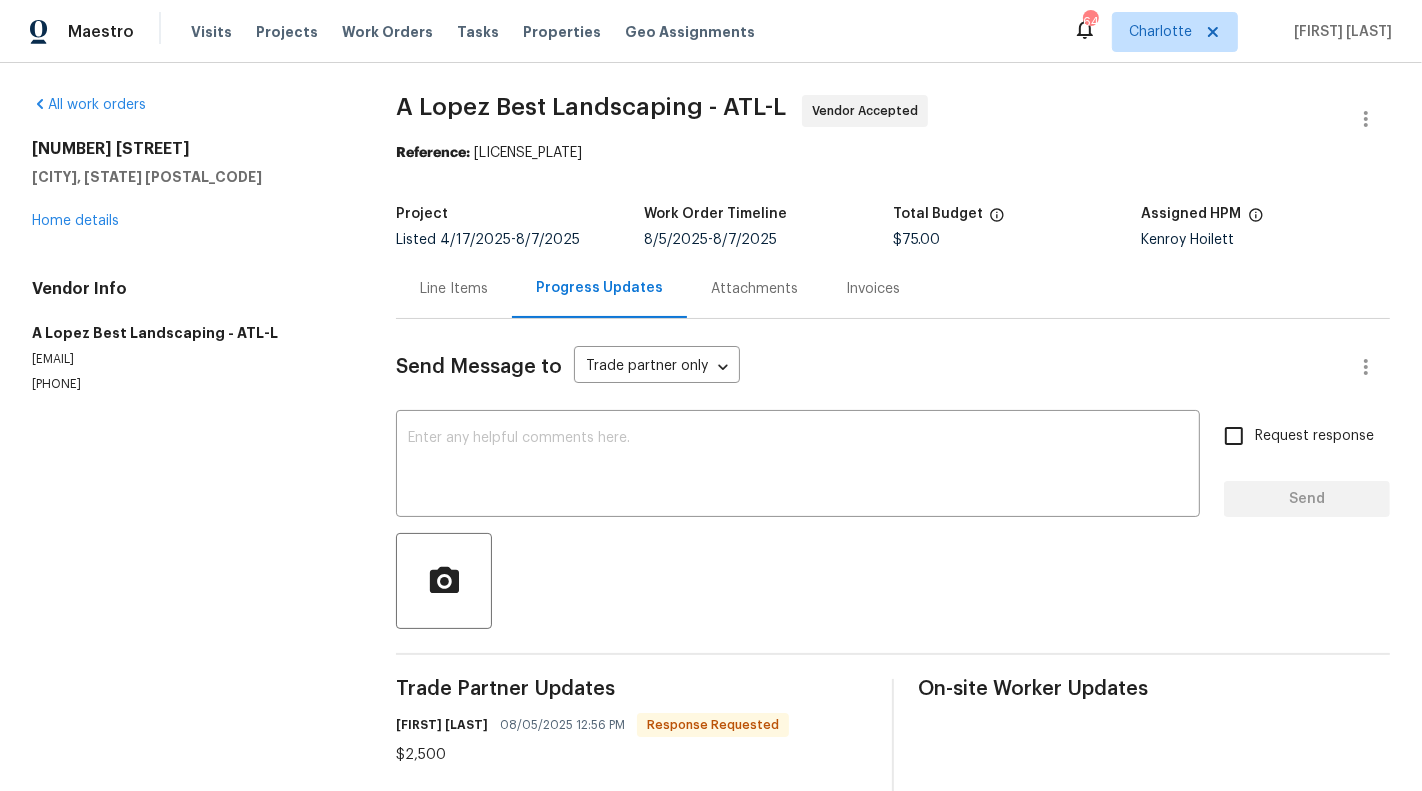 click on "Line Items" at bounding box center [454, 288] 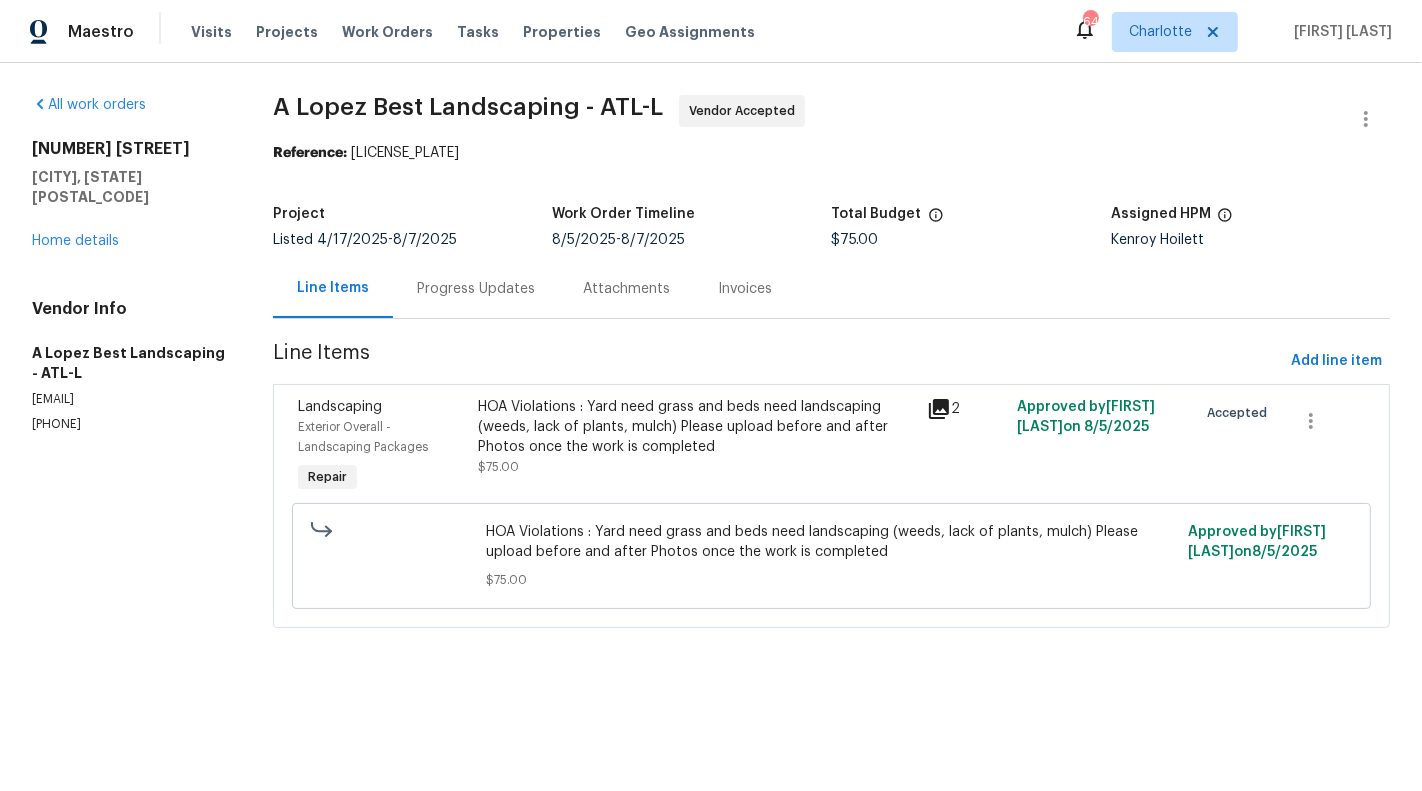 click on "[NUMBER] [STREET] [CITY], [STATE] [POSTAL_CODE] Home details" at bounding box center [128, 195] 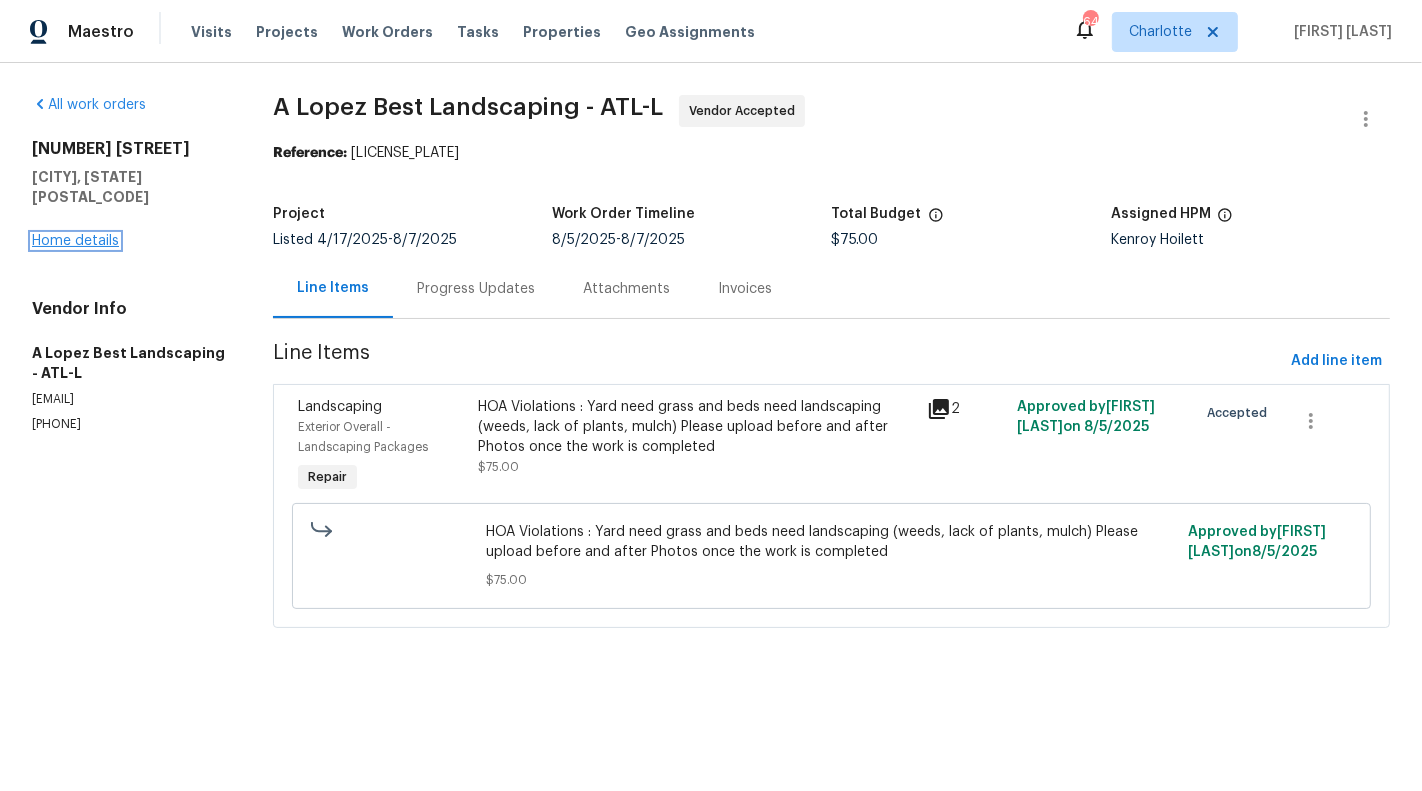 click on "Home details" at bounding box center (75, 241) 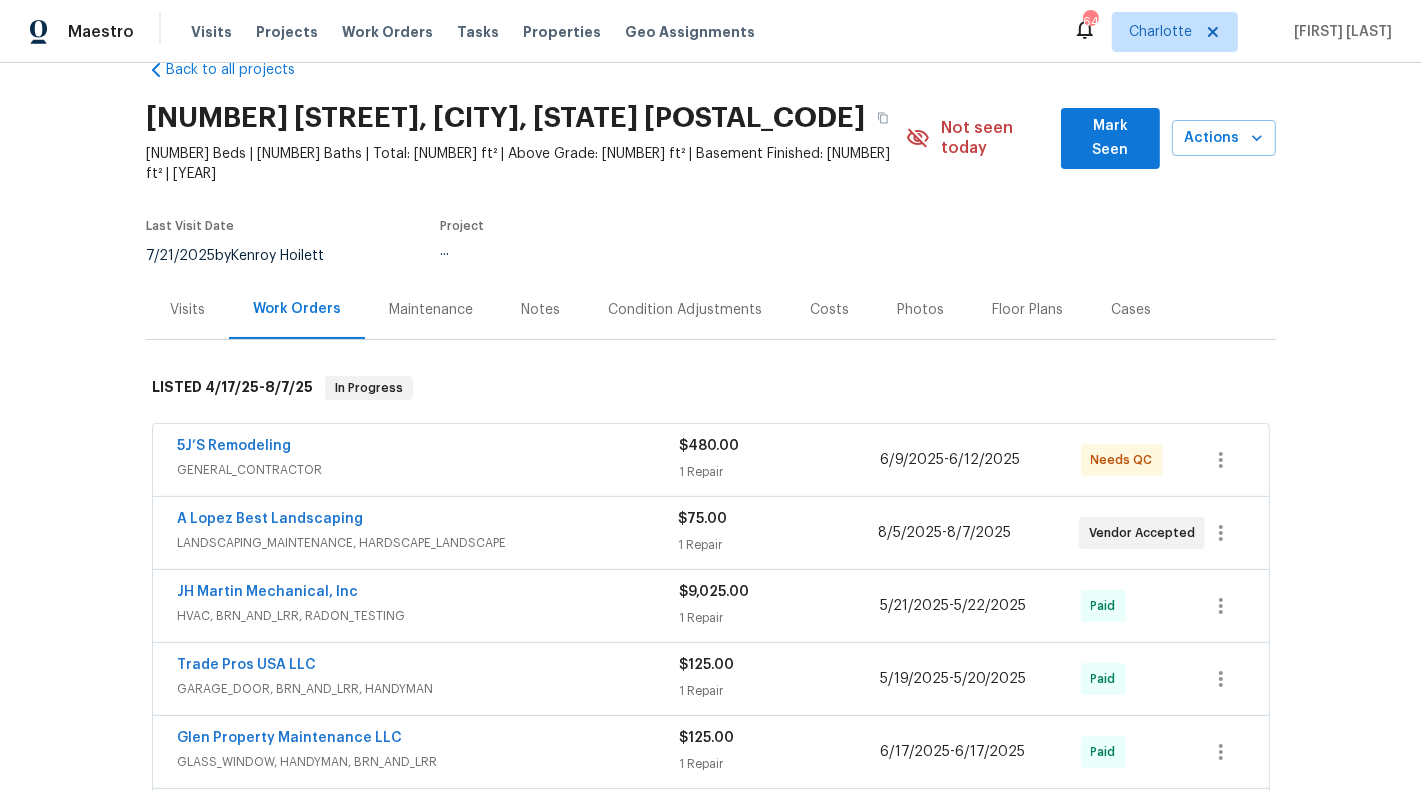 scroll, scrollTop: 97, scrollLeft: 0, axis: vertical 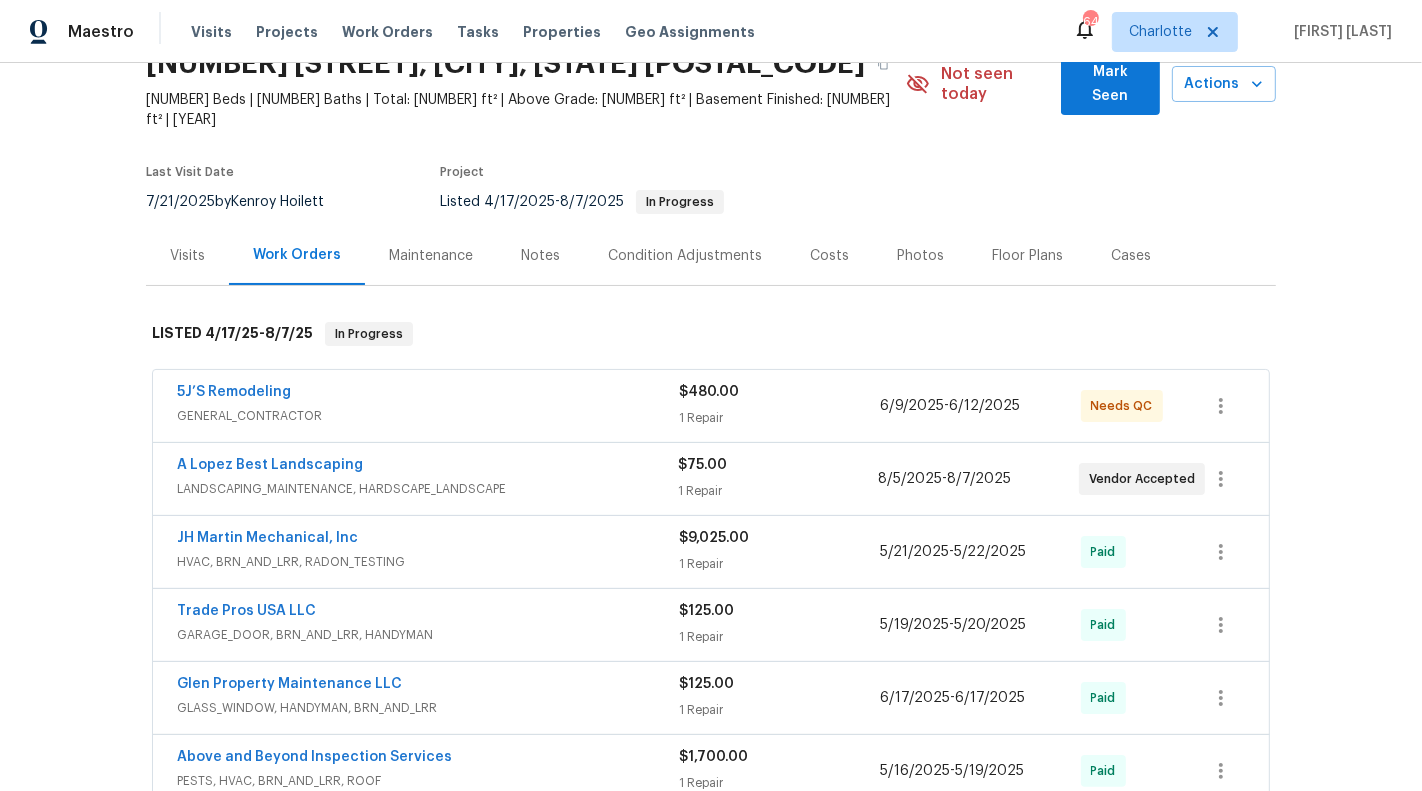 click on "5J’S Remodeling GENERAL_CONTRACTOR $480.00 1 Repair 6/9/2025  -  6/12/2025 Needs QC" at bounding box center [711, 406] 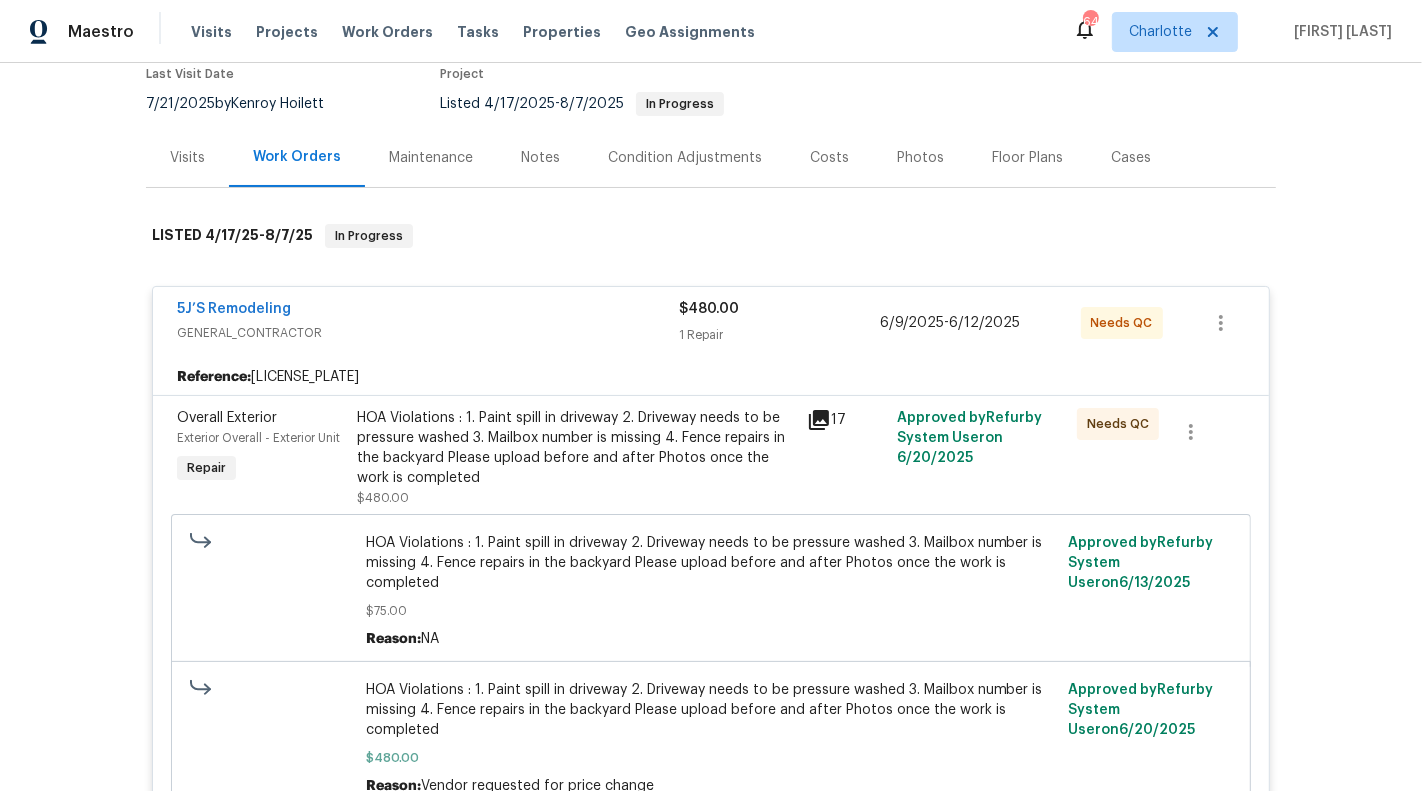 scroll, scrollTop: 223, scrollLeft: 0, axis: vertical 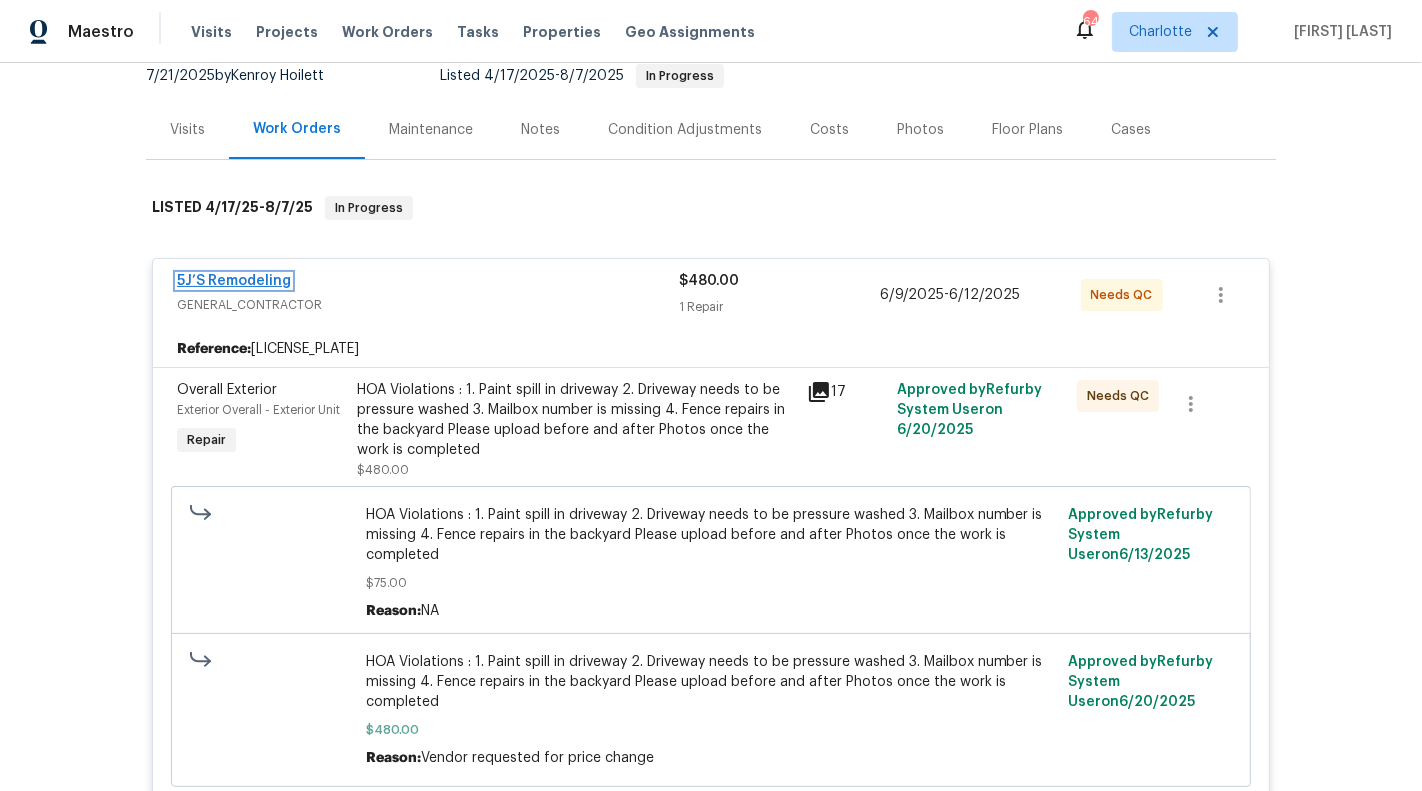 click on "5J’S Remodeling" at bounding box center [234, 281] 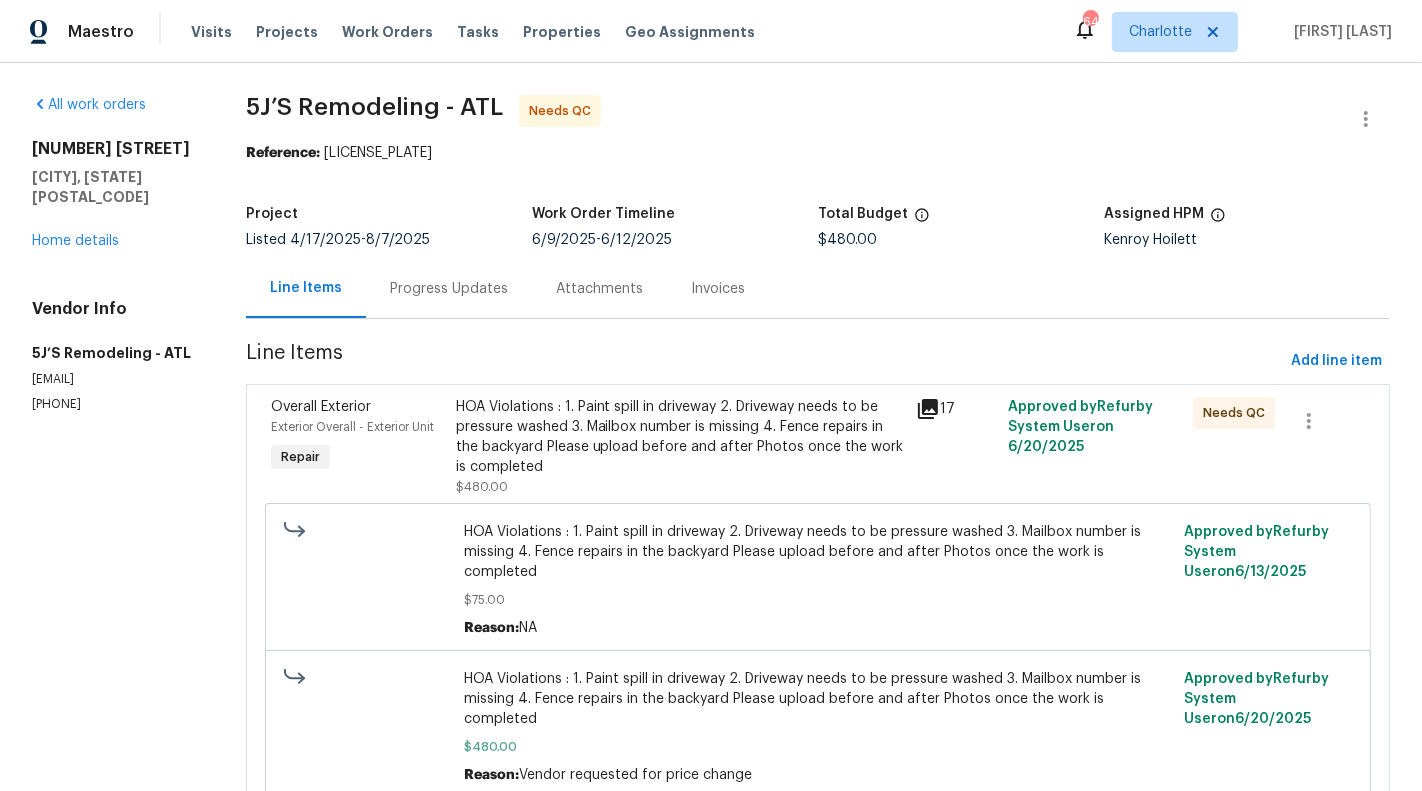 click on "Progress Updates" at bounding box center [449, 289] 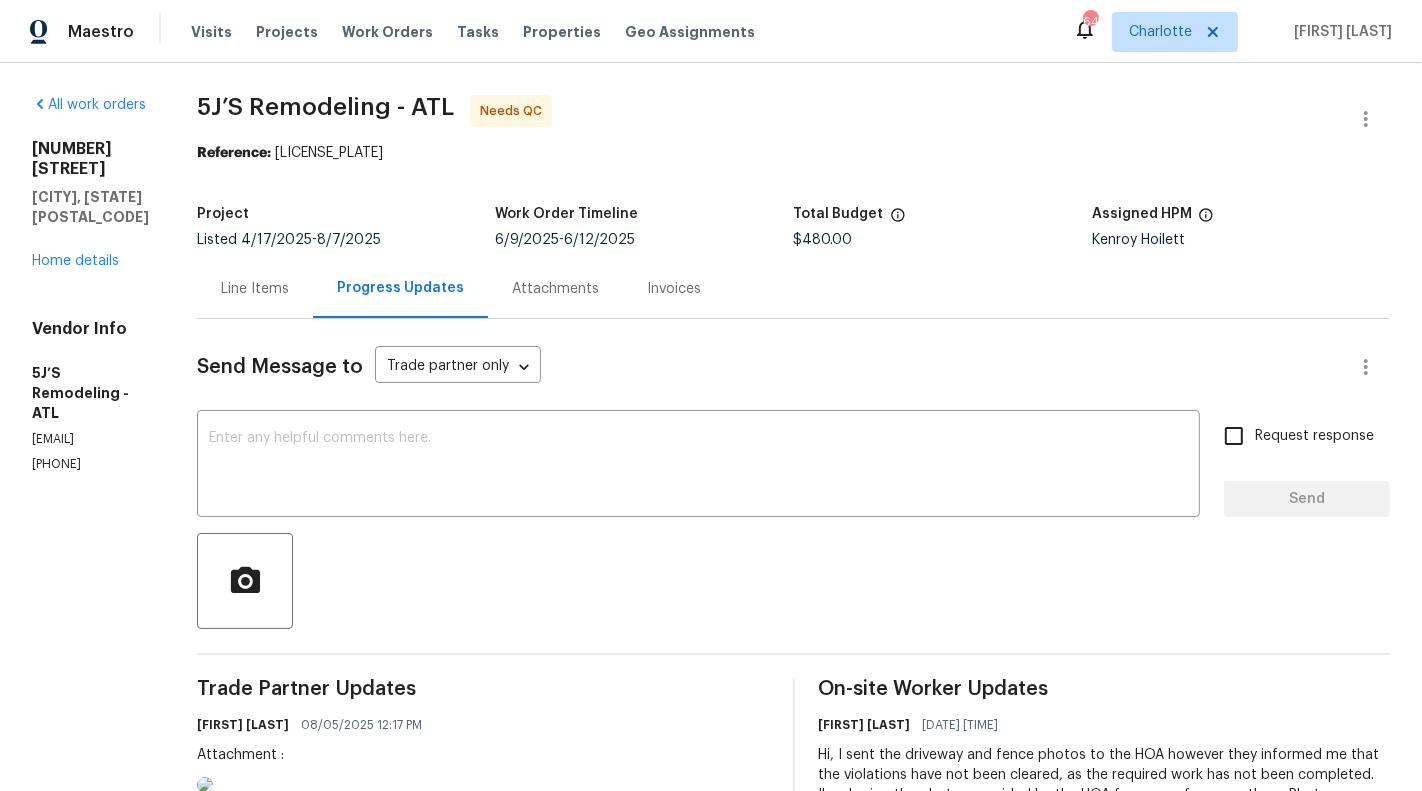 scroll, scrollTop: 328, scrollLeft: 0, axis: vertical 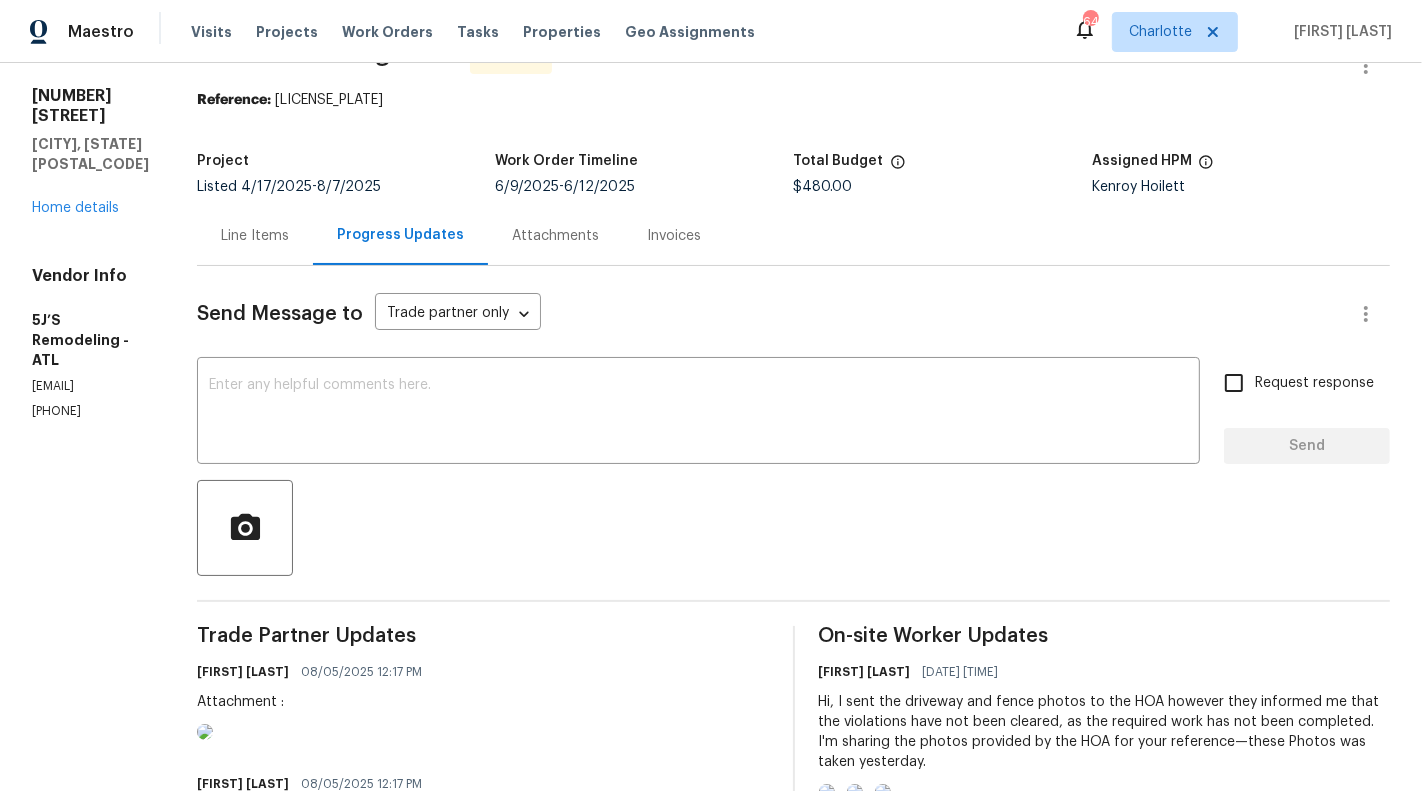 click on "Line Items" at bounding box center (255, 236) 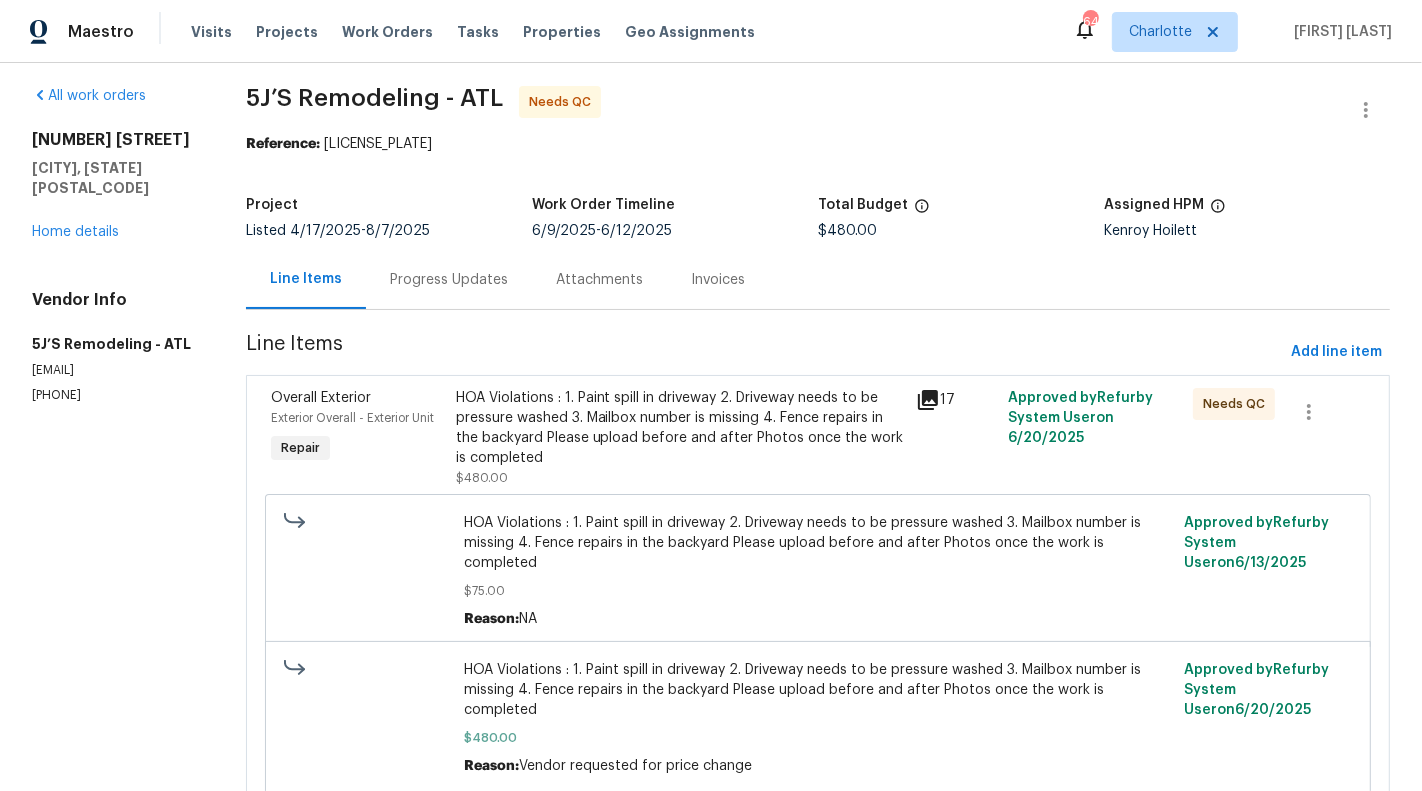 scroll, scrollTop: 6, scrollLeft: 0, axis: vertical 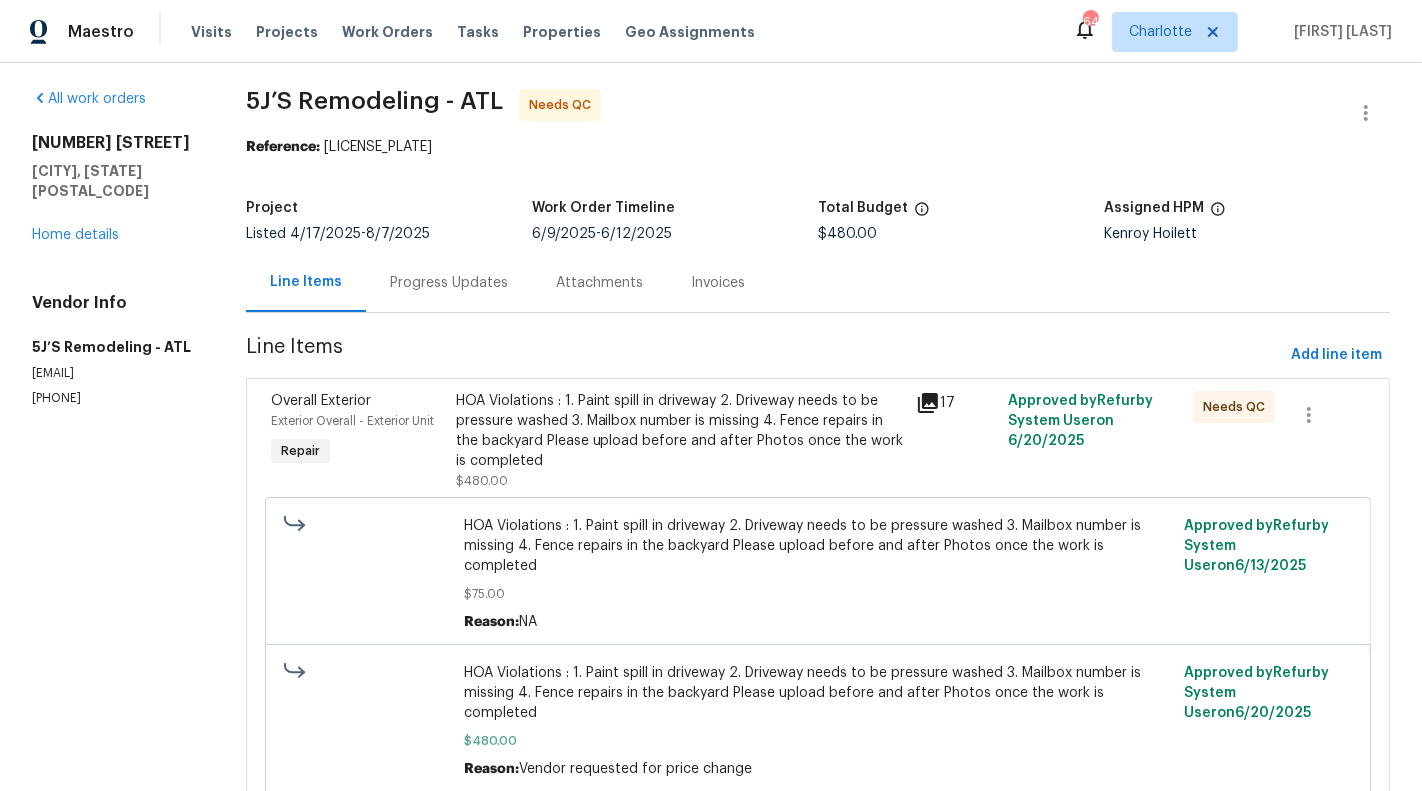 click on "[NUMBER] [STREET] [CITY], [STATE] [POSTAL_CODE] Home details" at bounding box center (115, 189) 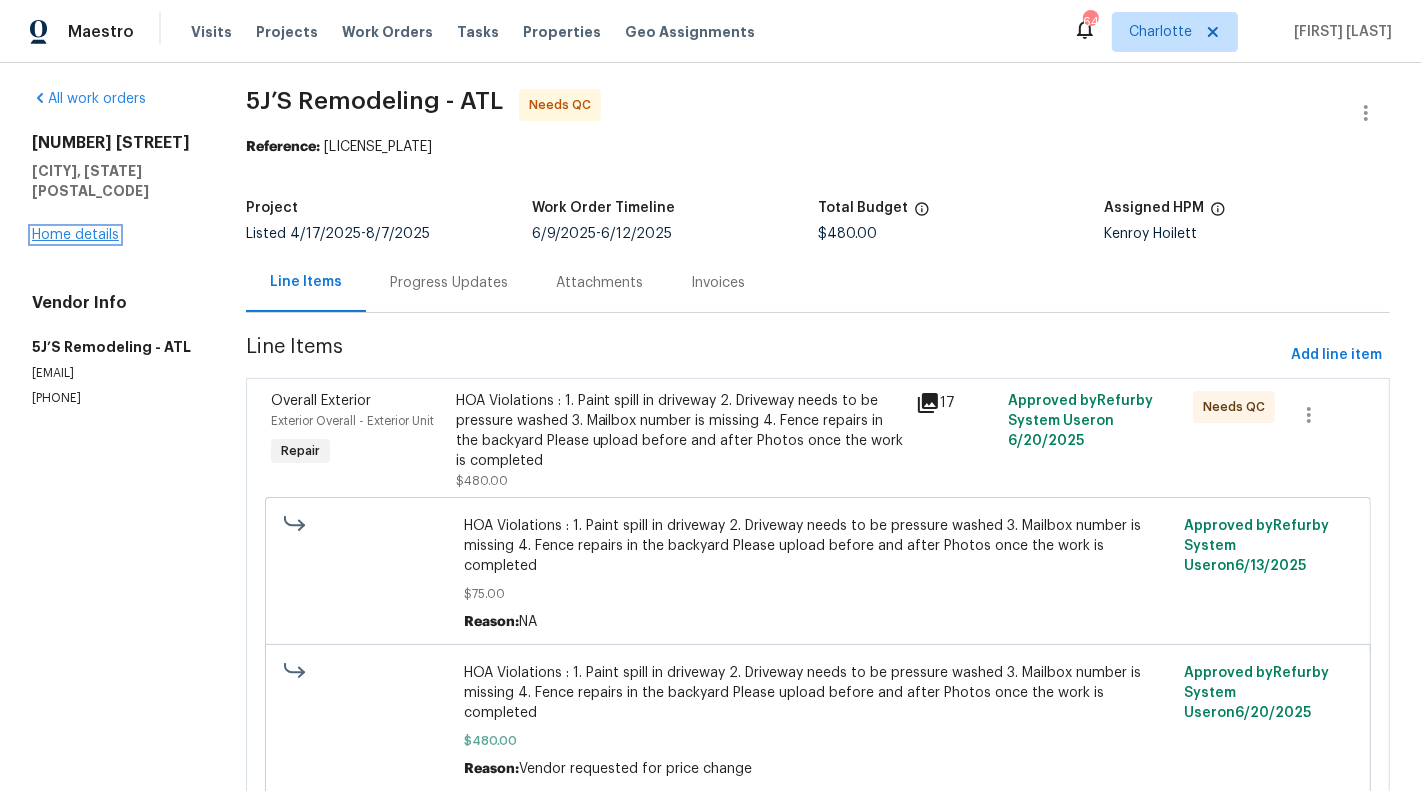 click on "Home details" at bounding box center [75, 235] 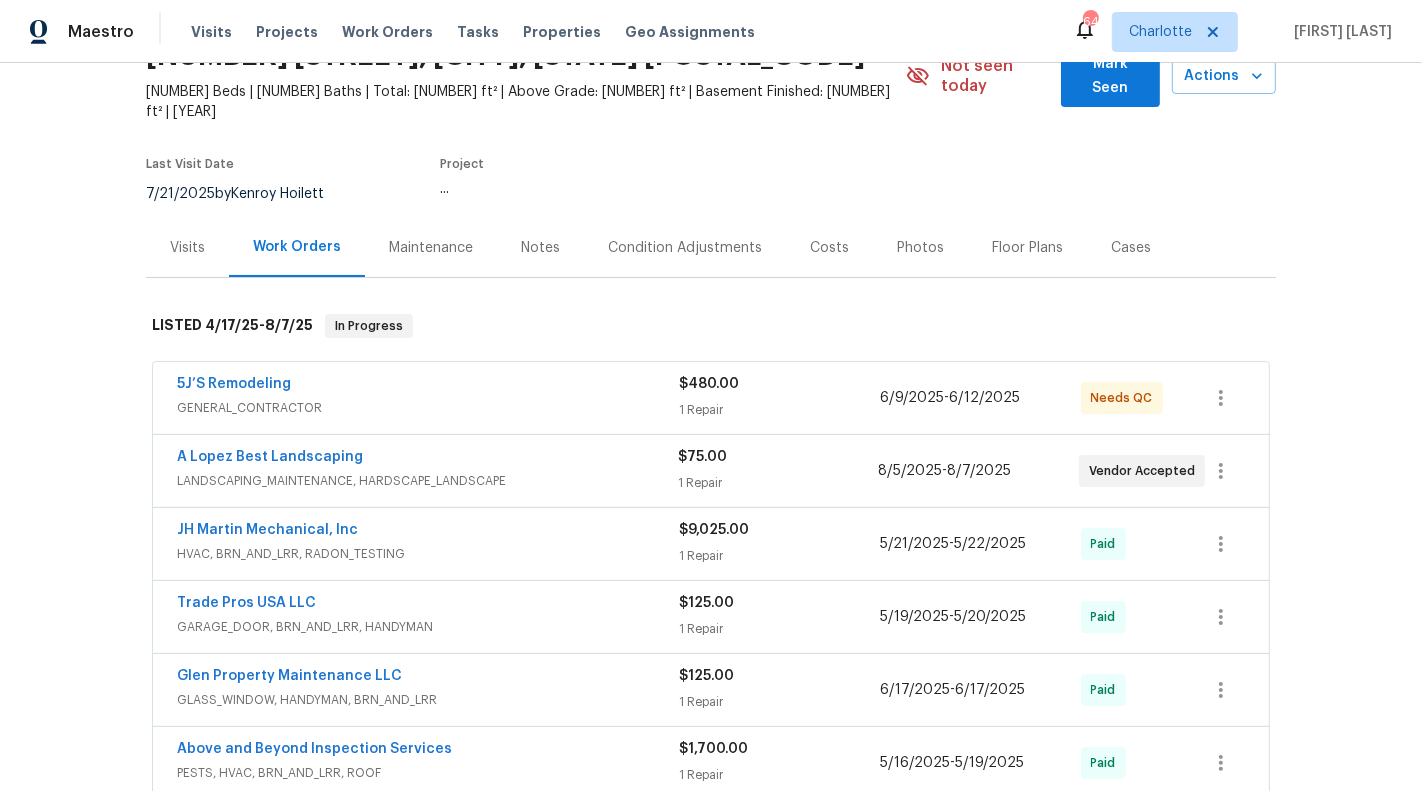 click on "LANDSCAPING_MAINTENANCE, HARDSCAPE_LANDSCAPE" at bounding box center [427, 481] 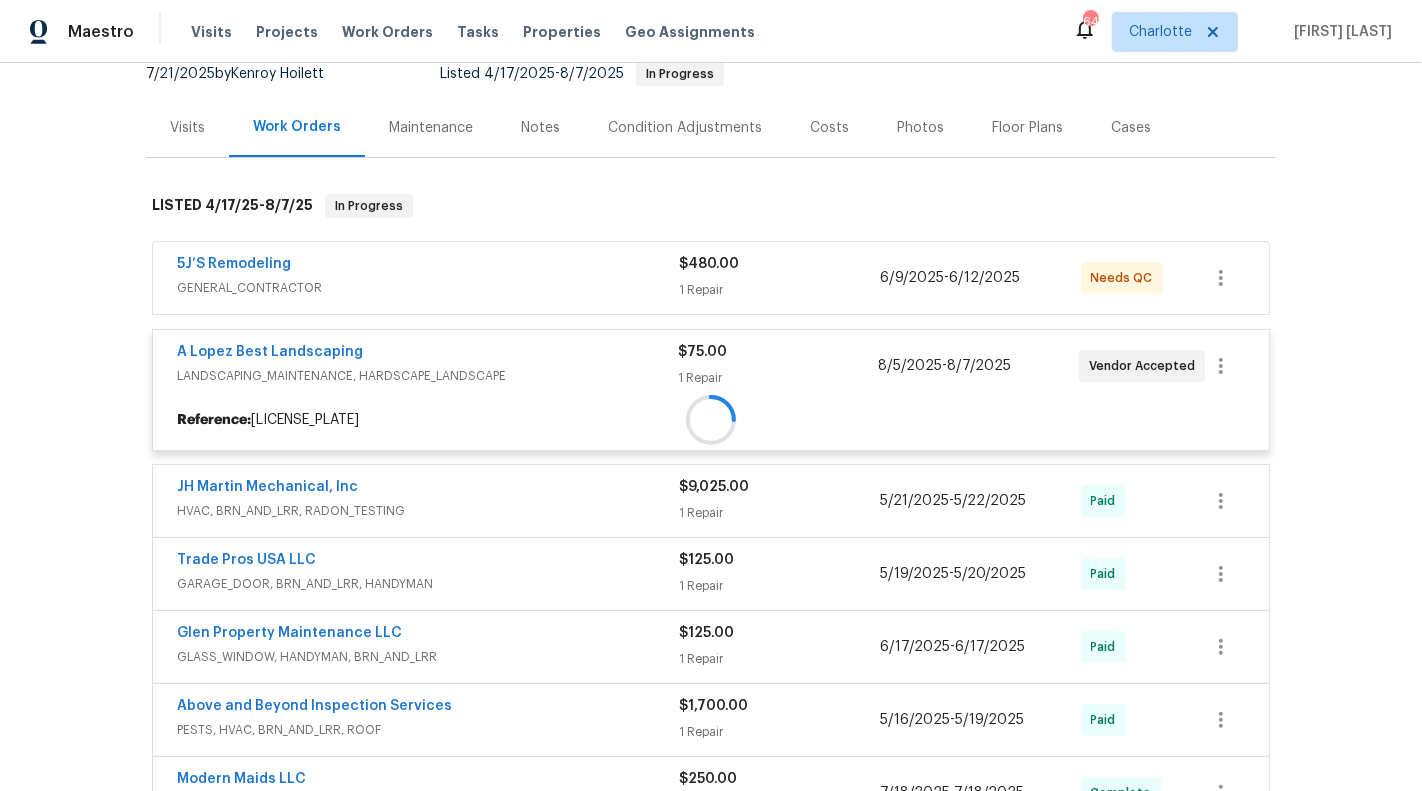 scroll, scrollTop: 244, scrollLeft: 0, axis: vertical 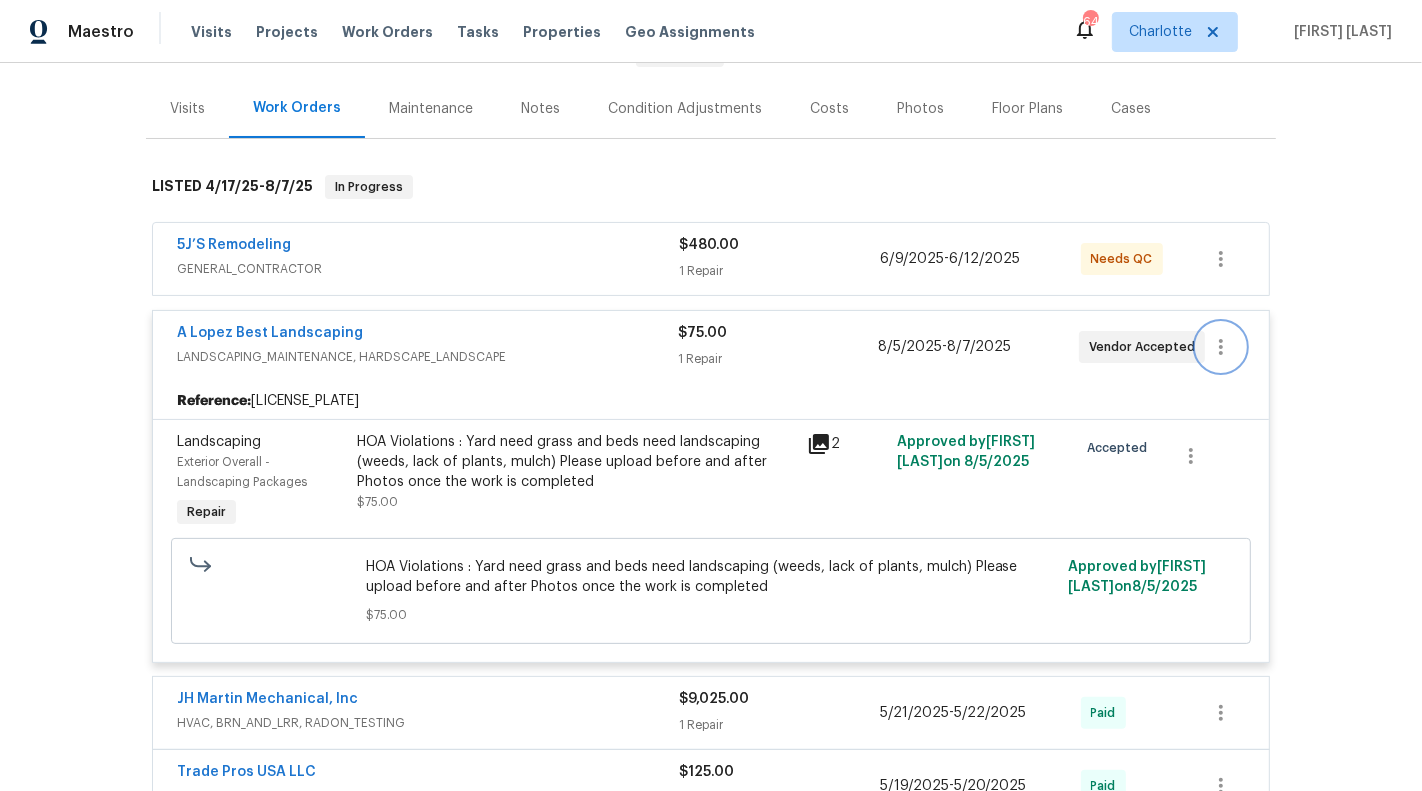 click 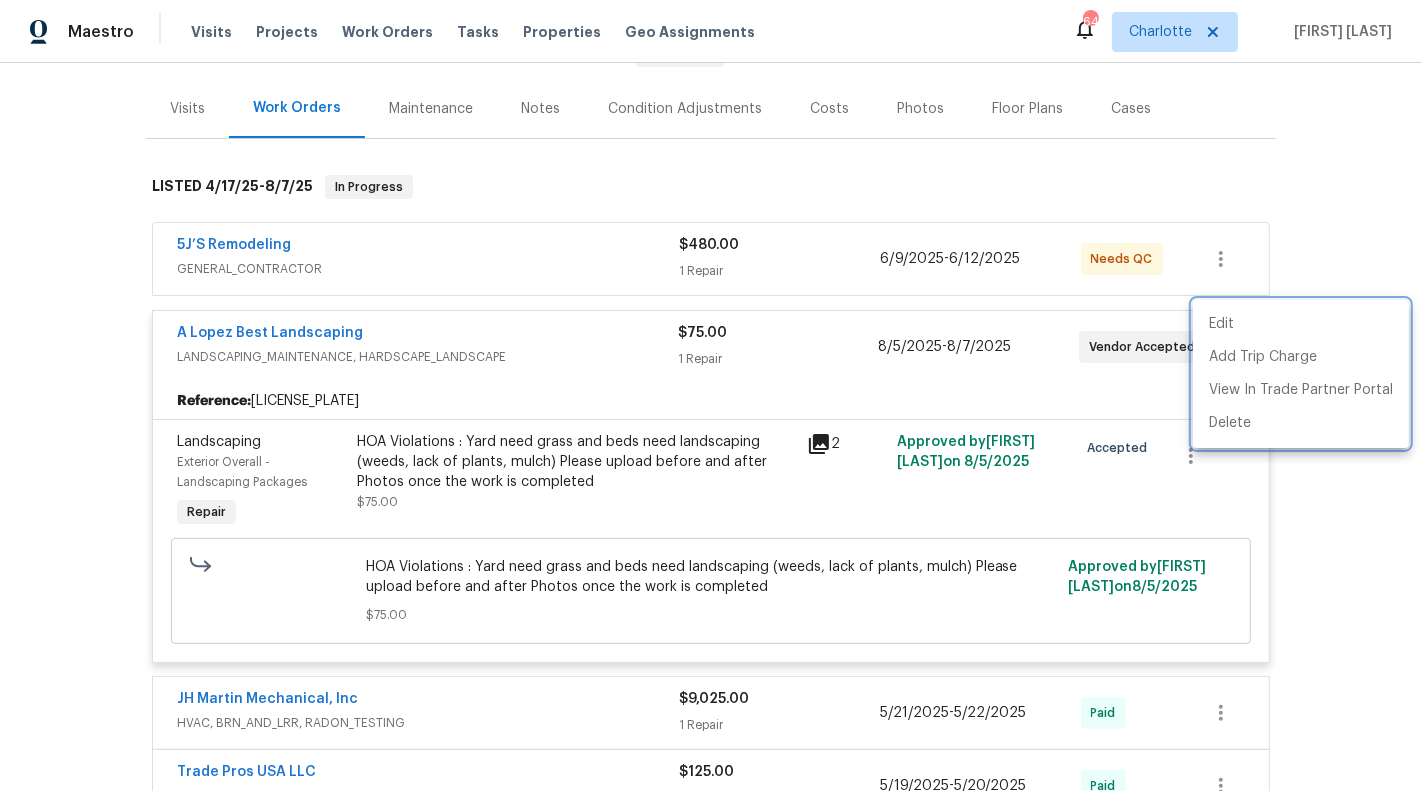 click at bounding box center [711, 395] 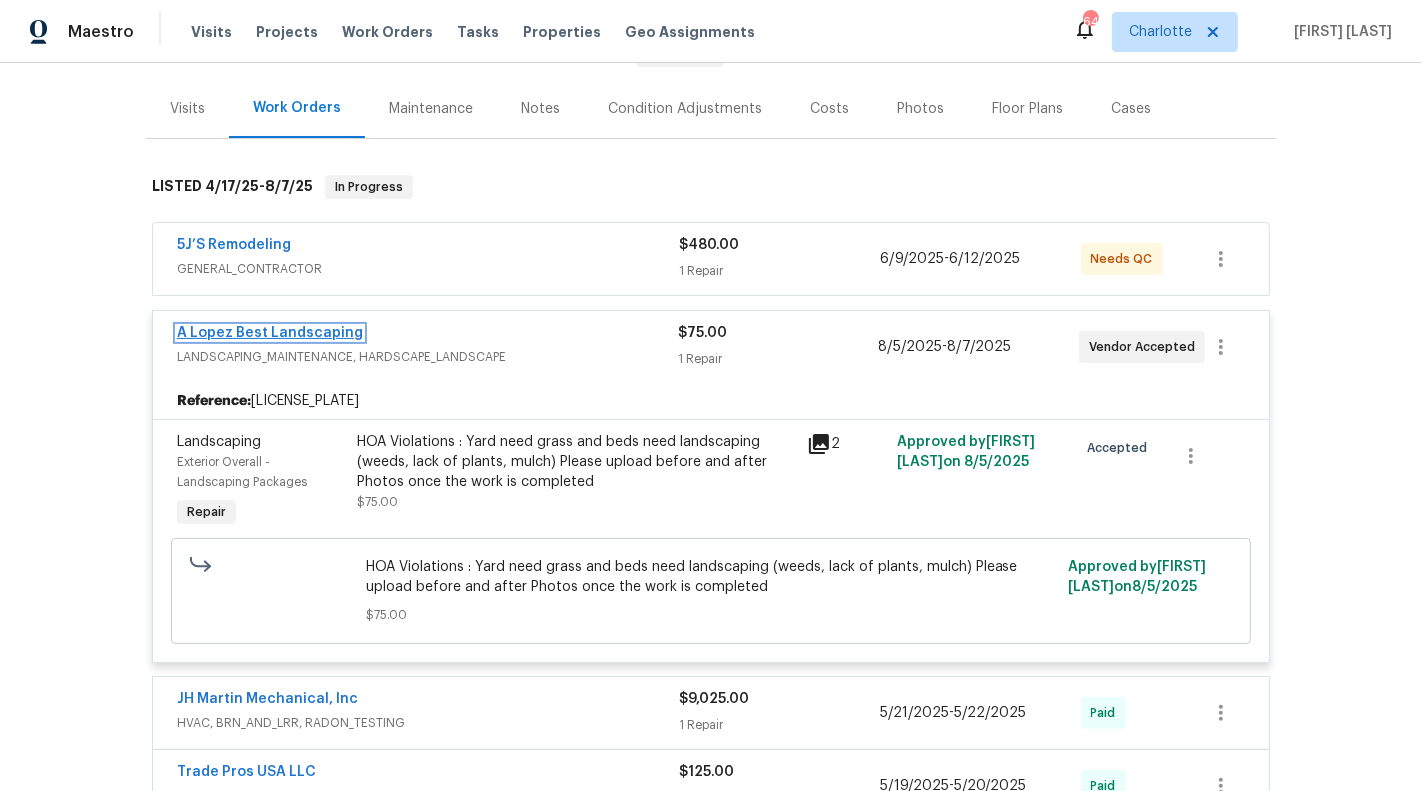 click on "A Lopez Best Landscaping" at bounding box center [270, 333] 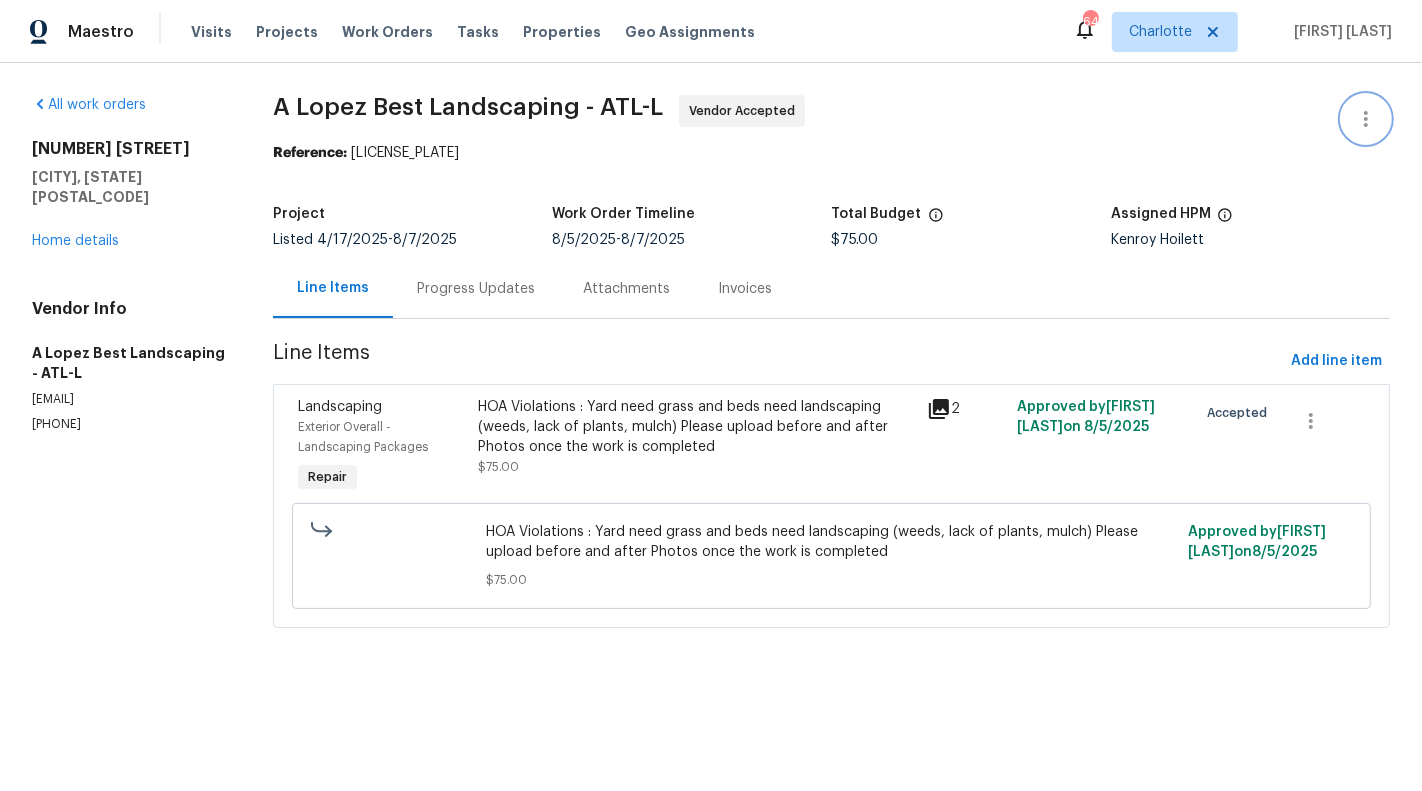 click 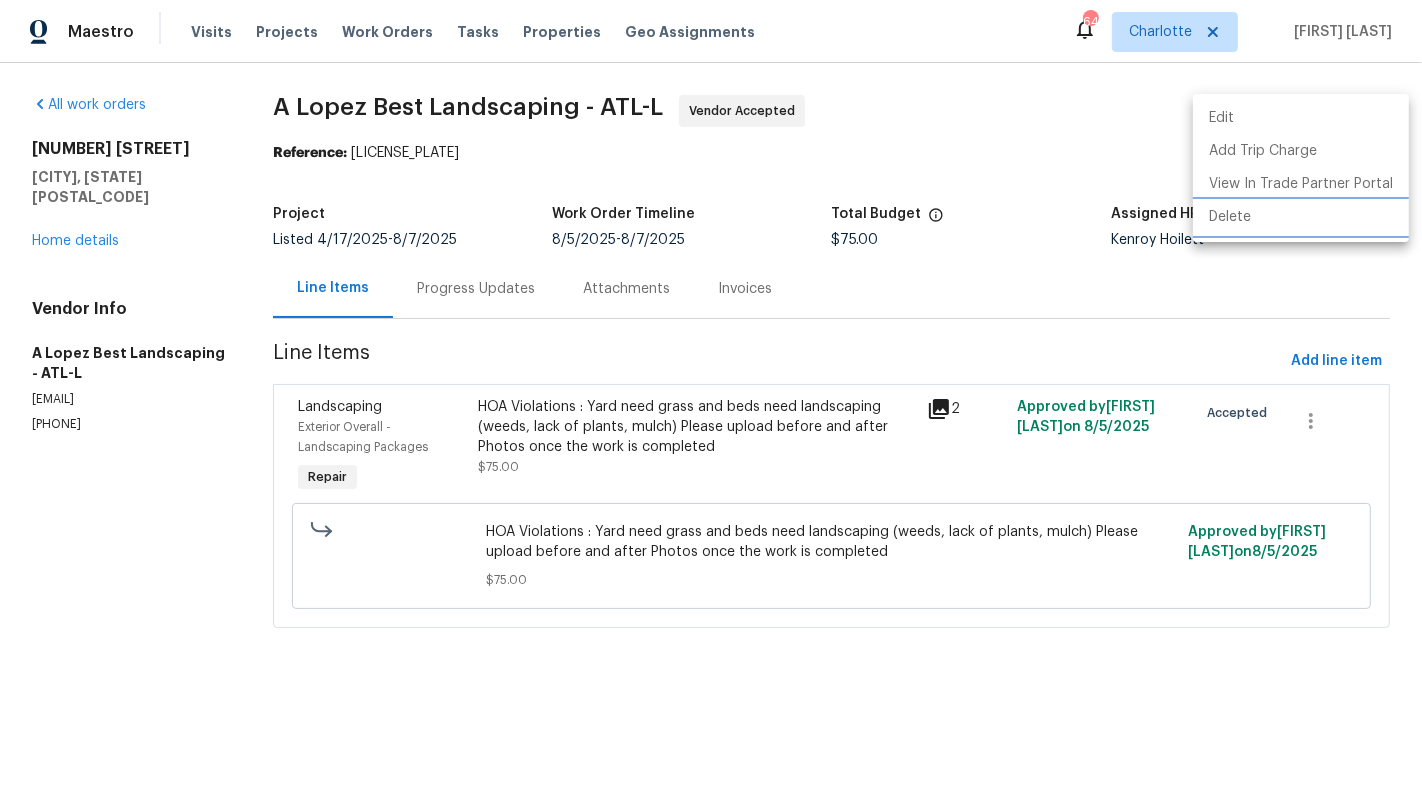 click on "Delete" at bounding box center [1301, 217] 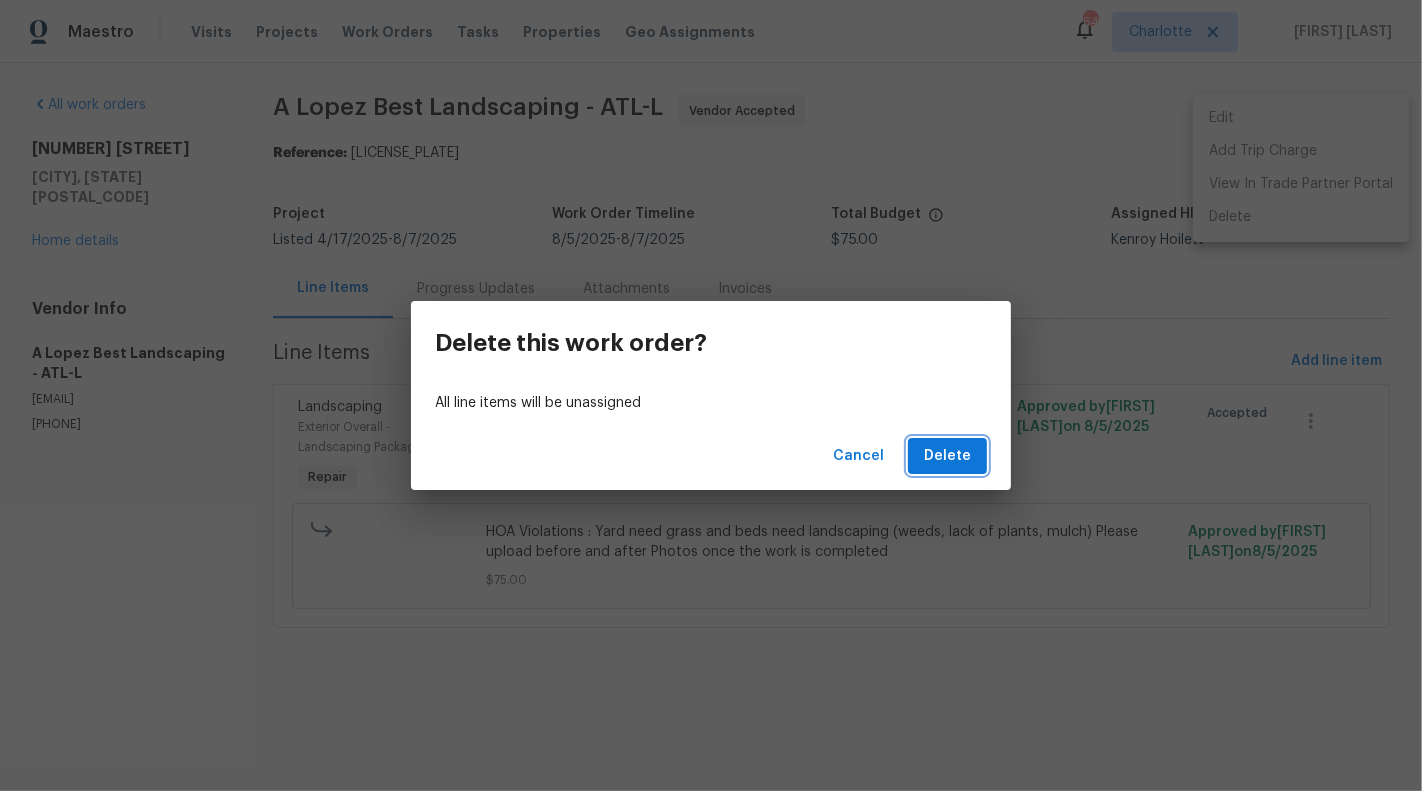 click on "Delete" at bounding box center [947, 456] 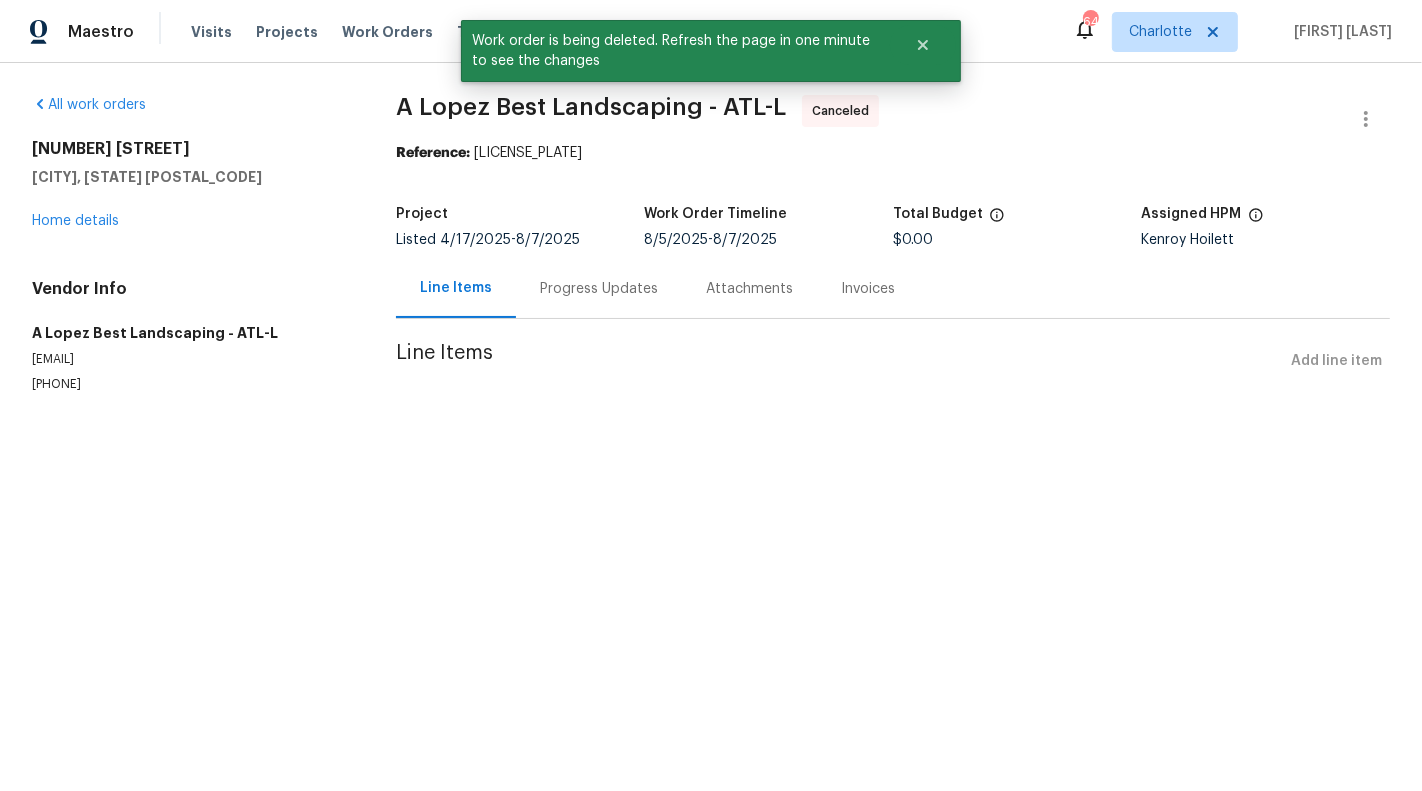 click on "4190 Haynes Mill Ct NW Kennesaw, GA 30144 Home details" at bounding box center (190, 185) 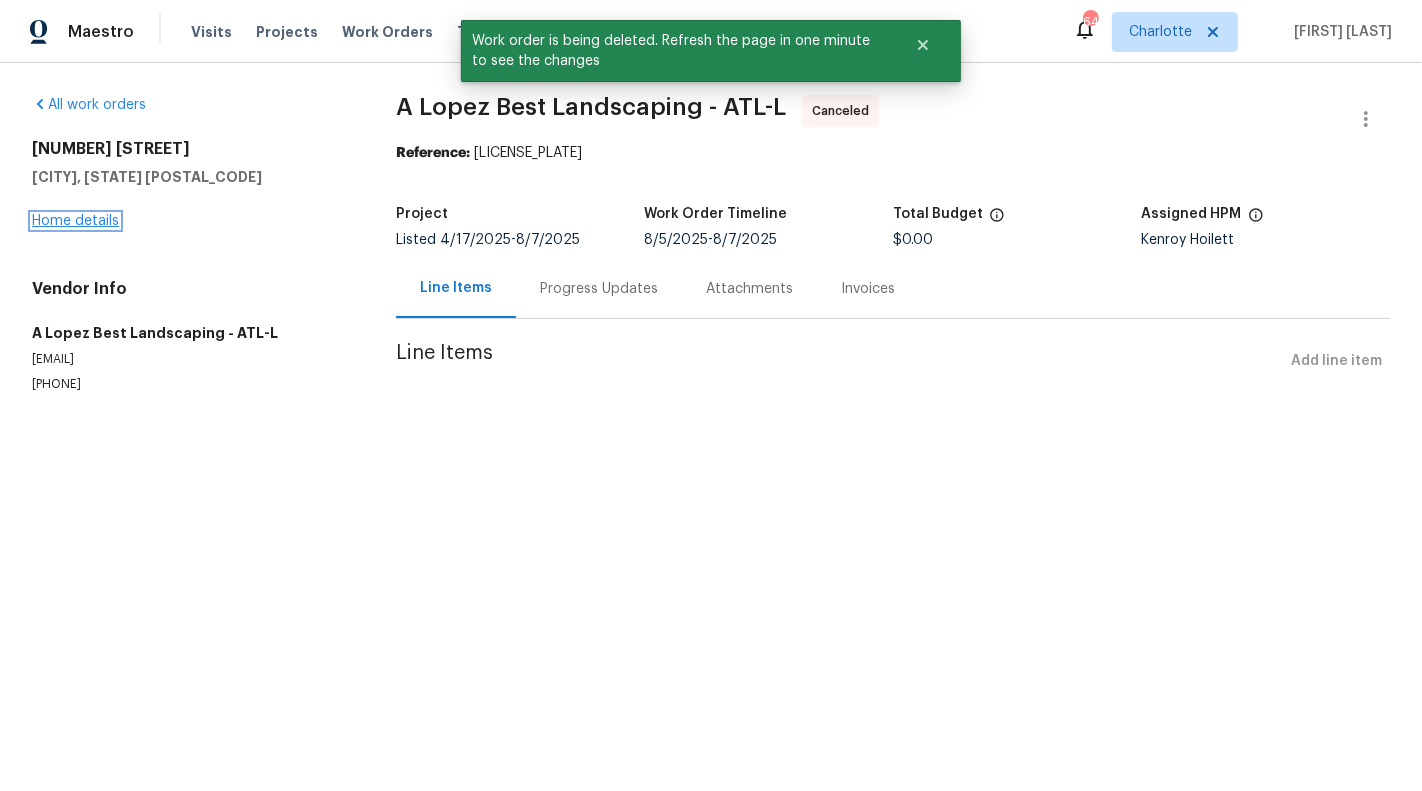 click on "Home details" at bounding box center (75, 221) 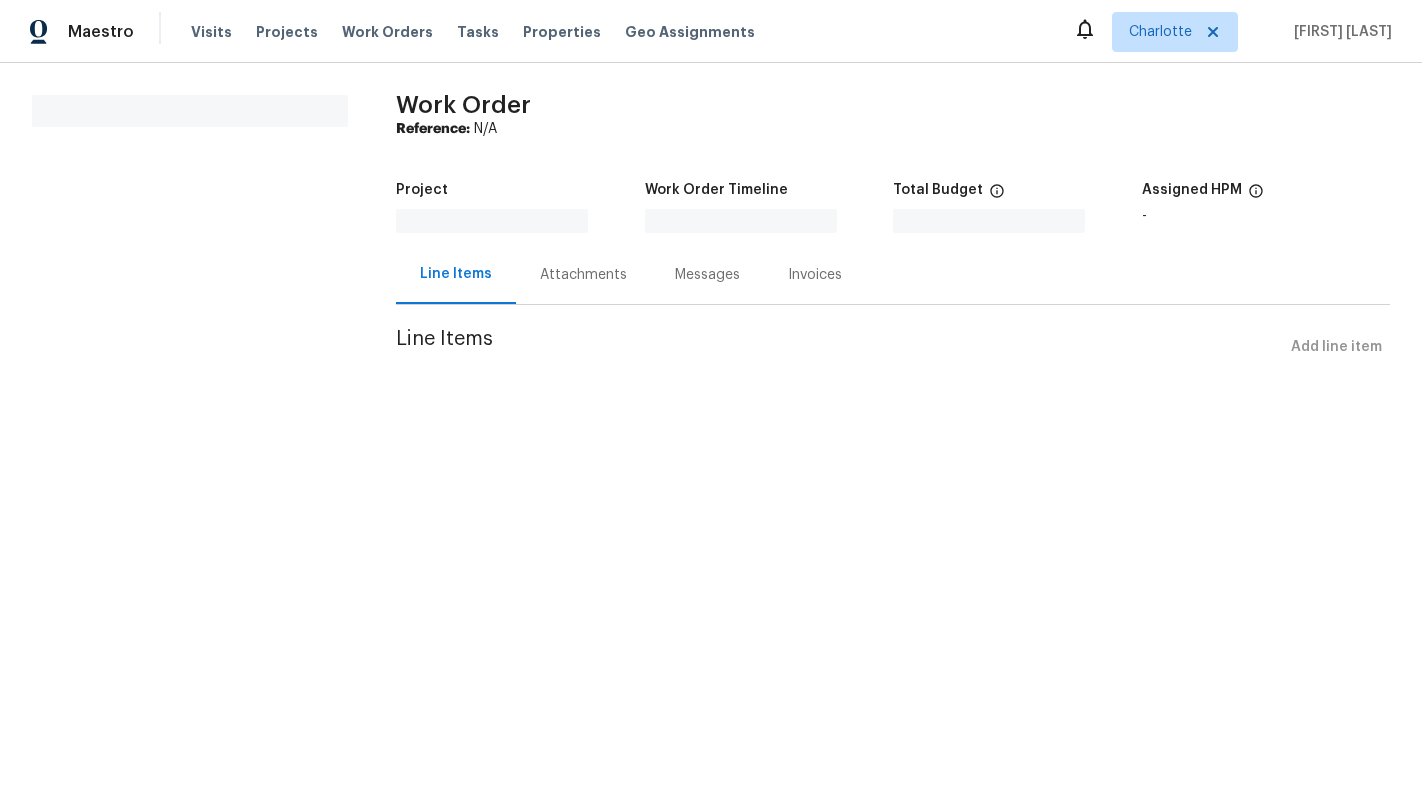 scroll, scrollTop: 0, scrollLeft: 0, axis: both 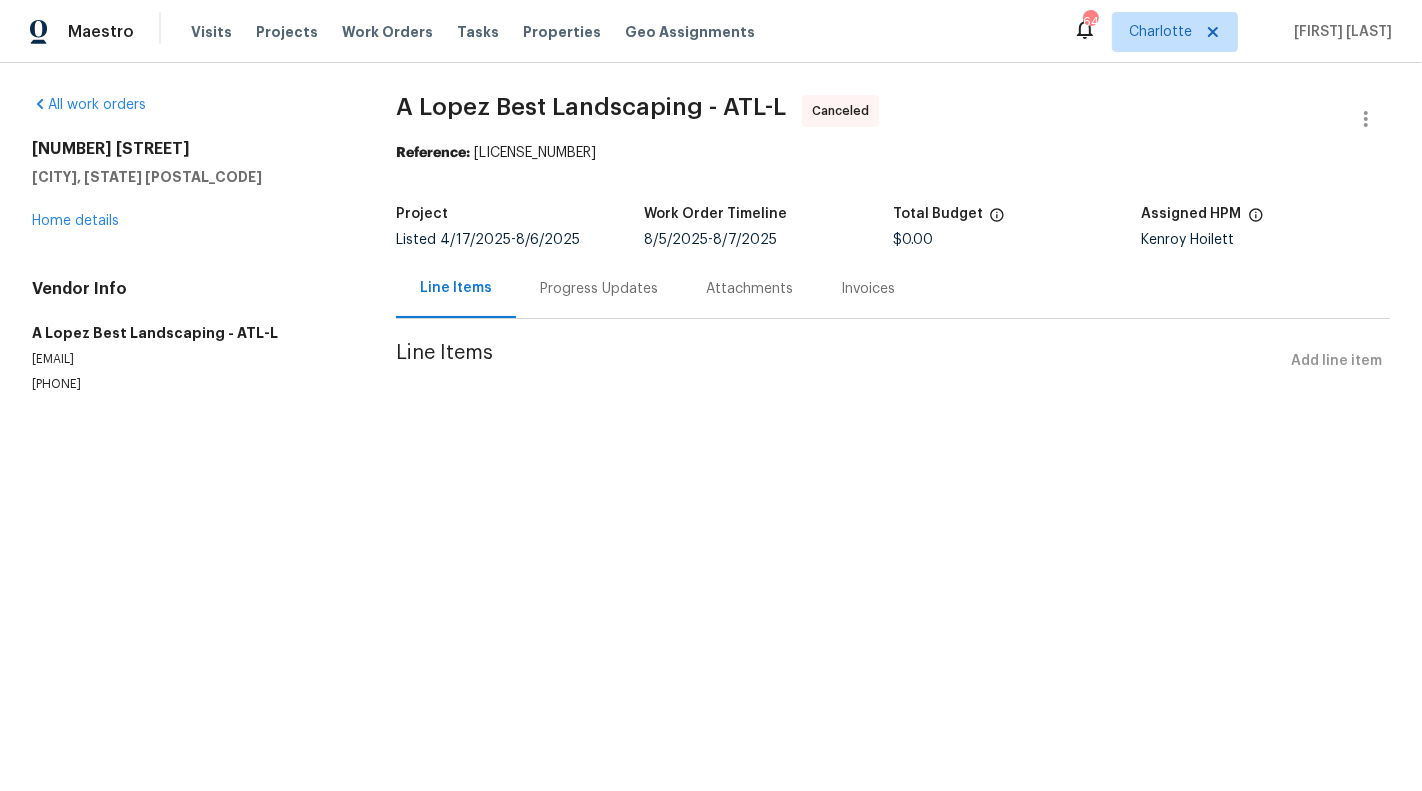 click on "[NUMBER] [STREET] [CITY], [STATE] [POSTAL_CODE] Home details" at bounding box center (190, 185) 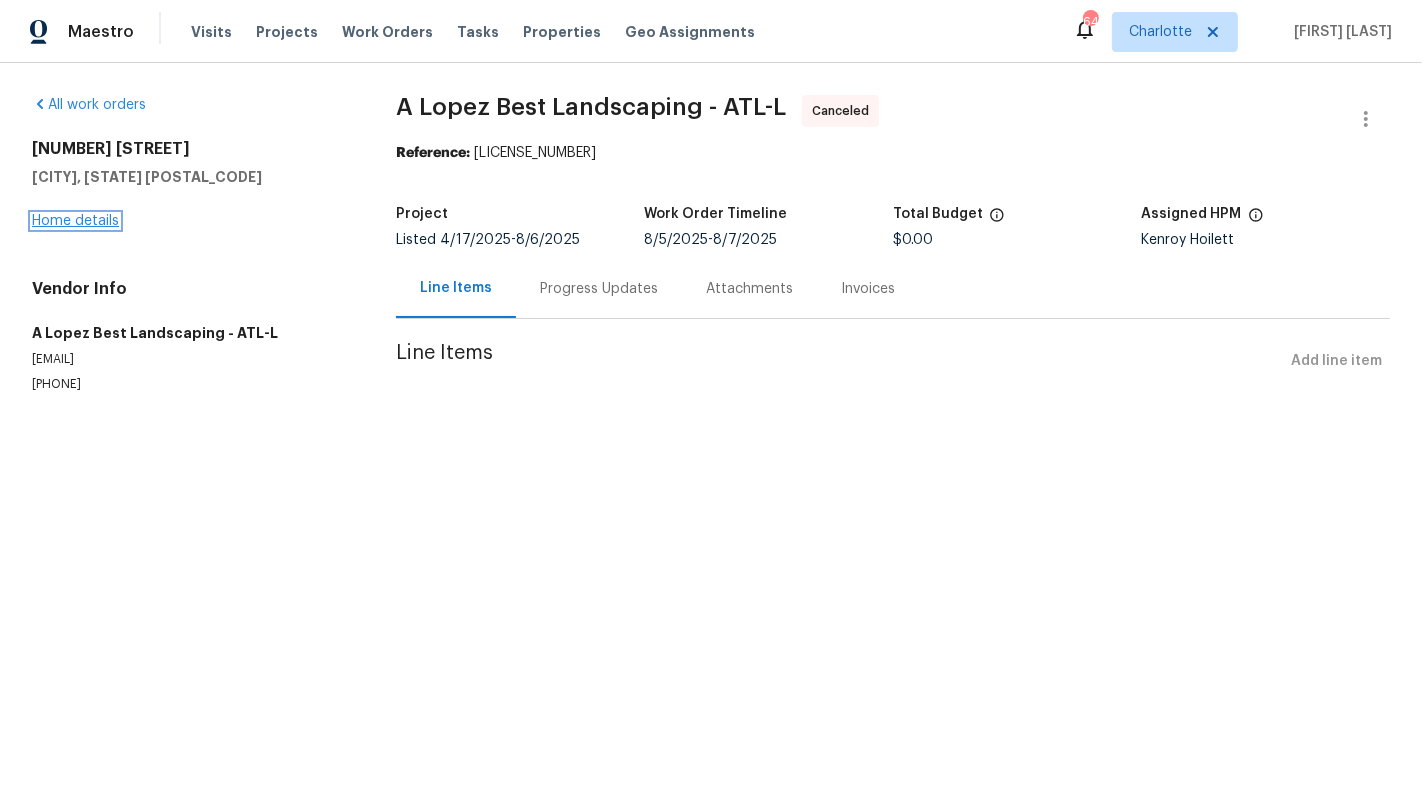 click on "Home details" at bounding box center (75, 221) 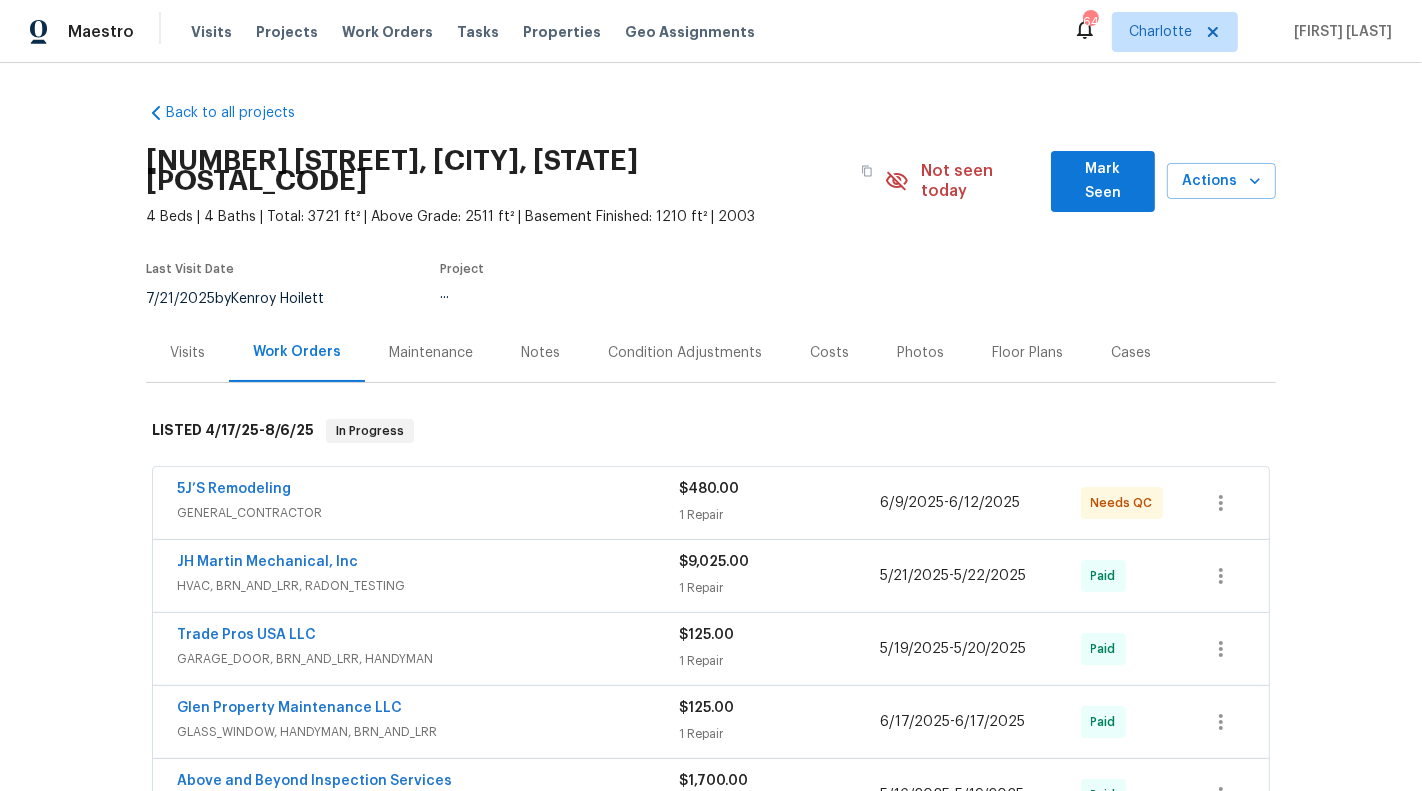click on "5J’S Remodeling" at bounding box center (428, 491) 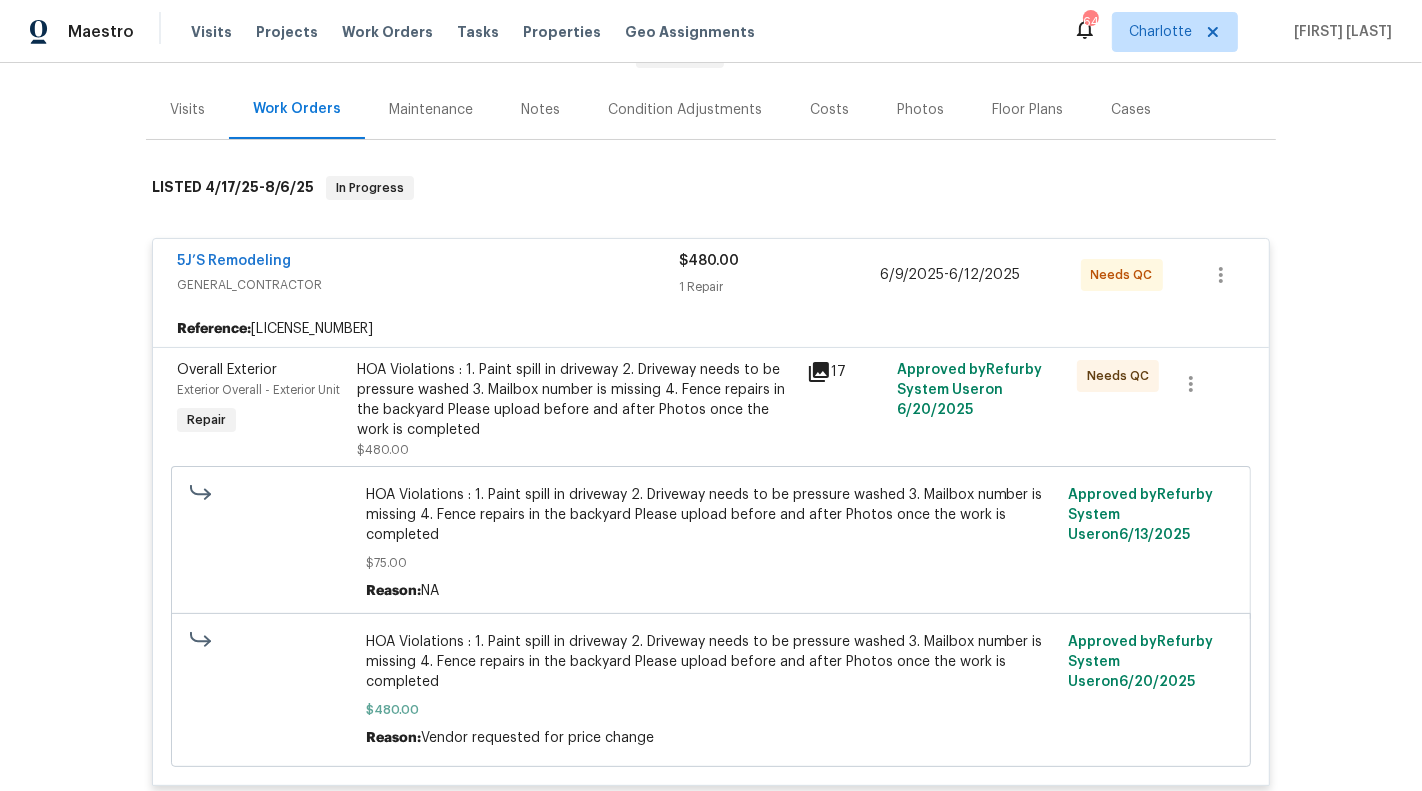 scroll, scrollTop: 265, scrollLeft: 0, axis: vertical 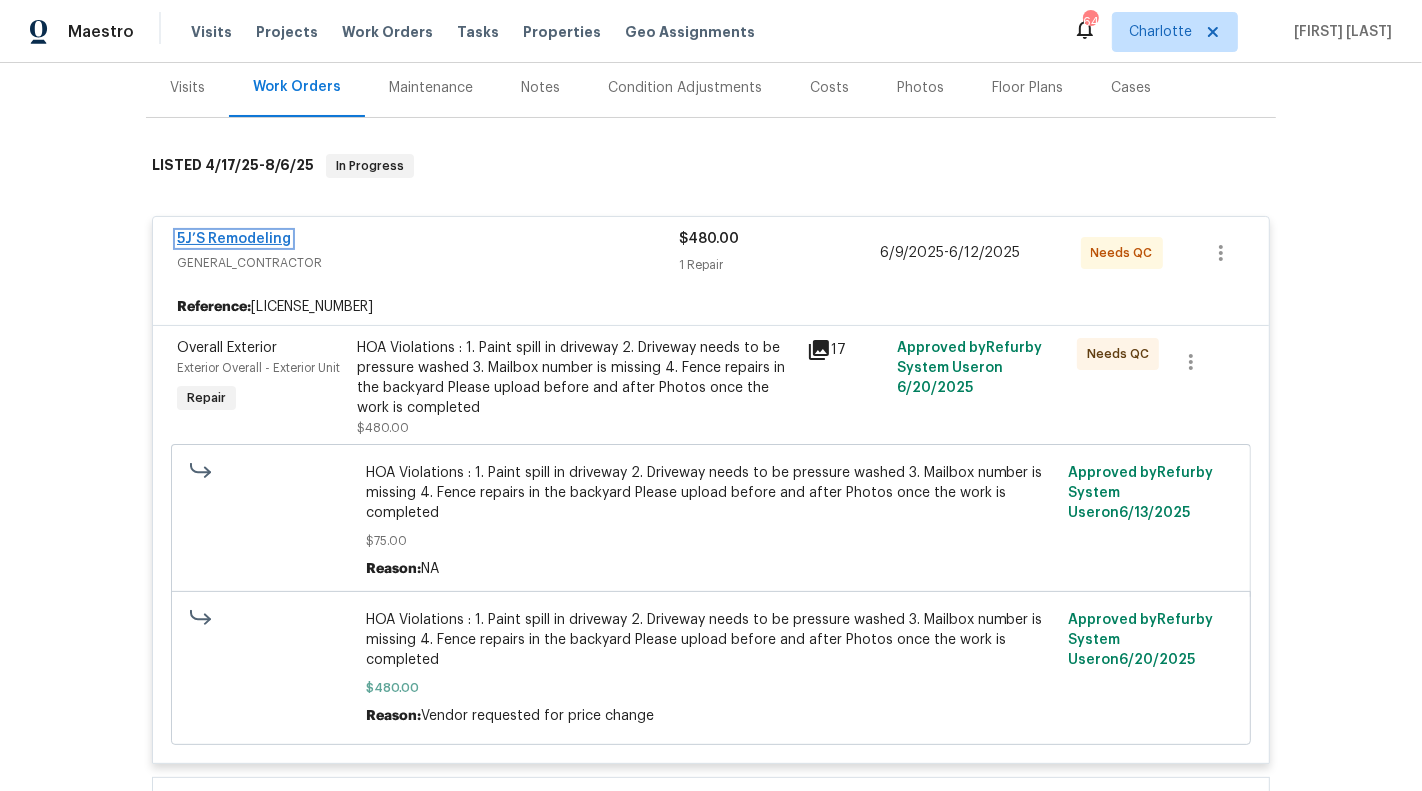 click on "5J’S Remodeling" at bounding box center (234, 239) 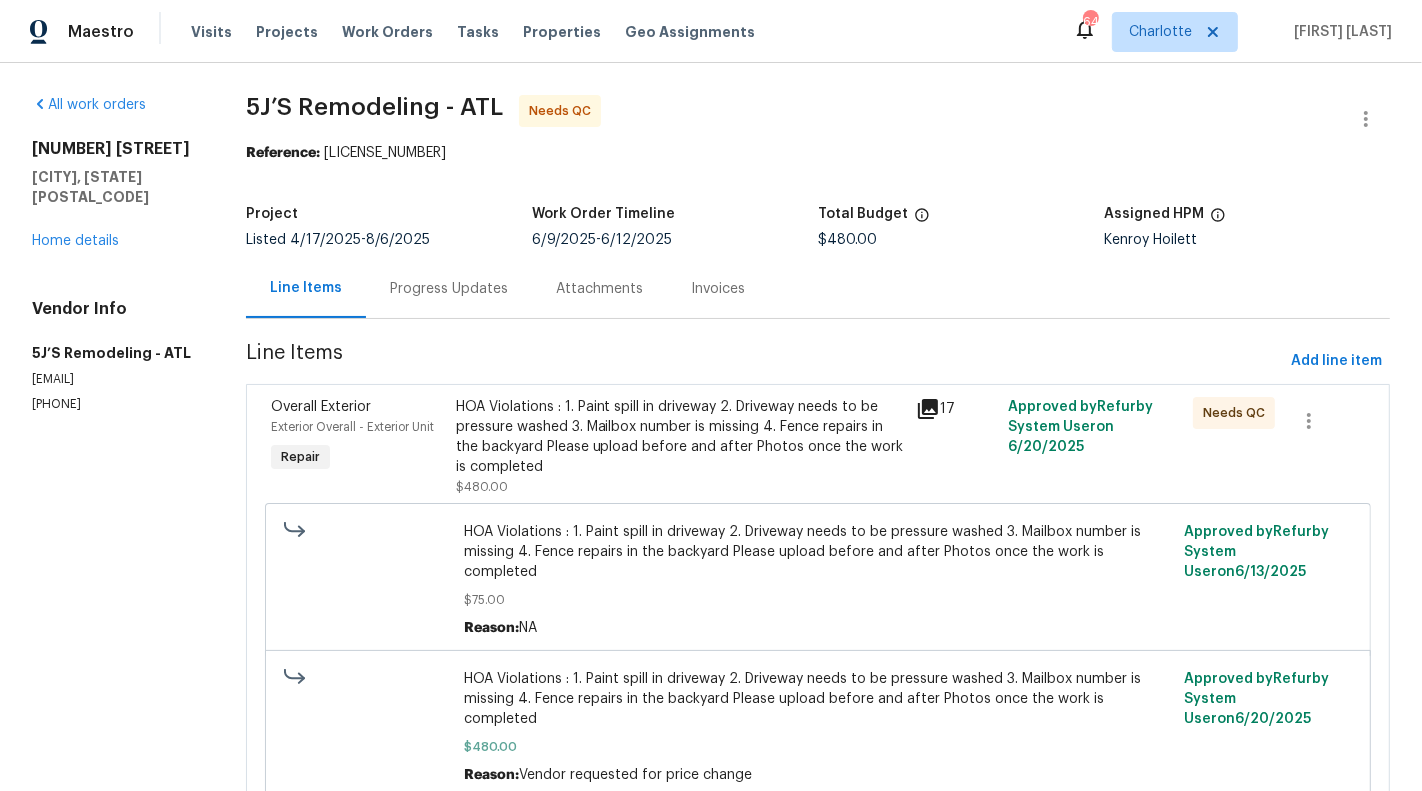 click on "[PHONE]" at bounding box center [115, 404] 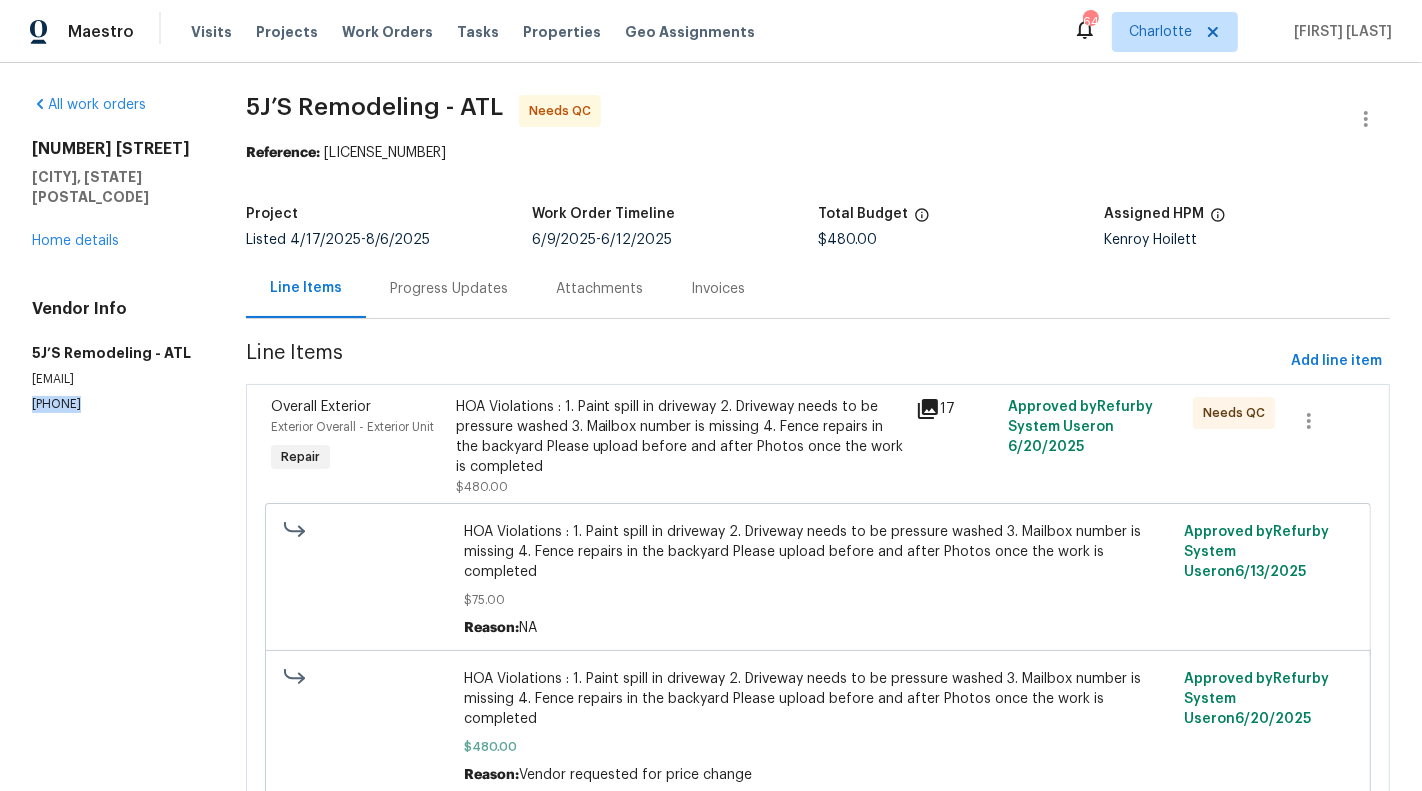 click on "[PHONE]" at bounding box center [115, 404] 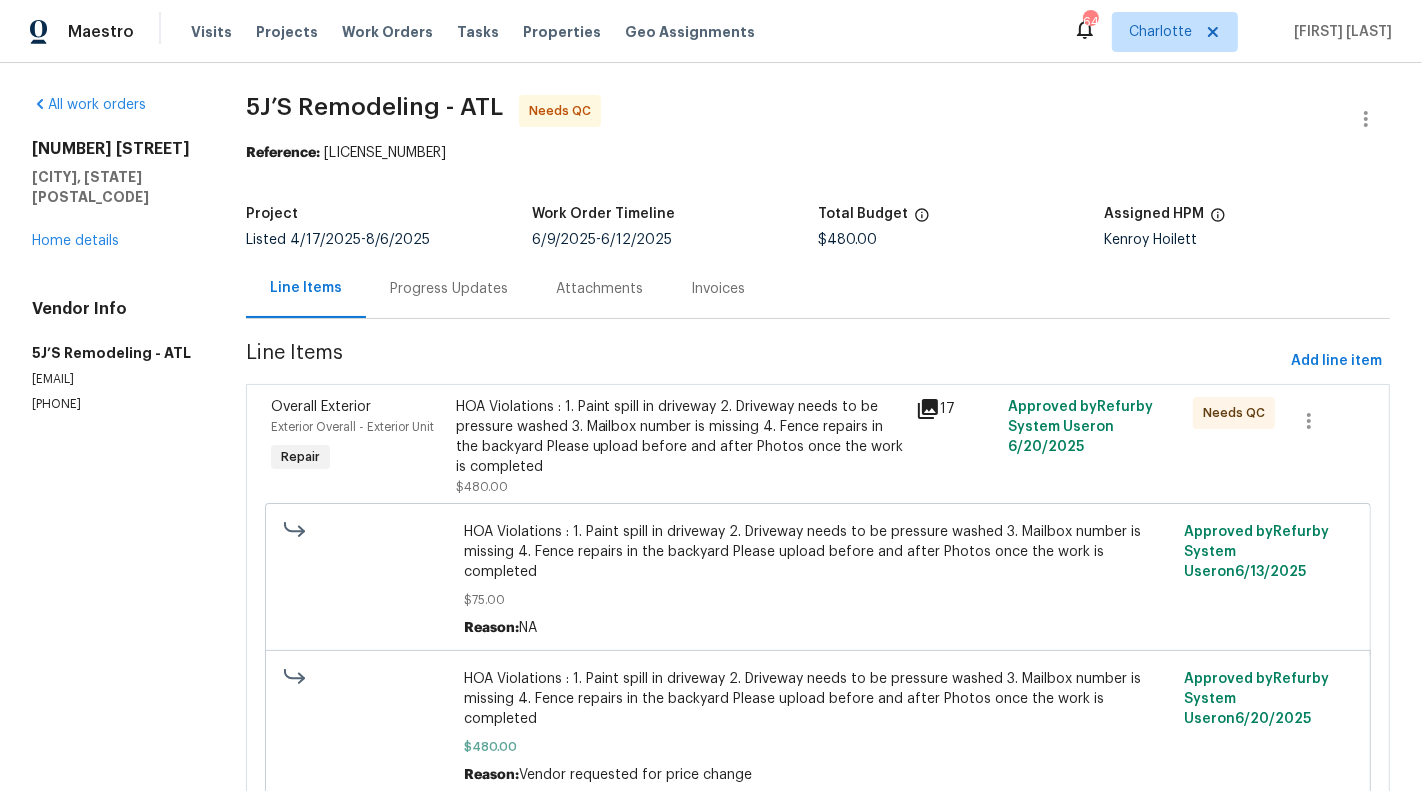 click on "[PHONE]" at bounding box center (115, 404) 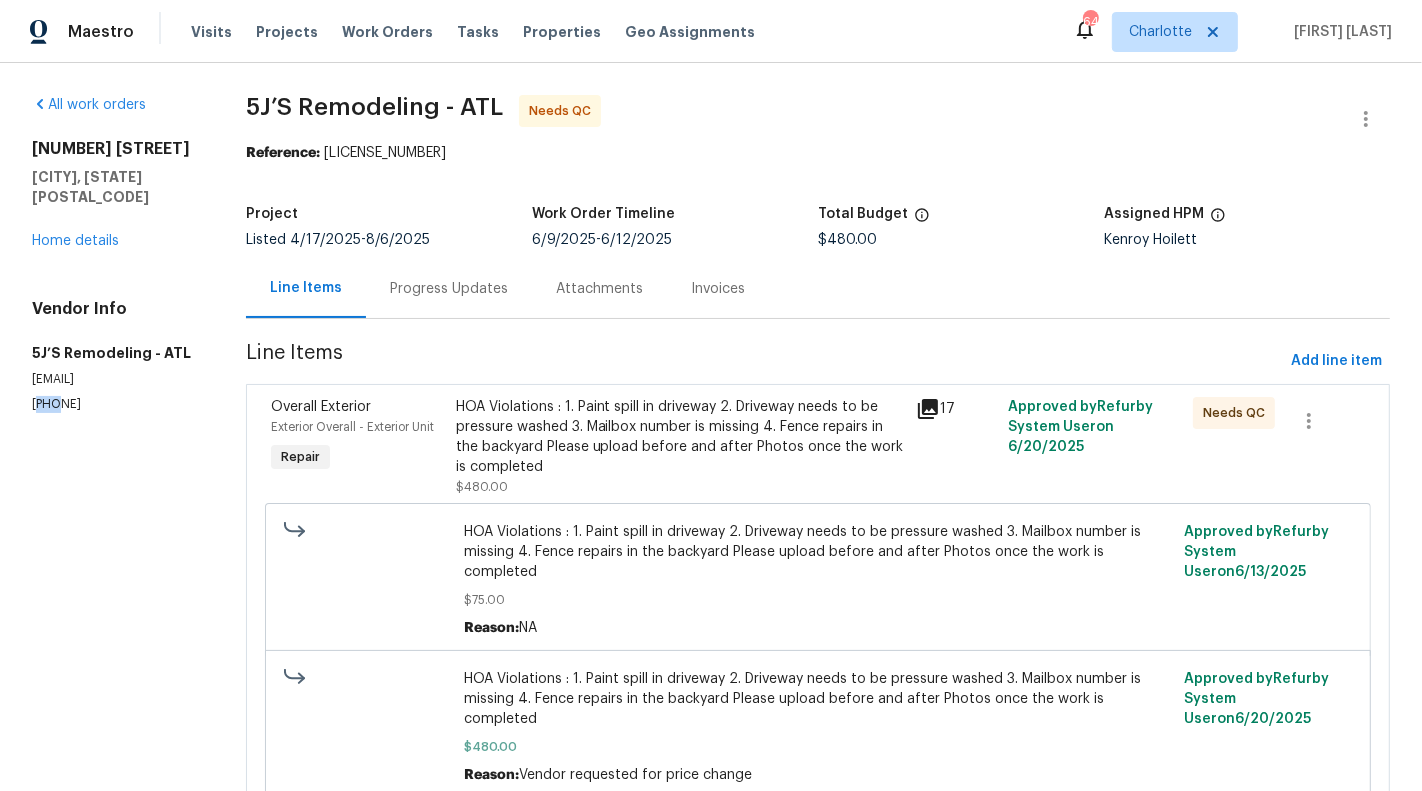 click on "[PHONE]" at bounding box center [115, 404] 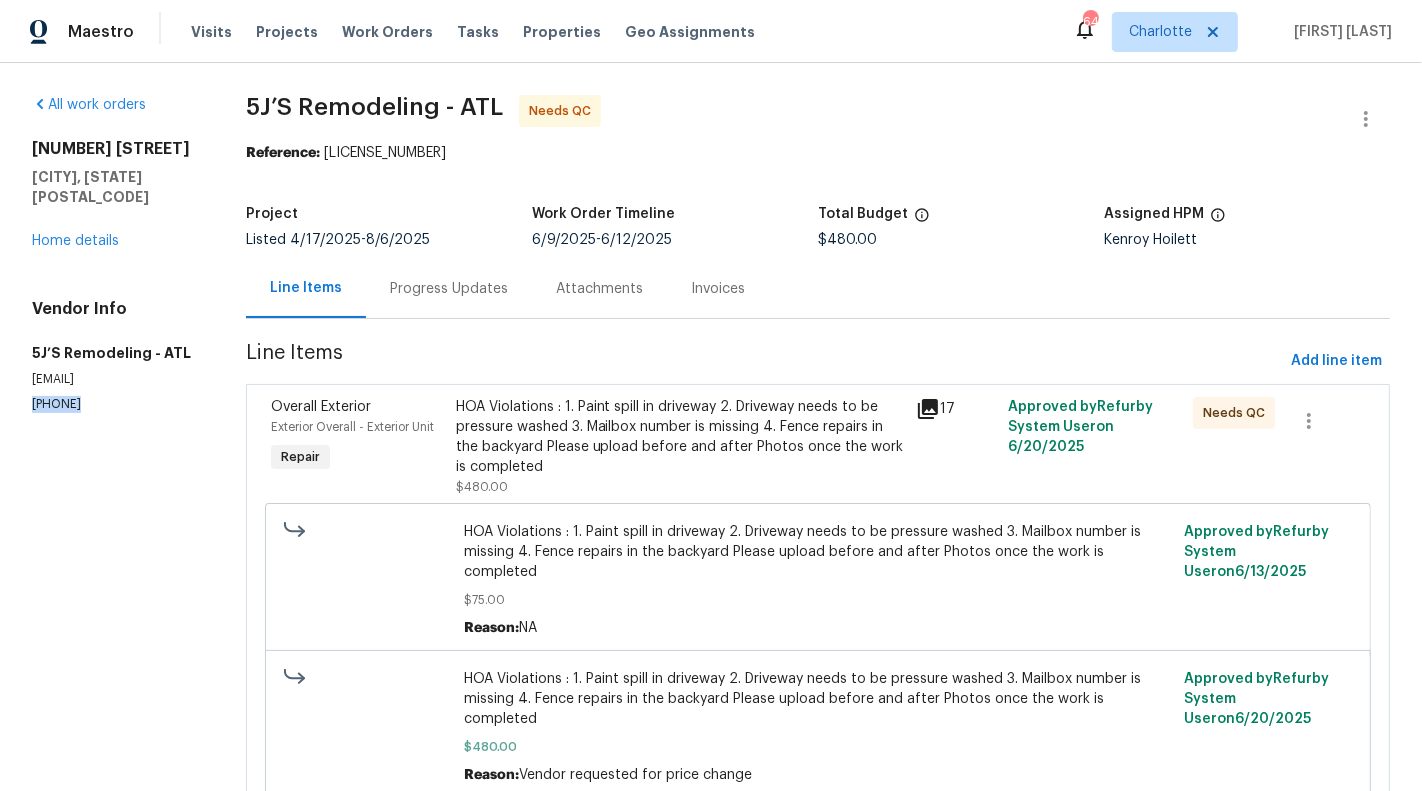 click on "[PHONE]" at bounding box center [115, 404] 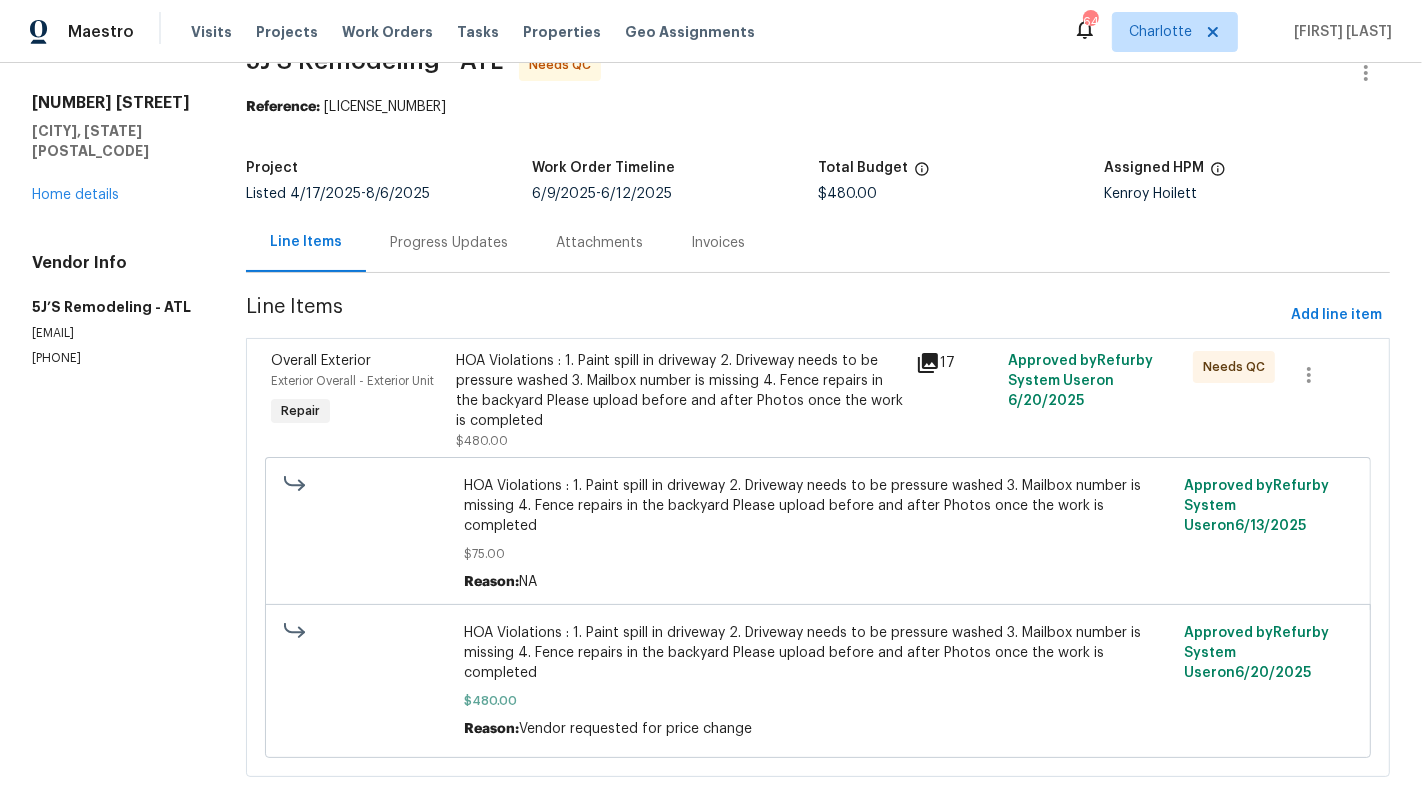 click on "HOA Violations : 1. Paint spill in driveway
2. Driveway needs to be pressure washed
3. Mailbox number is missing
4. Fence repairs in the backyard
Please upload before and after Photos once the work is completed" at bounding box center [680, 391] 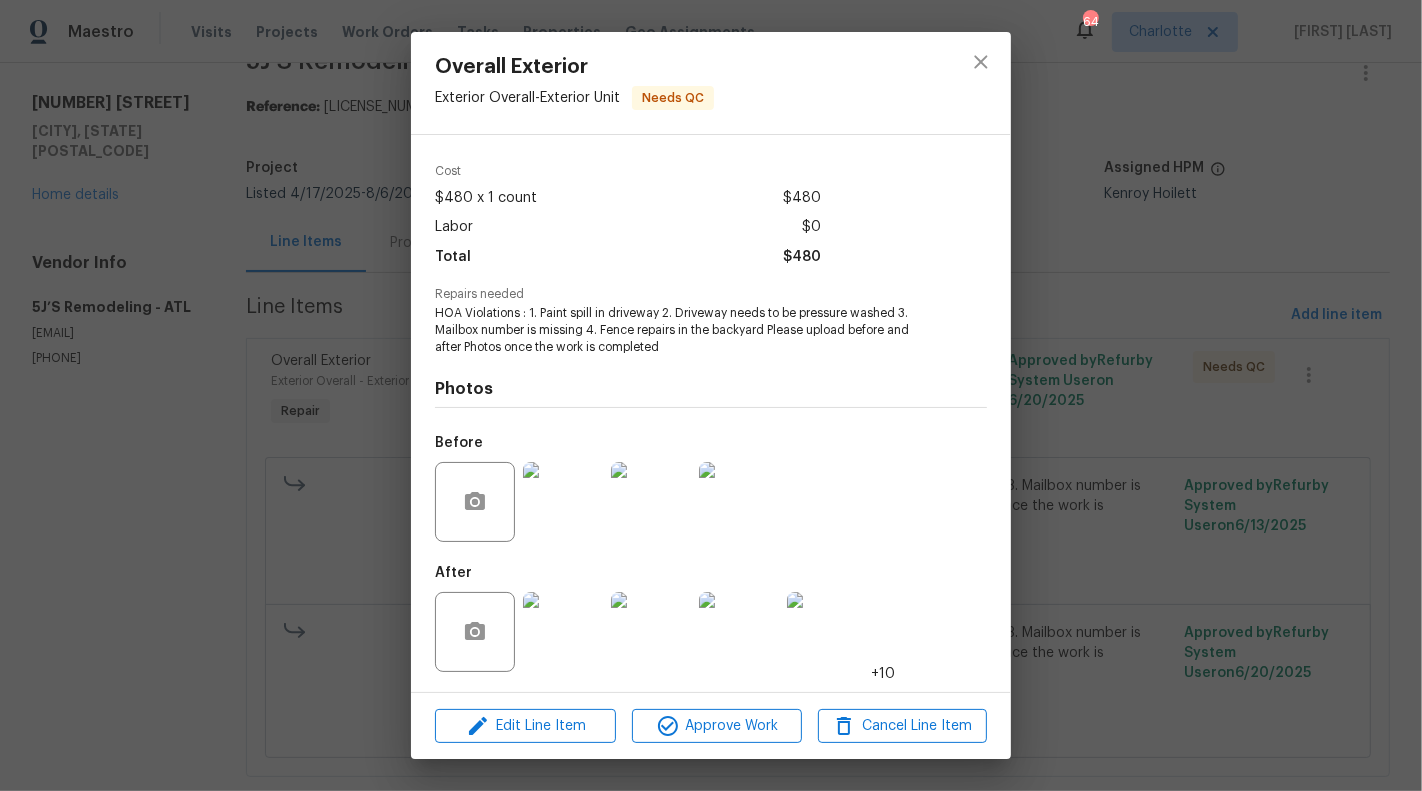 scroll, scrollTop: 63, scrollLeft: 0, axis: vertical 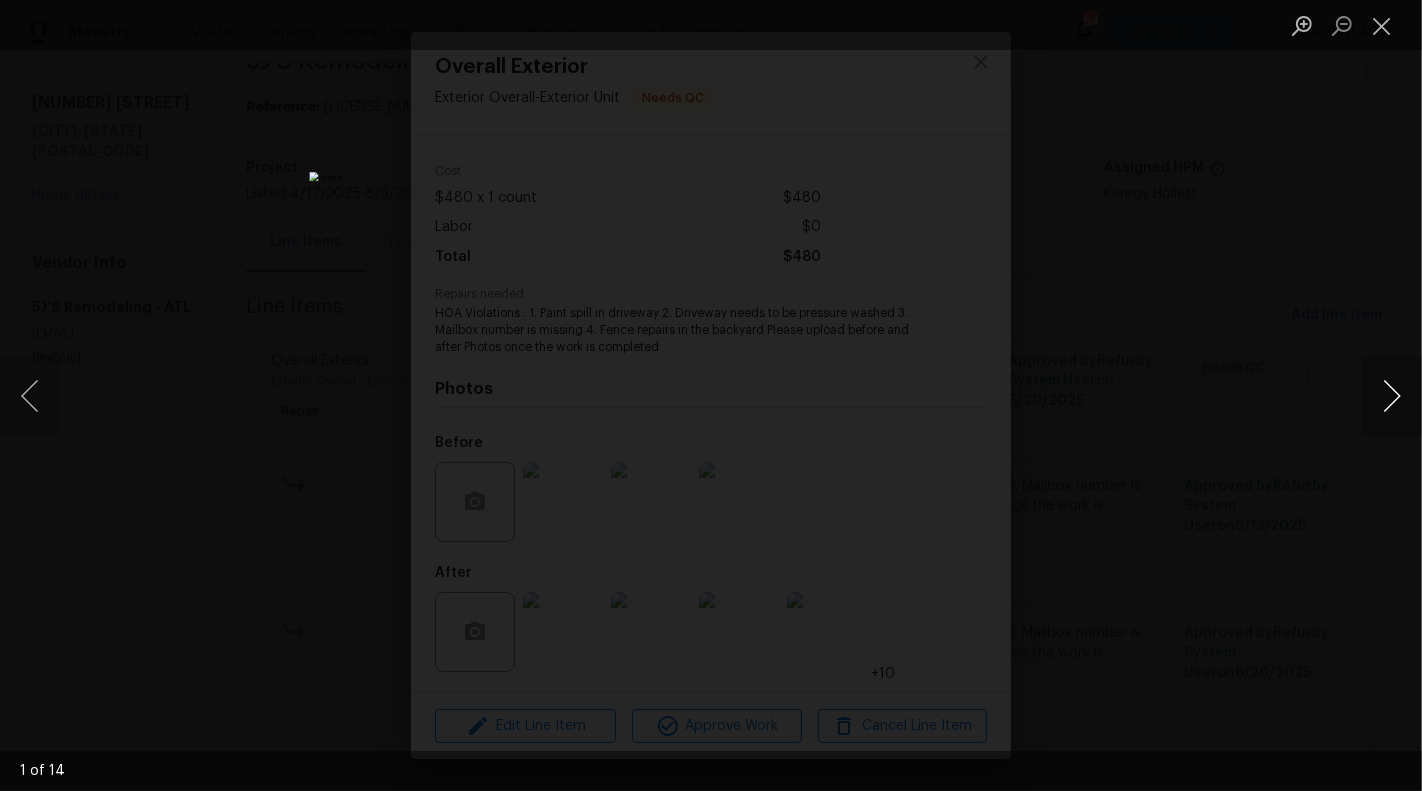 click at bounding box center [1392, 396] 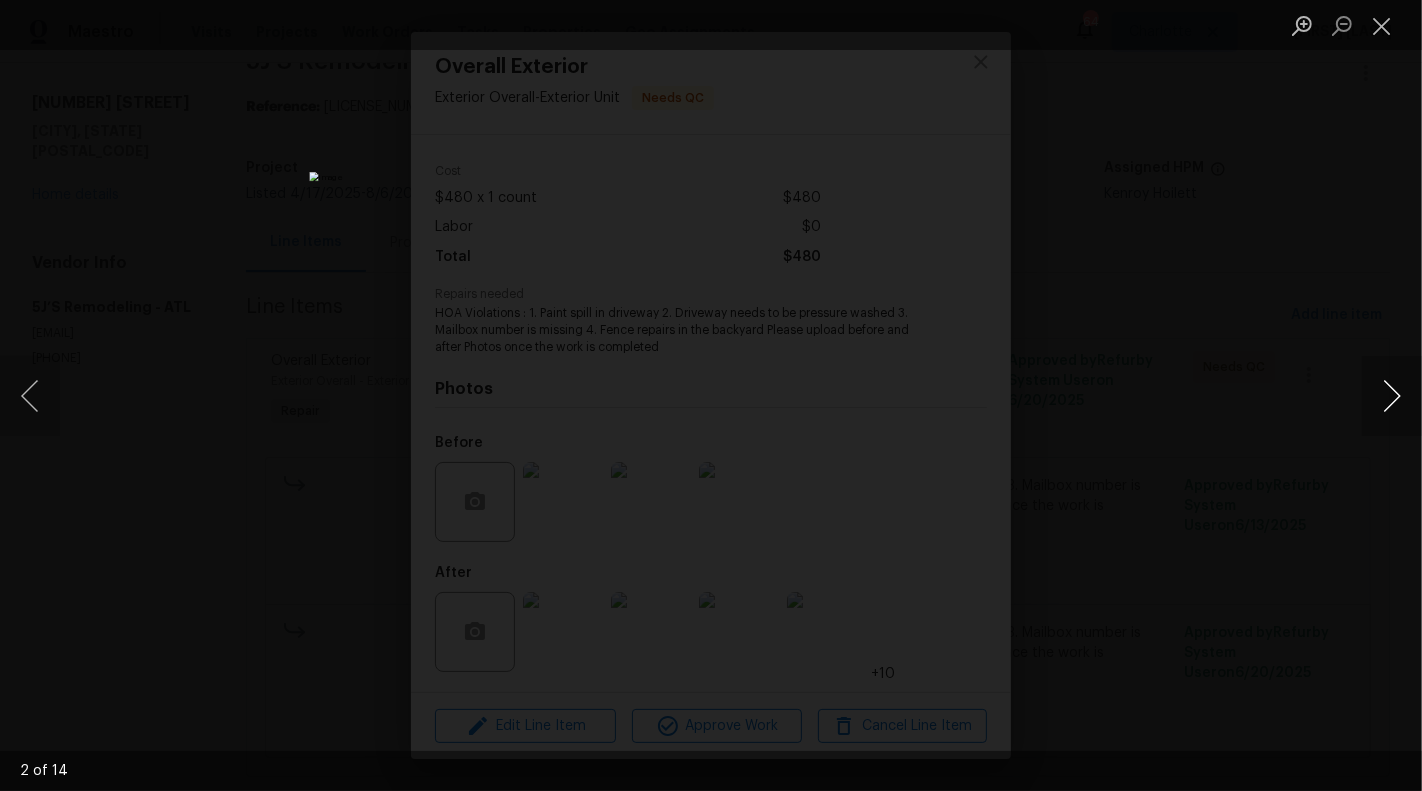 click at bounding box center [1392, 396] 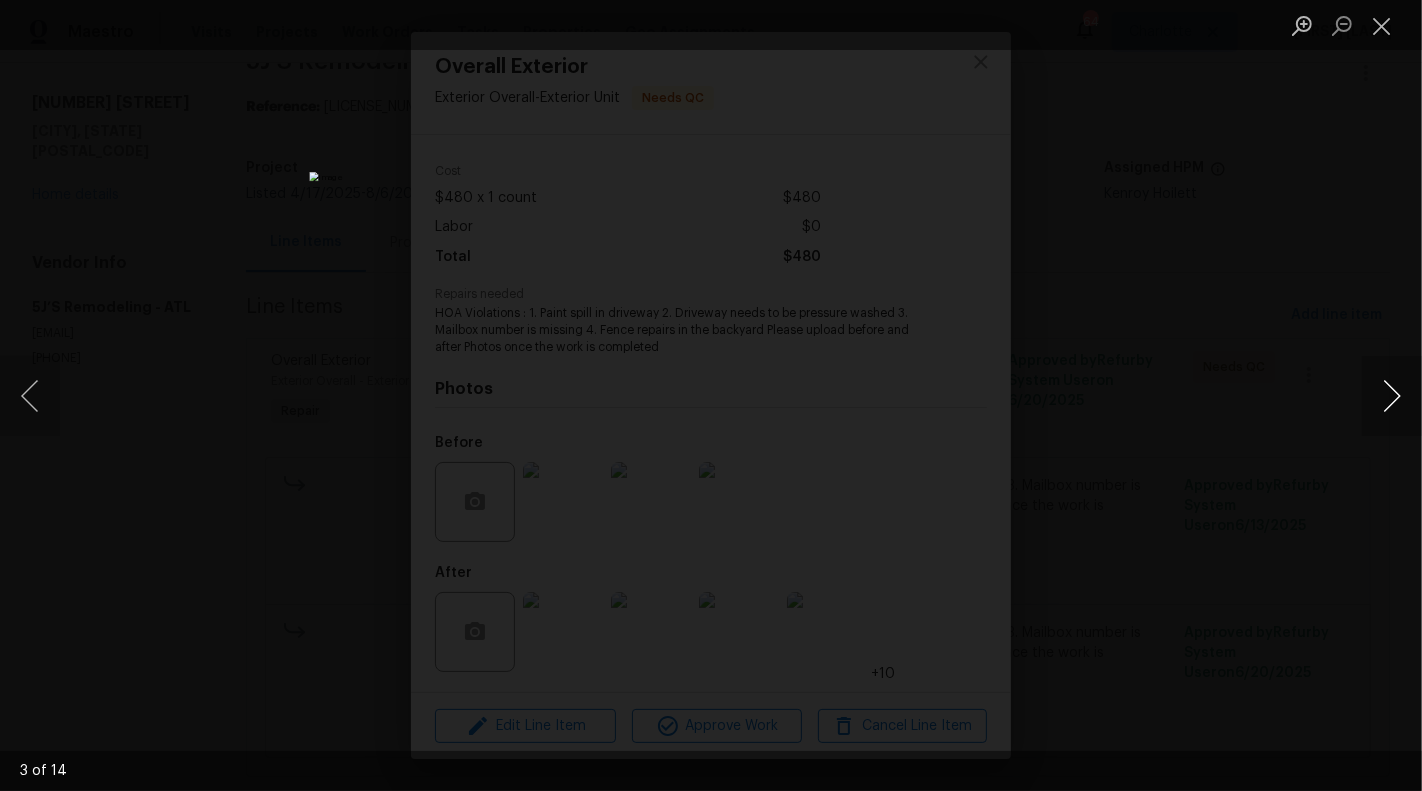 click at bounding box center [1392, 396] 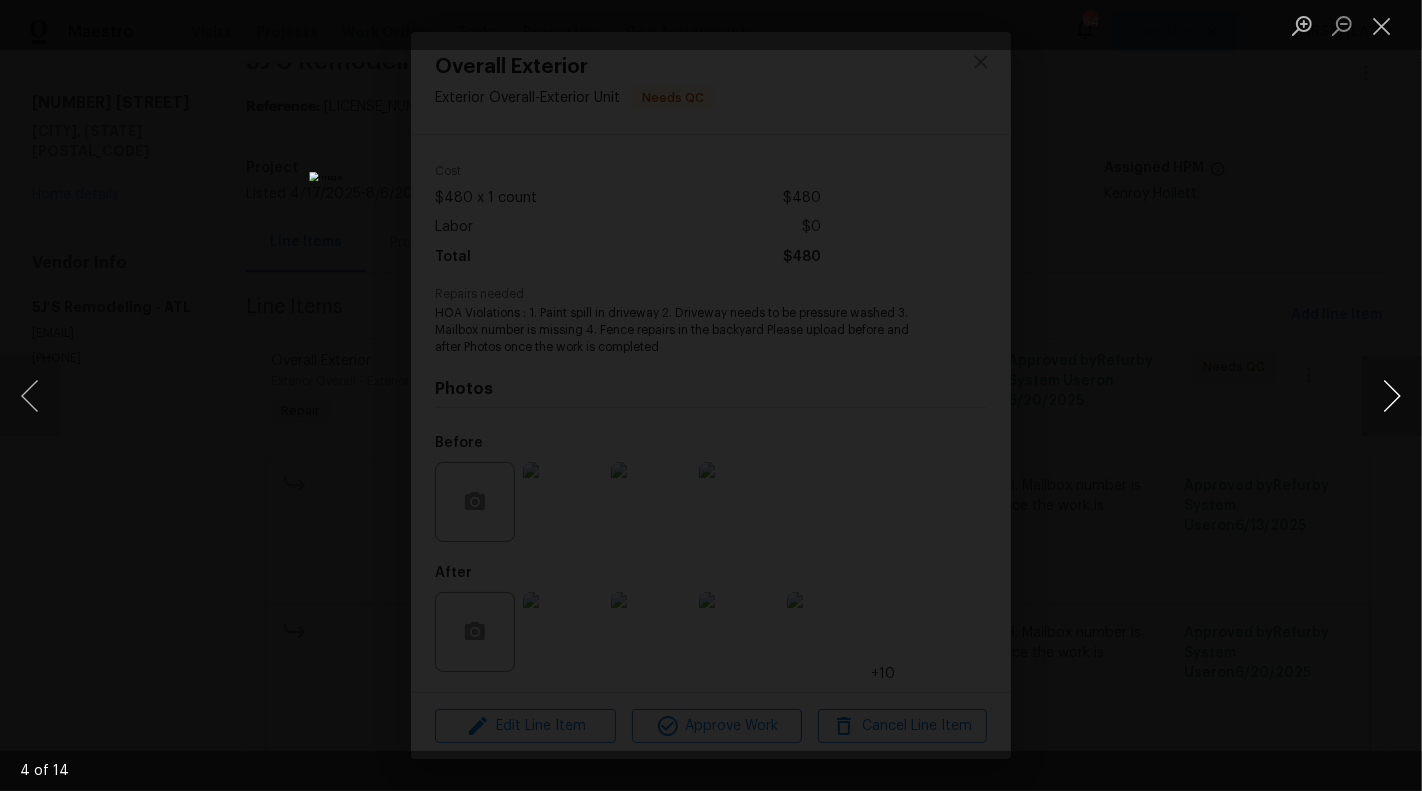 click at bounding box center [1392, 396] 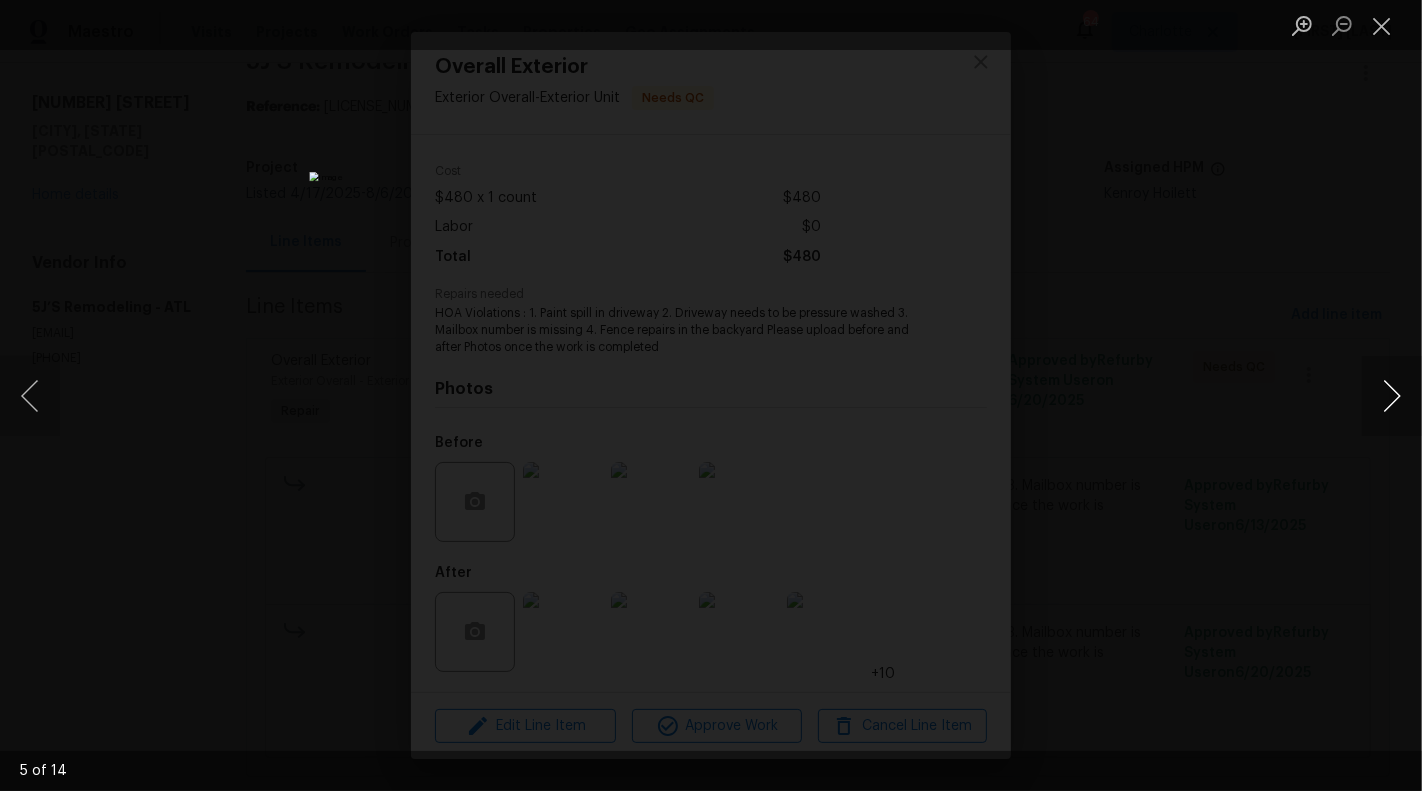 click at bounding box center (1392, 396) 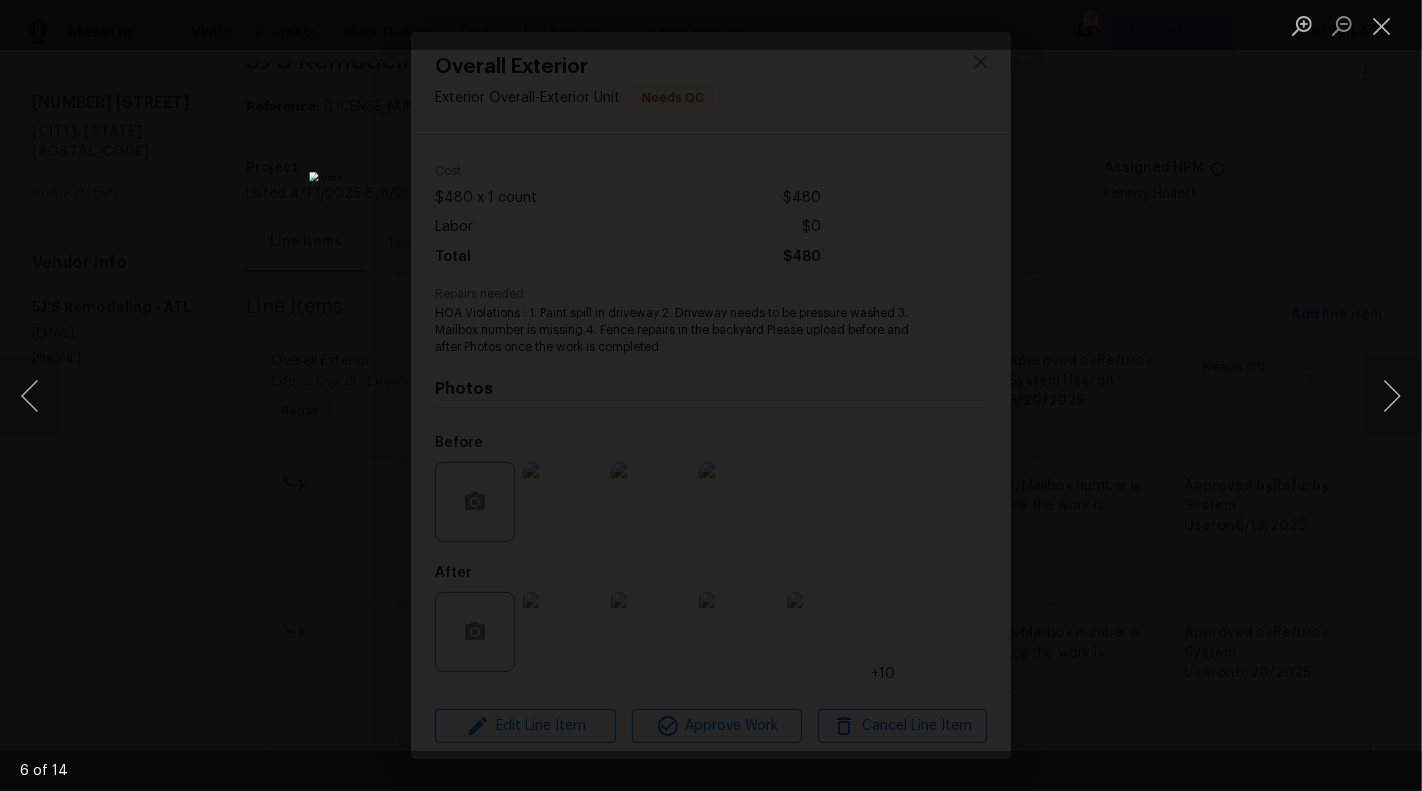 click at bounding box center [711, 395] 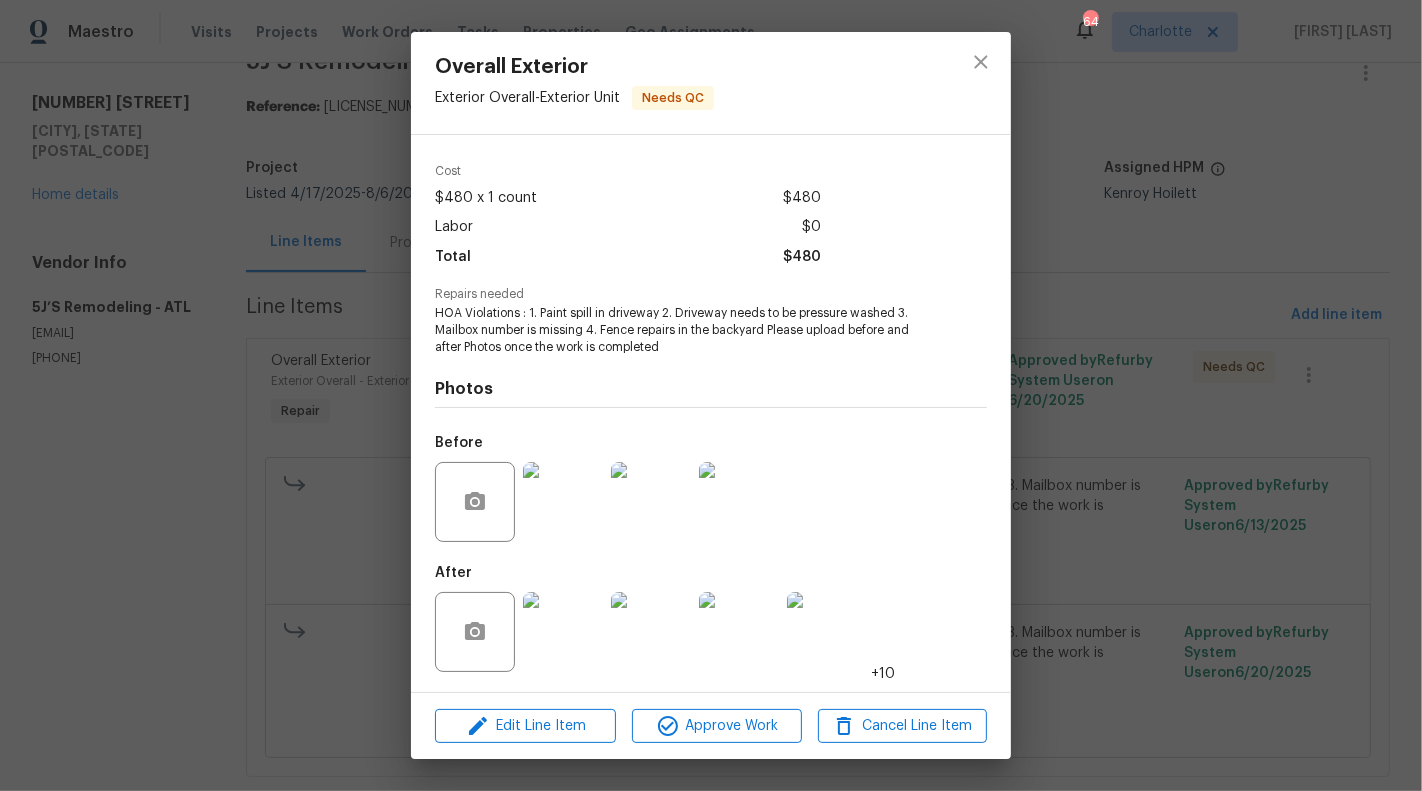 click on "Overall Exterior Exterior Overall  -  Exterior Unit Needs QC Vendor 5J’S Remodeling Account Category Repairs Cost $480 x 1 count $480 Labor $0 Total $480 Repairs needed HOA Violations : 1. Paint spill in driveway
2. Driveway needs to be pressure washed
3. Mailbox number is missing
4. Fence repairs in the backyard
Please upload before and after Photos once the work is completed Photos Before After  +10  Edit Line Item  Approve Work  Cancel Line Item" at bounding box center (711, 395) 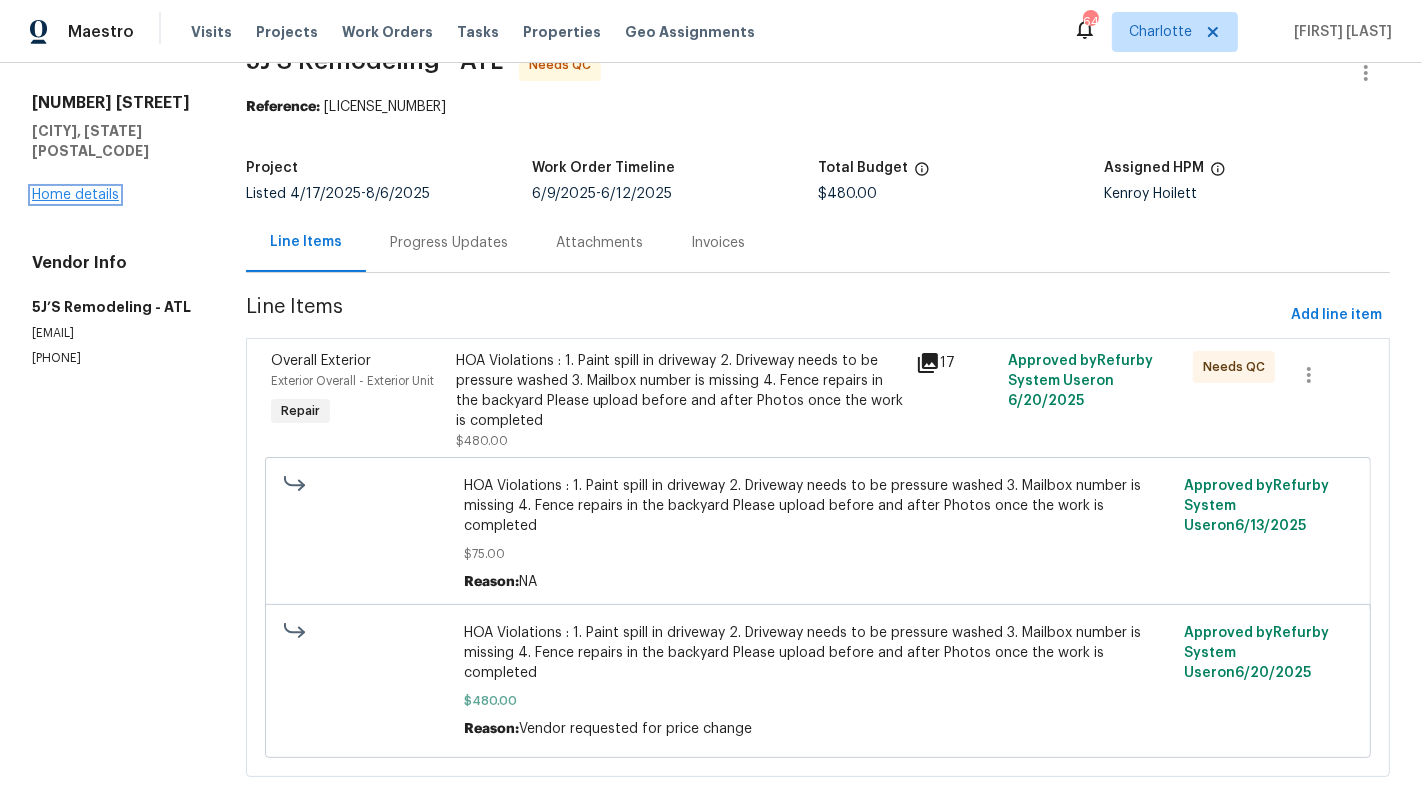 click on "Home details" at bounding box center (75, 195) 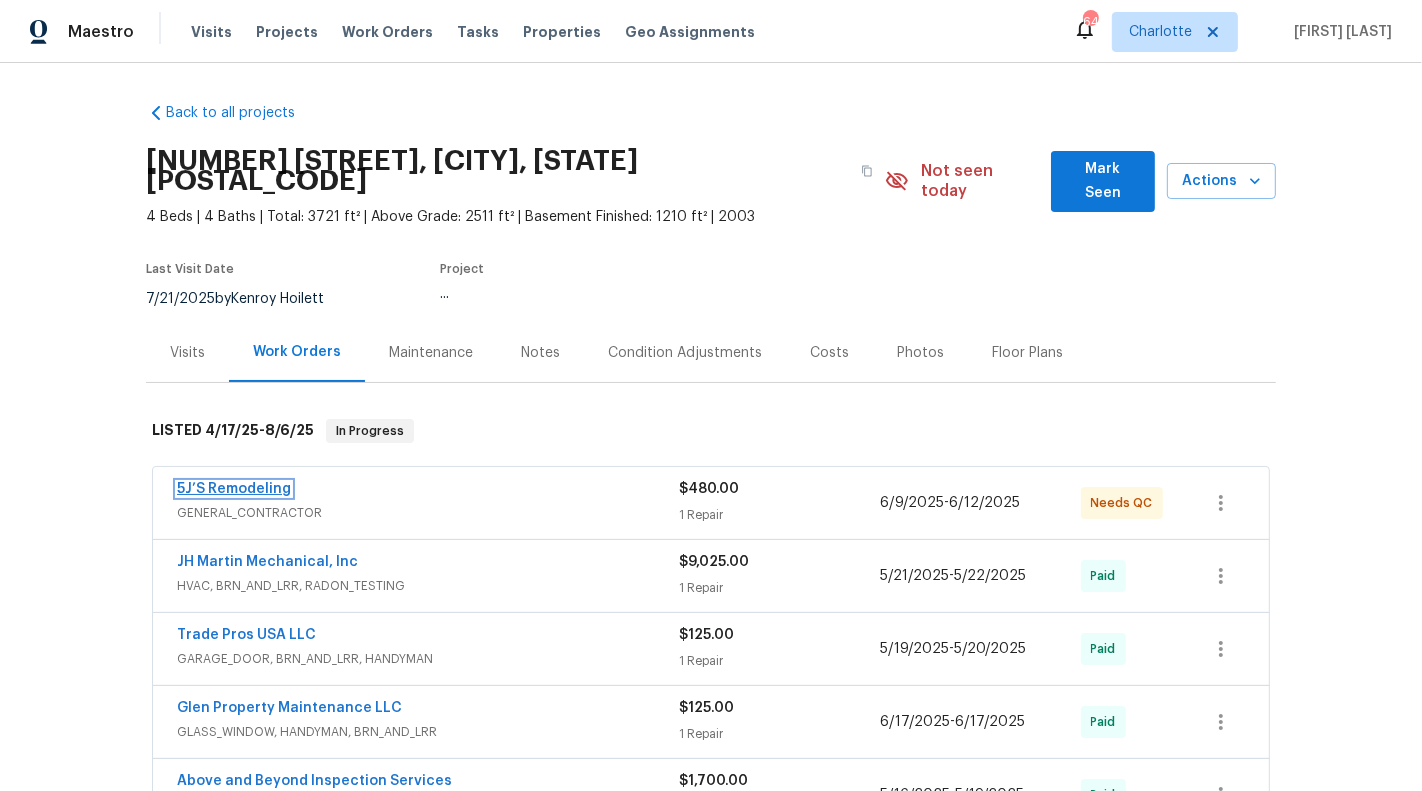 click on "5J’S Remodeling" at bounding box center [234, 489] 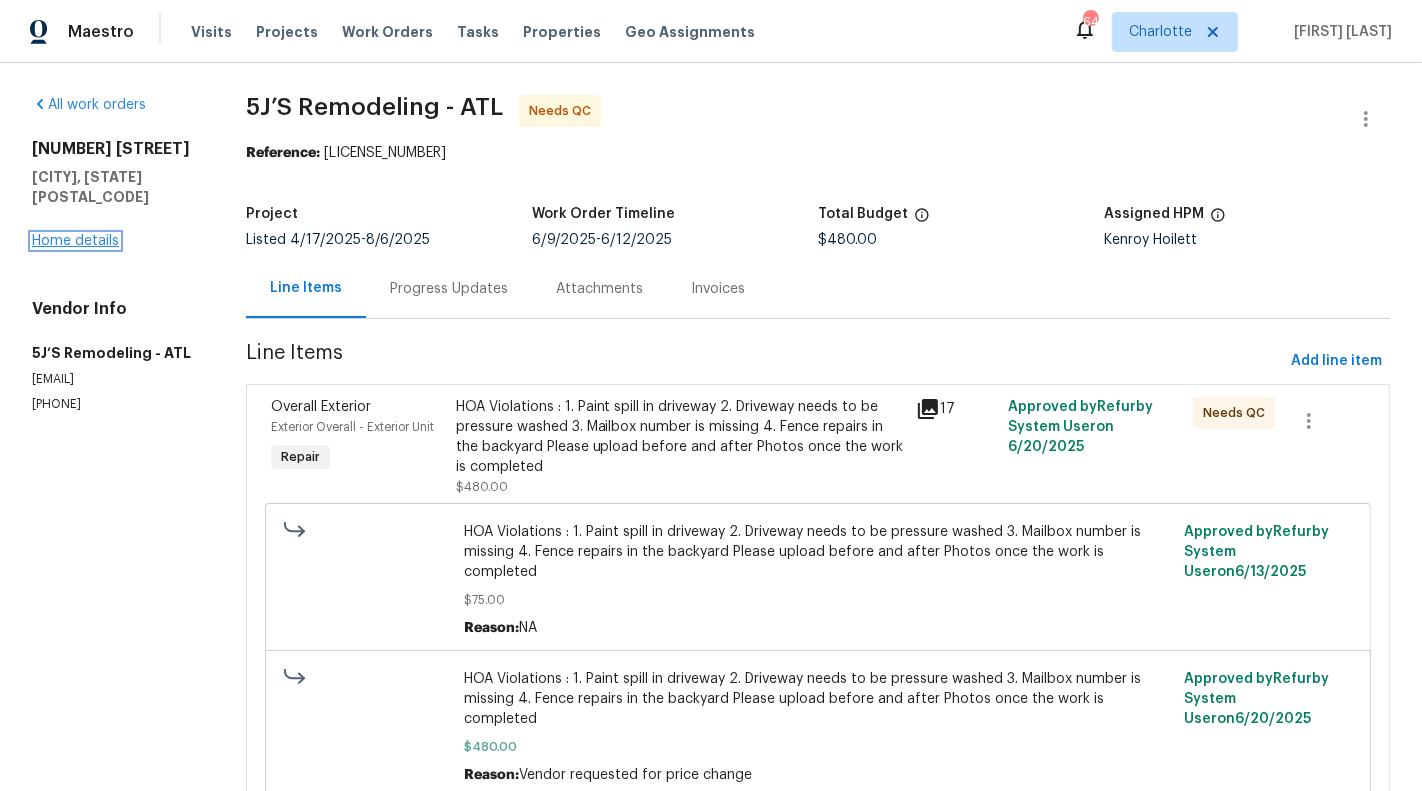 click on "Home details" at bounding box center [75, 241] 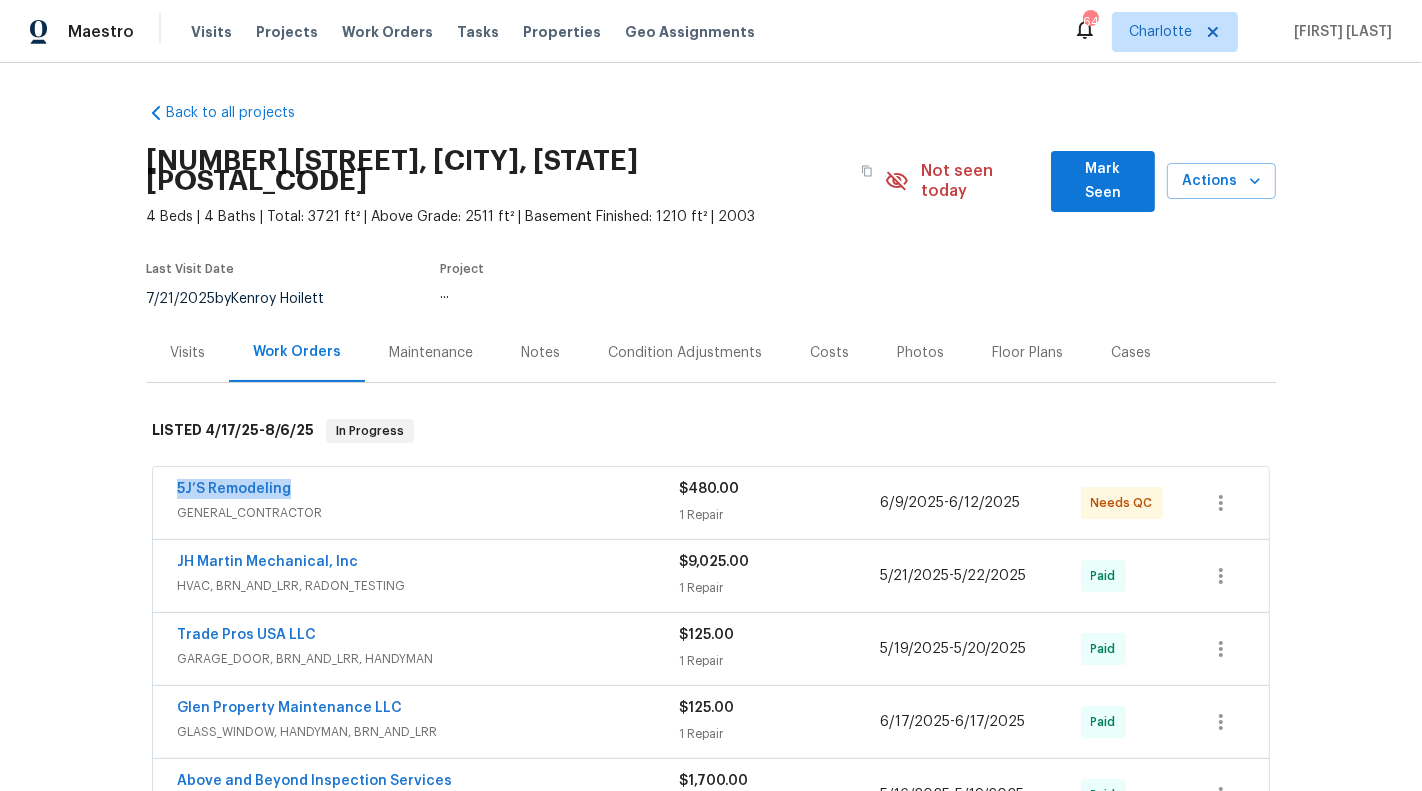 drag, startPoint x: 319, startPoint y: 463, endPoint x: 138, endPoint y: 464, distance: 181.00276 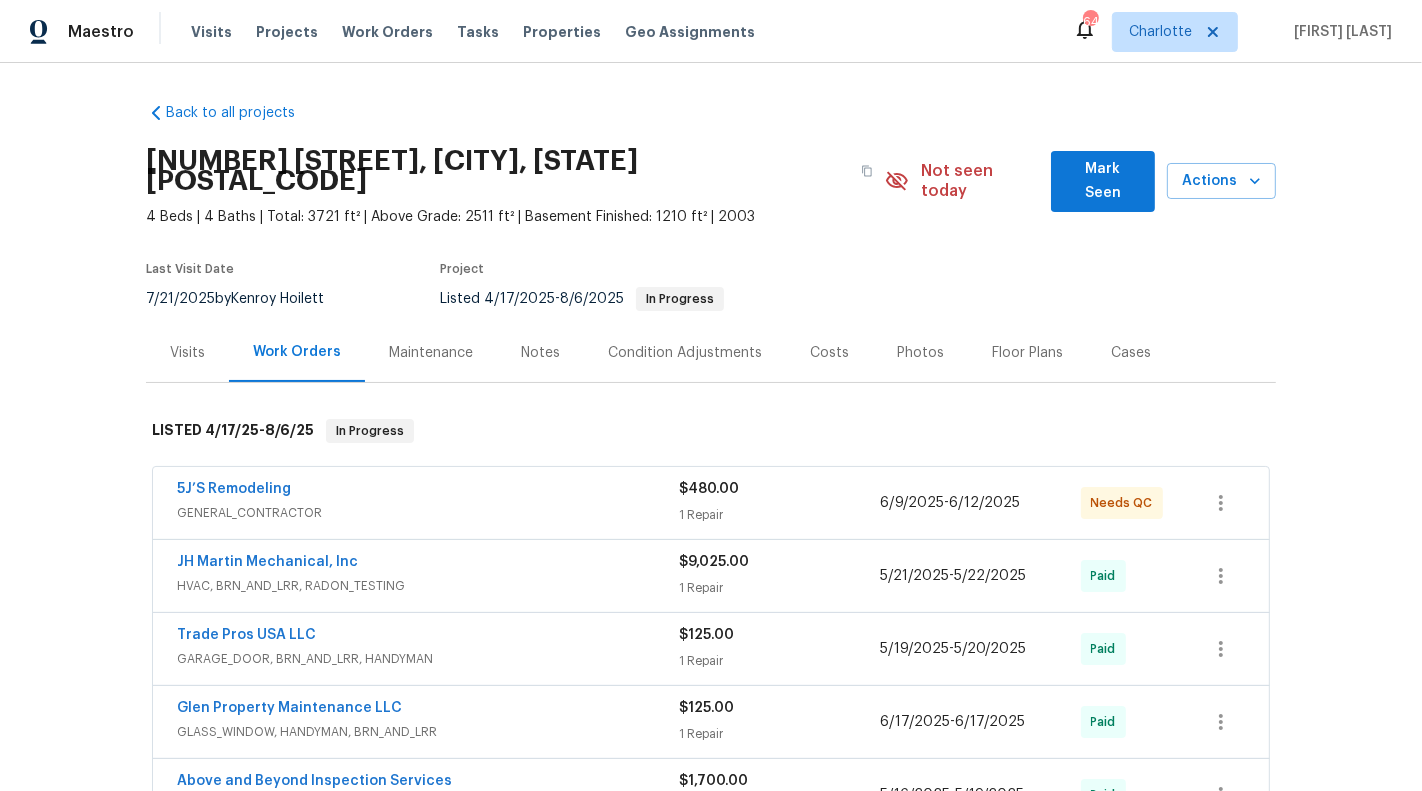 click on "GENERAL_CONTRACTOR" at bounding box center (428, 513) 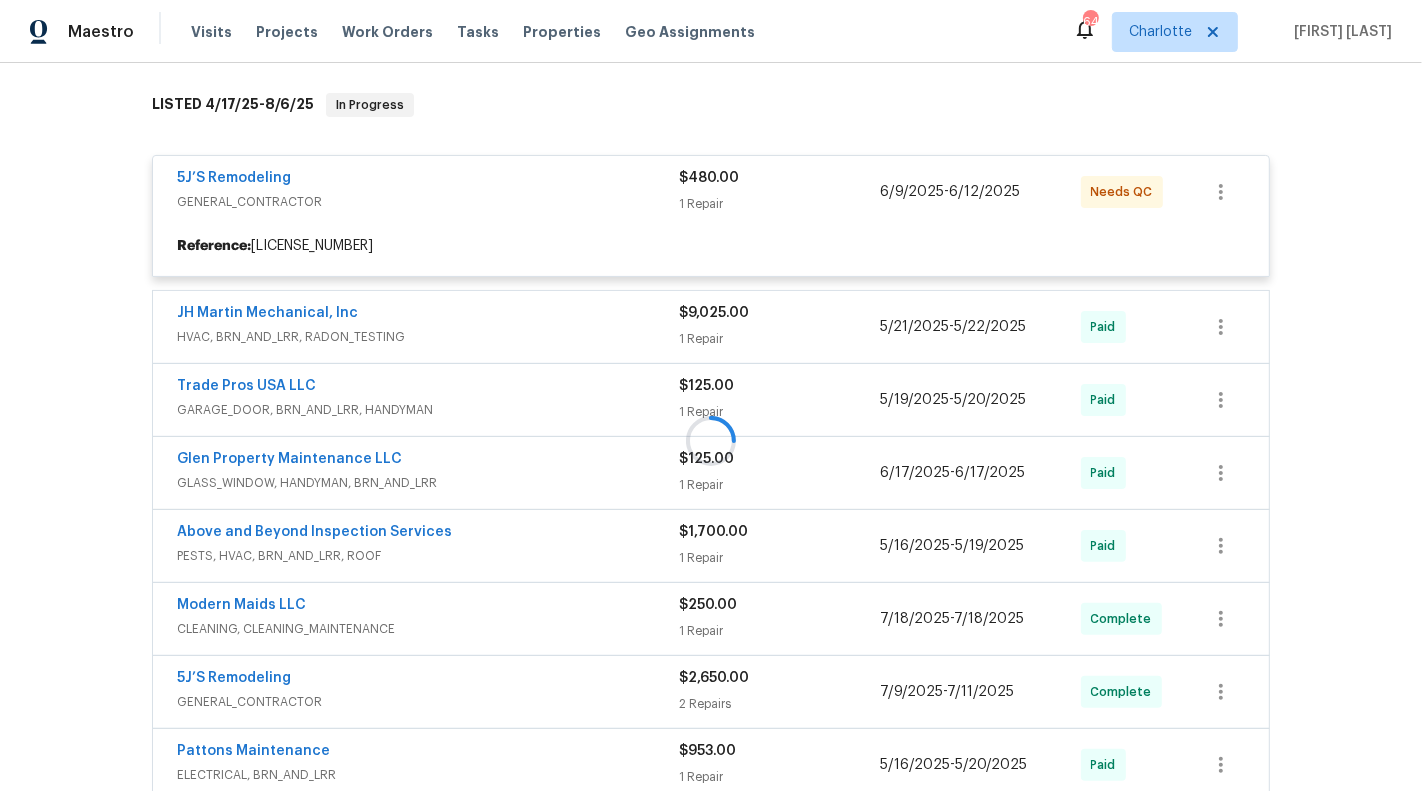 scroll, scrollTop: 346, scrollLeft: 0, axis: vertical 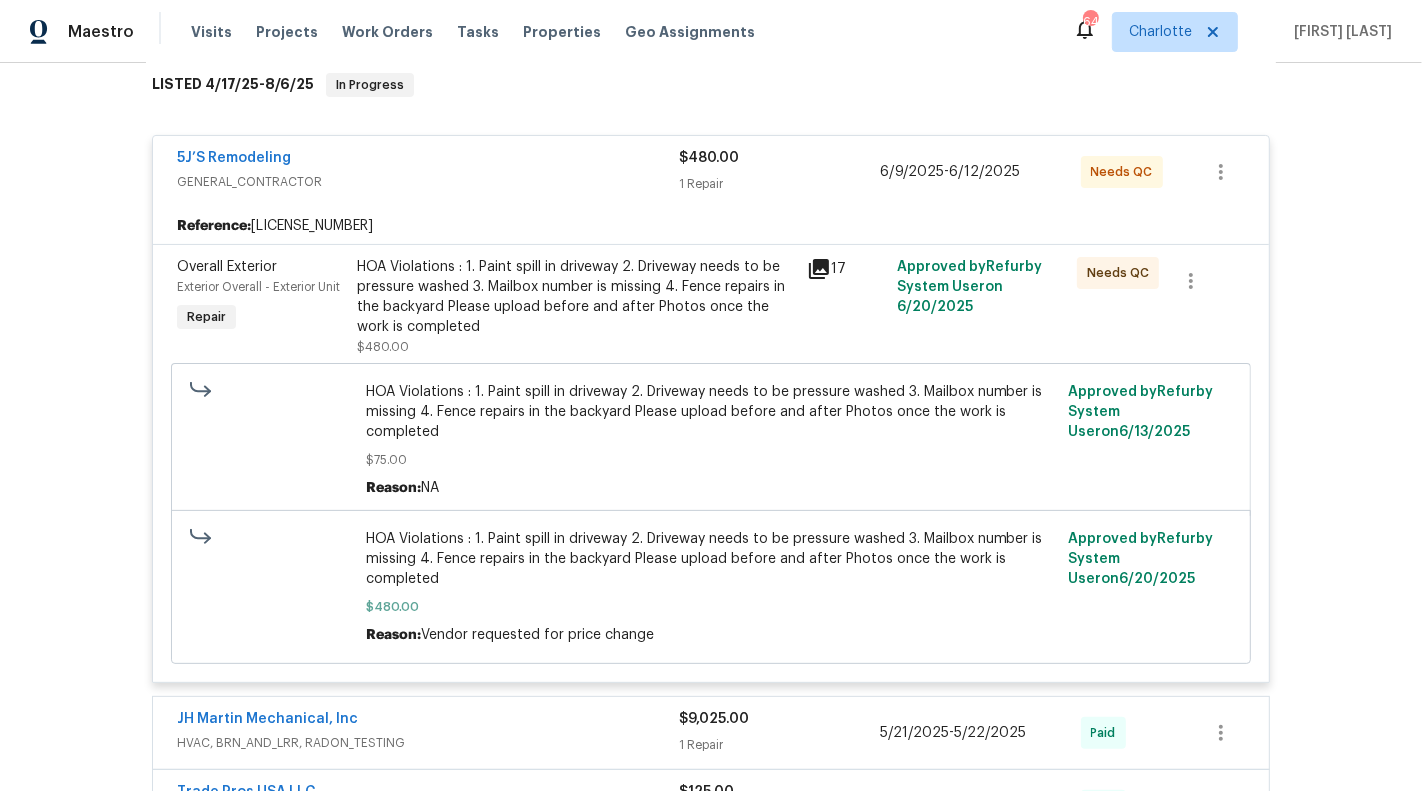 click on "5J’S Remodeling" at bounding box center (234, 158) 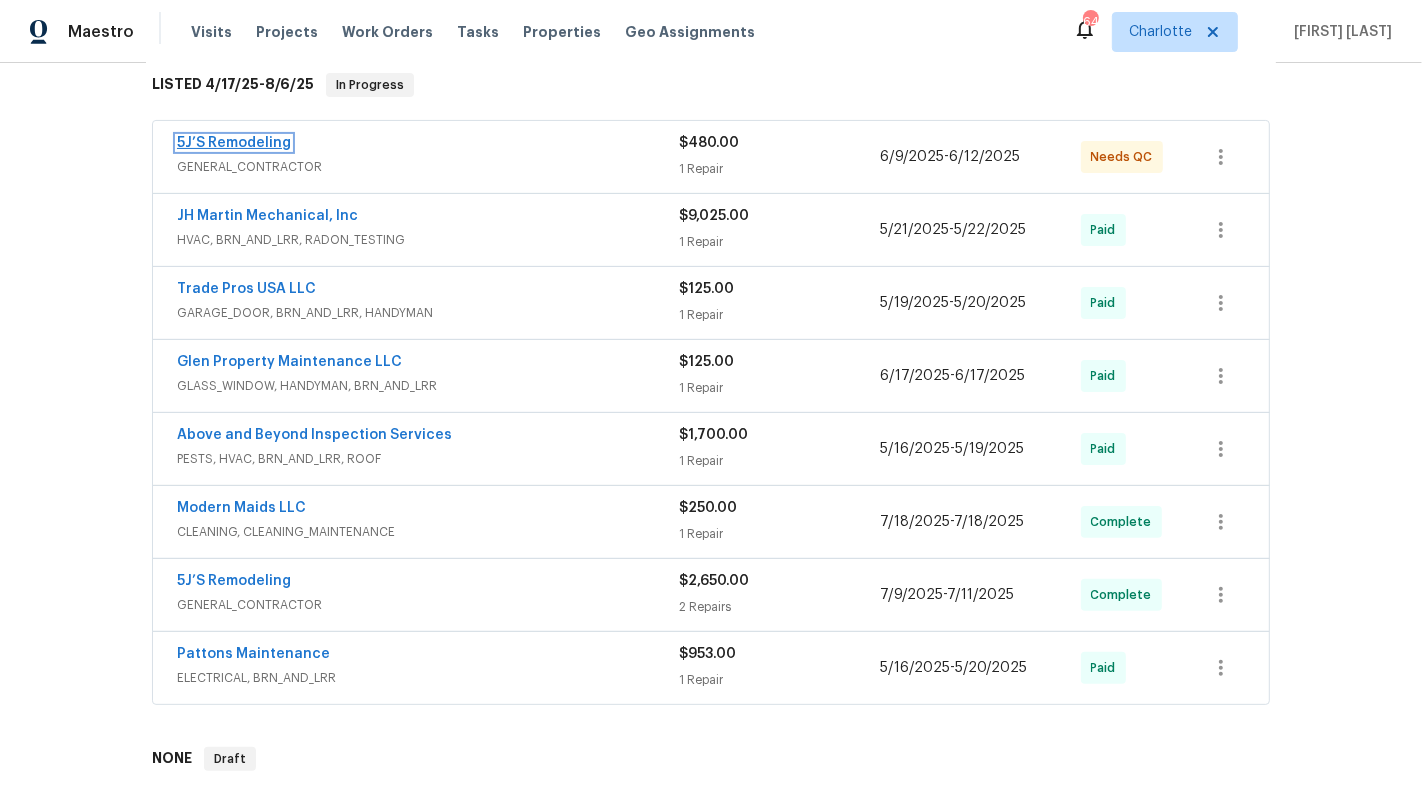 click on "5J’S Remodeling" at bounding box center (234, 143) 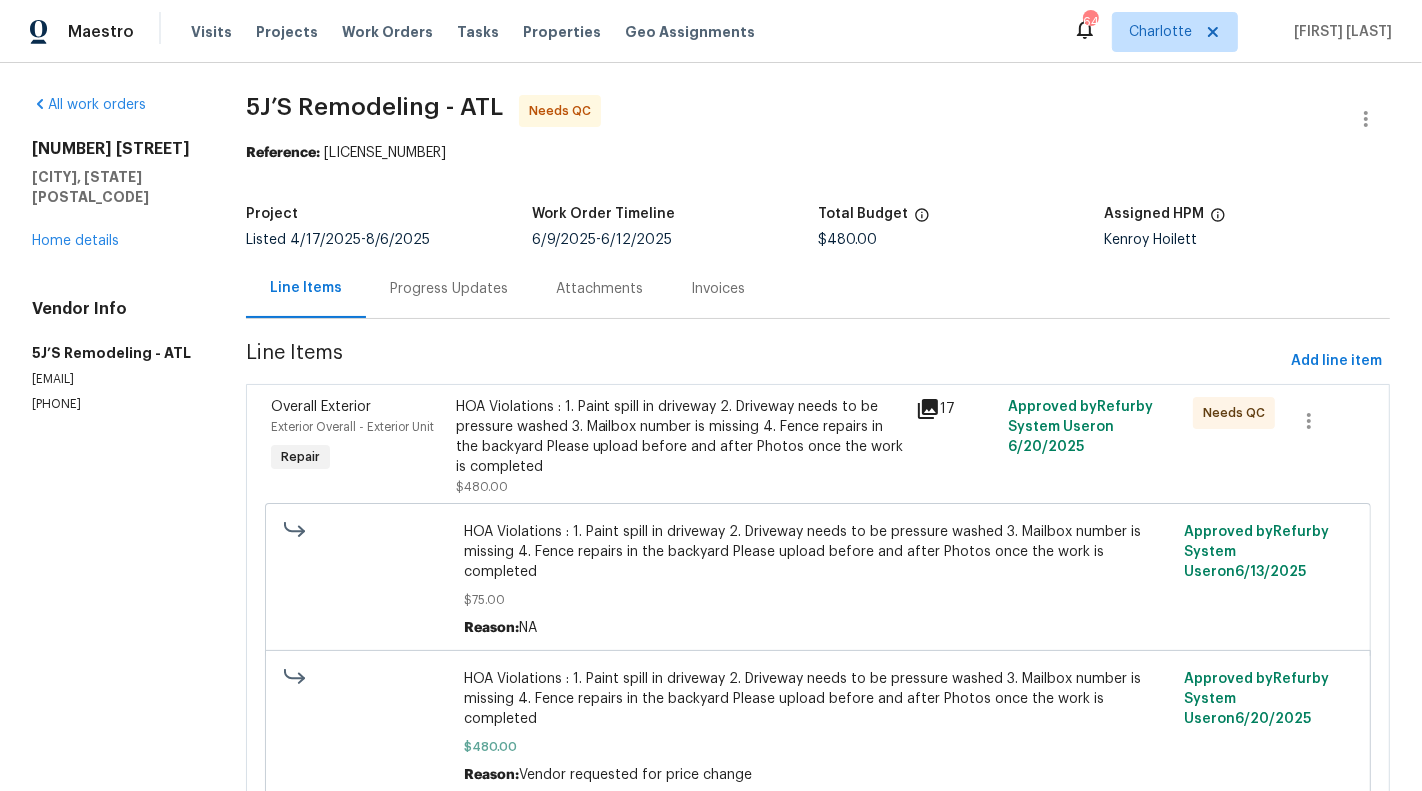 click on "fivejremodeling@gmail.com" at bounding box center (115, 379) 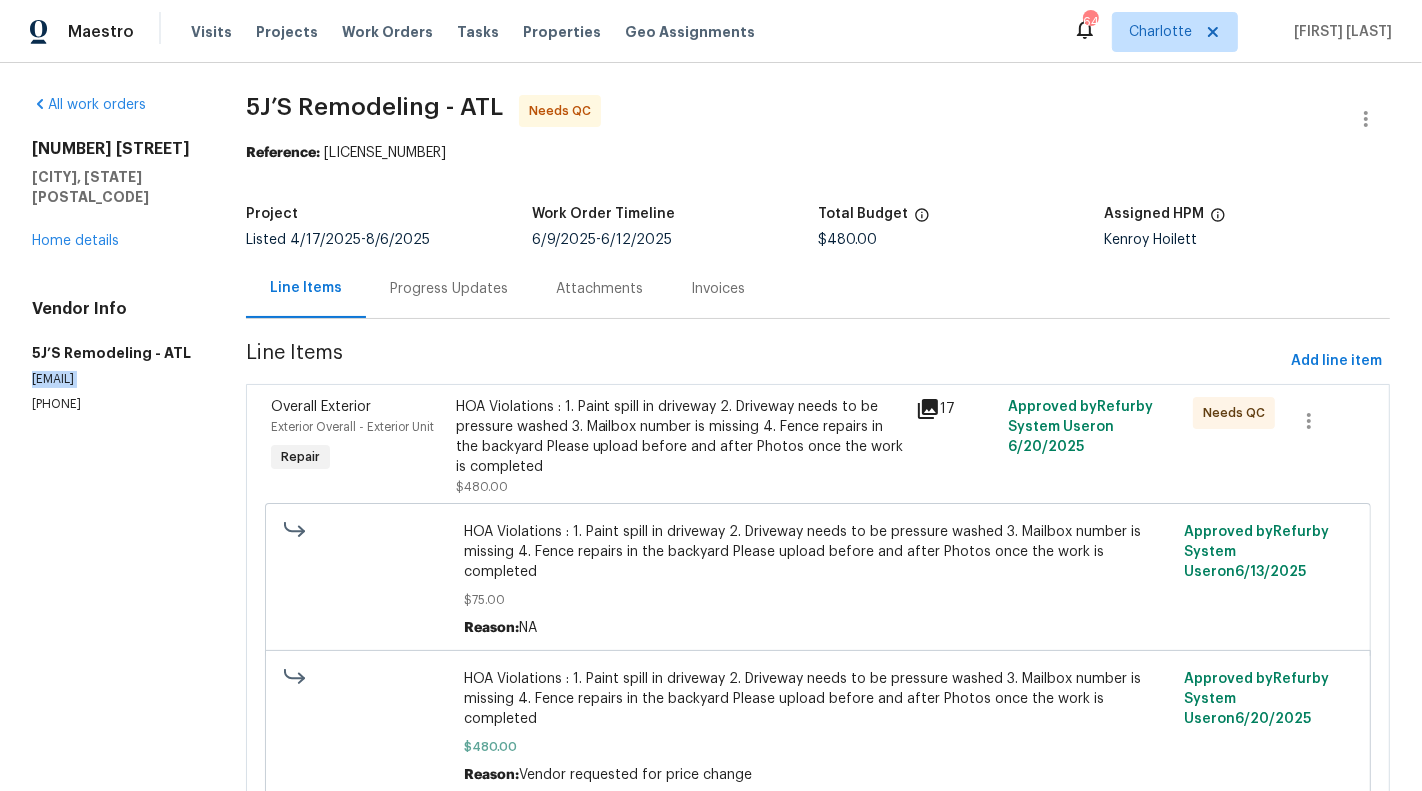 click on "fivejremodeling@gmail.com" at bounding box center (115, 379) 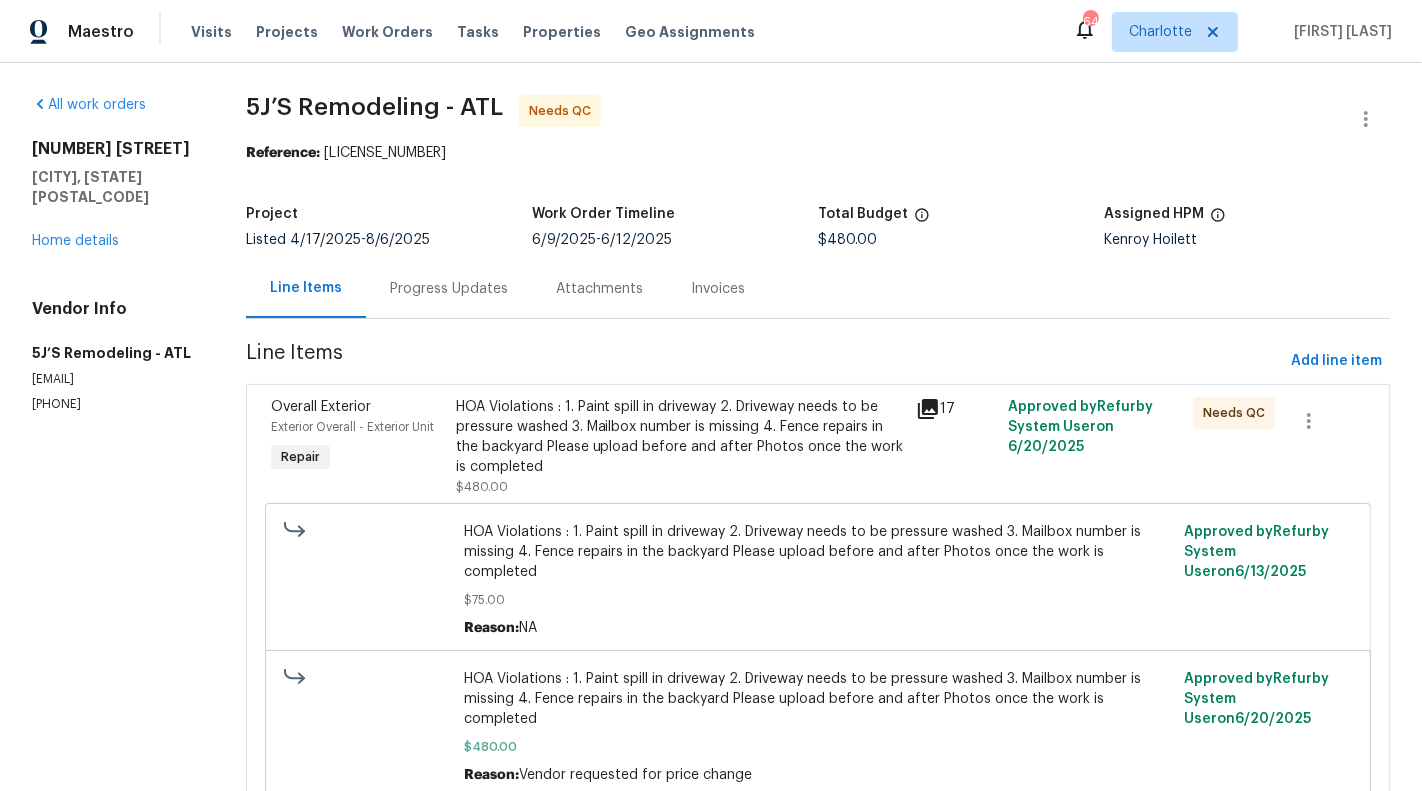 click on "Progress Updates" at bounding box center (449, 288) 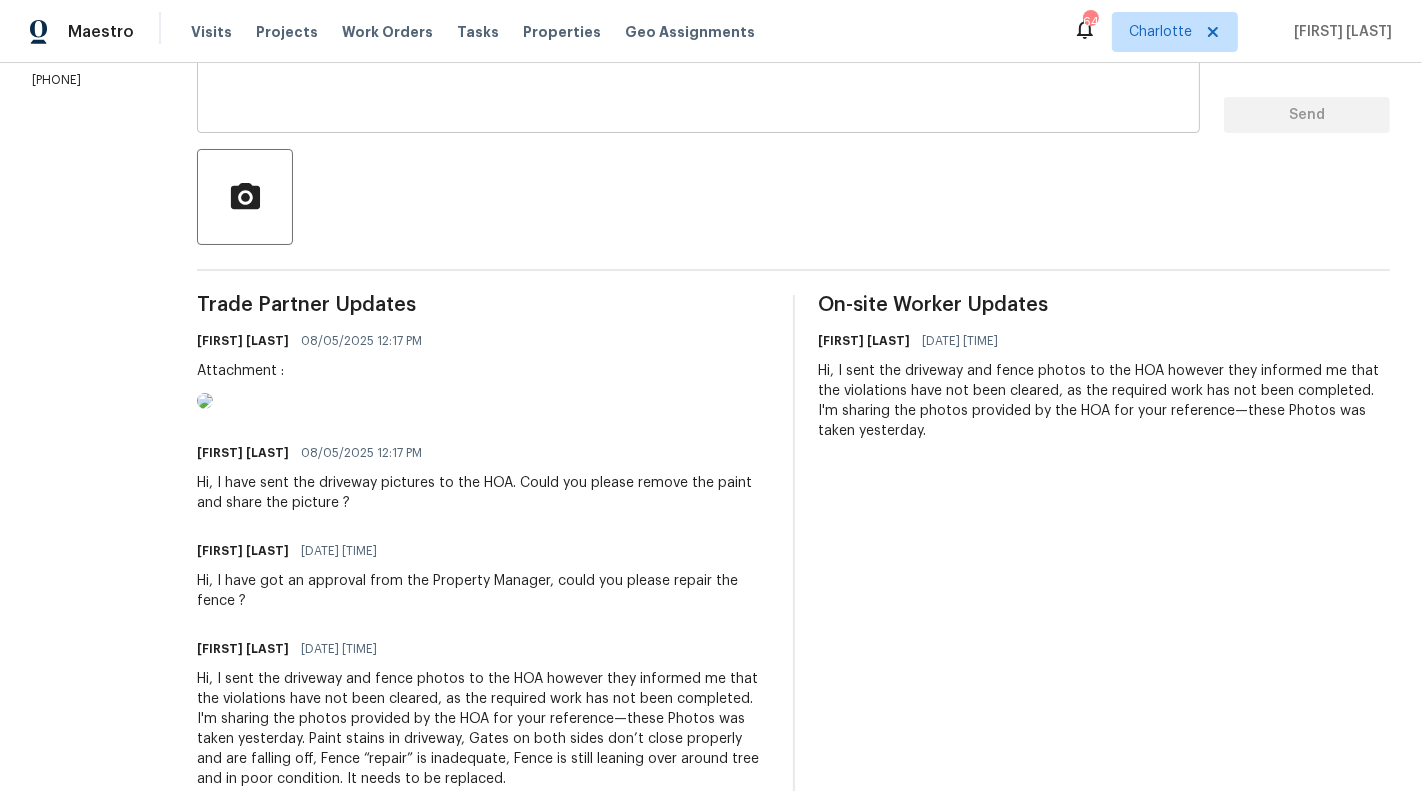 scroll, scrollTop: 385, scrollLeft: 0, axis: vertical 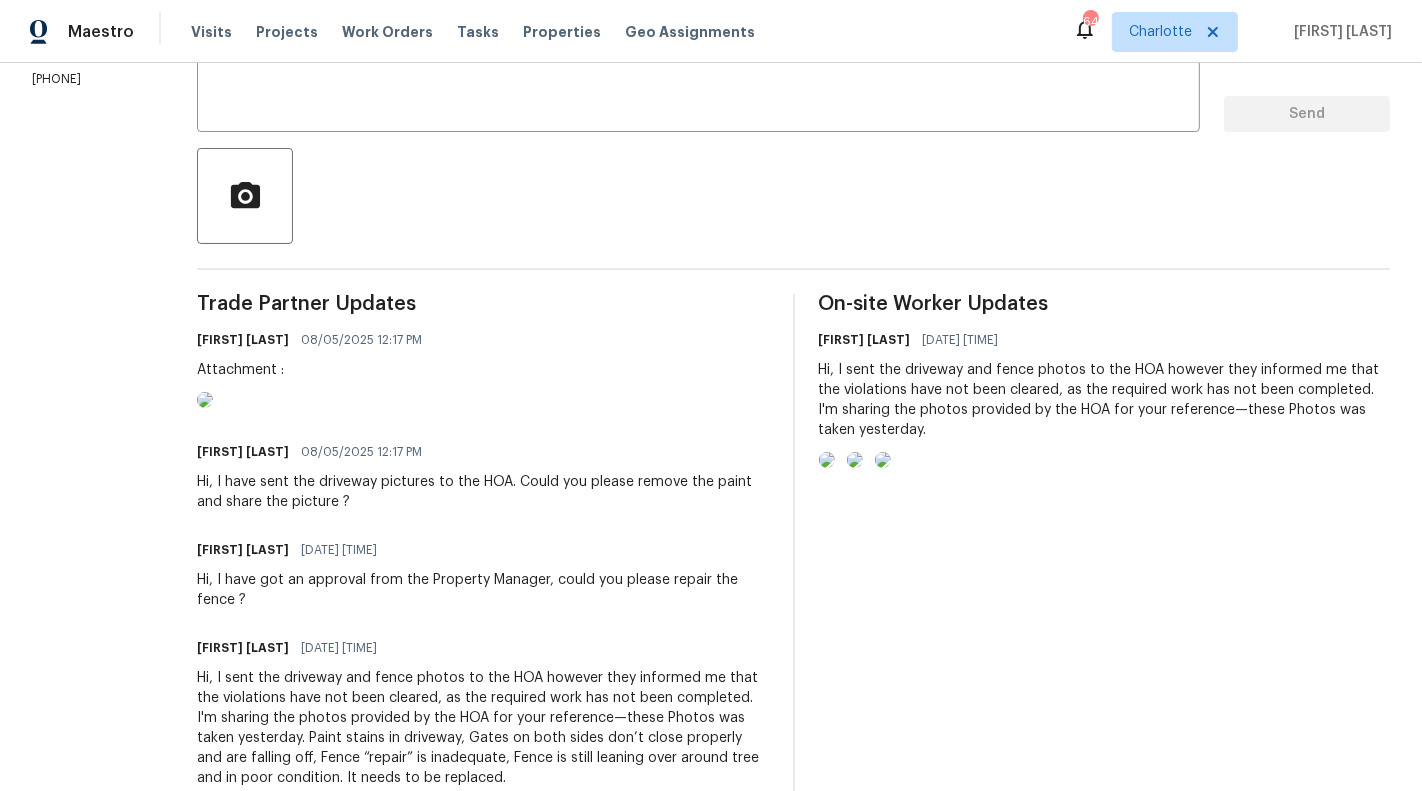 click at bounding box center [205, 400] 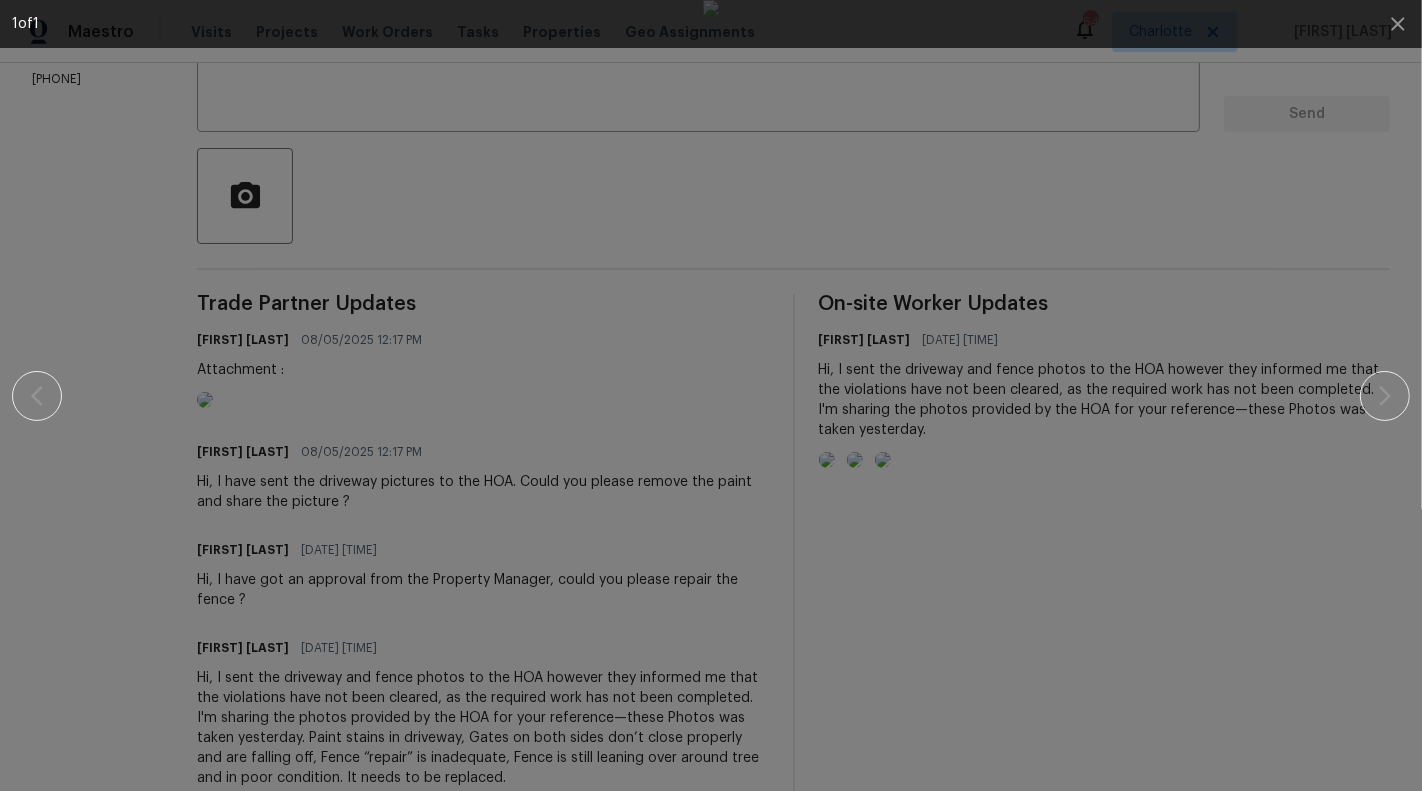 click at bounding box center (711, 395) 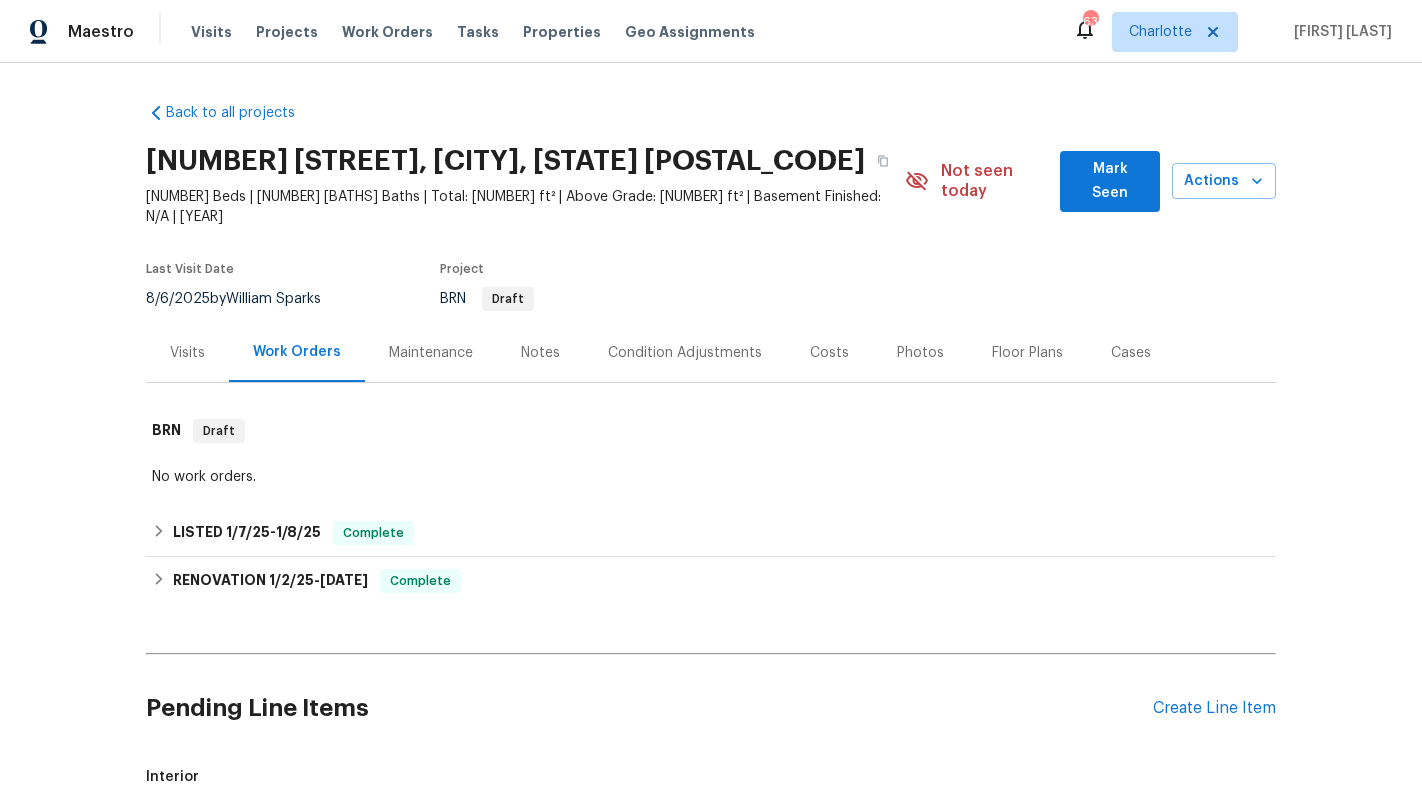 scroll, scrollTop: 0, scrollLeft: 0, axis: both 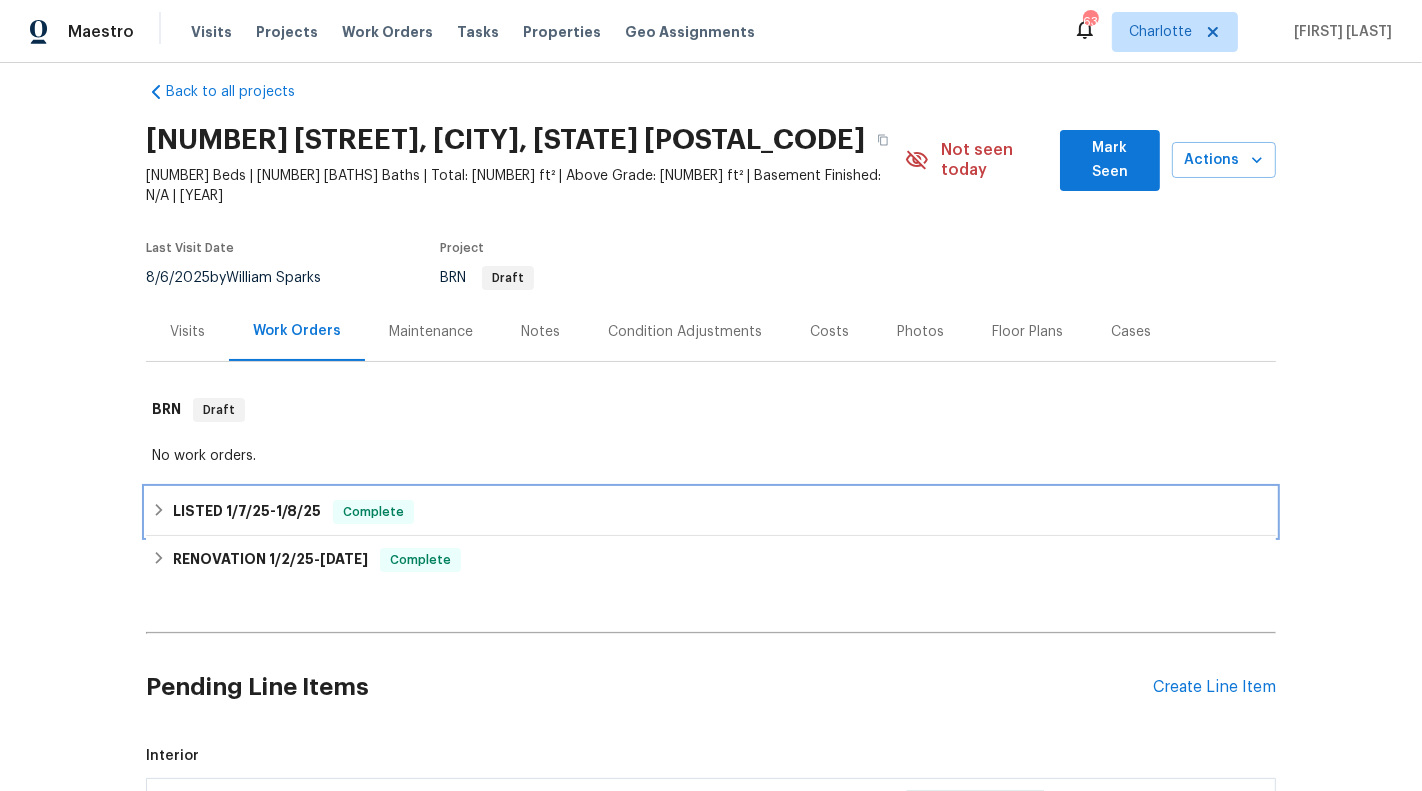 click on "LISTED   1/[DAY]/[YEAR]  -  1/[DAY]/[YEAR] Complete" at bounding box center [711, 512] 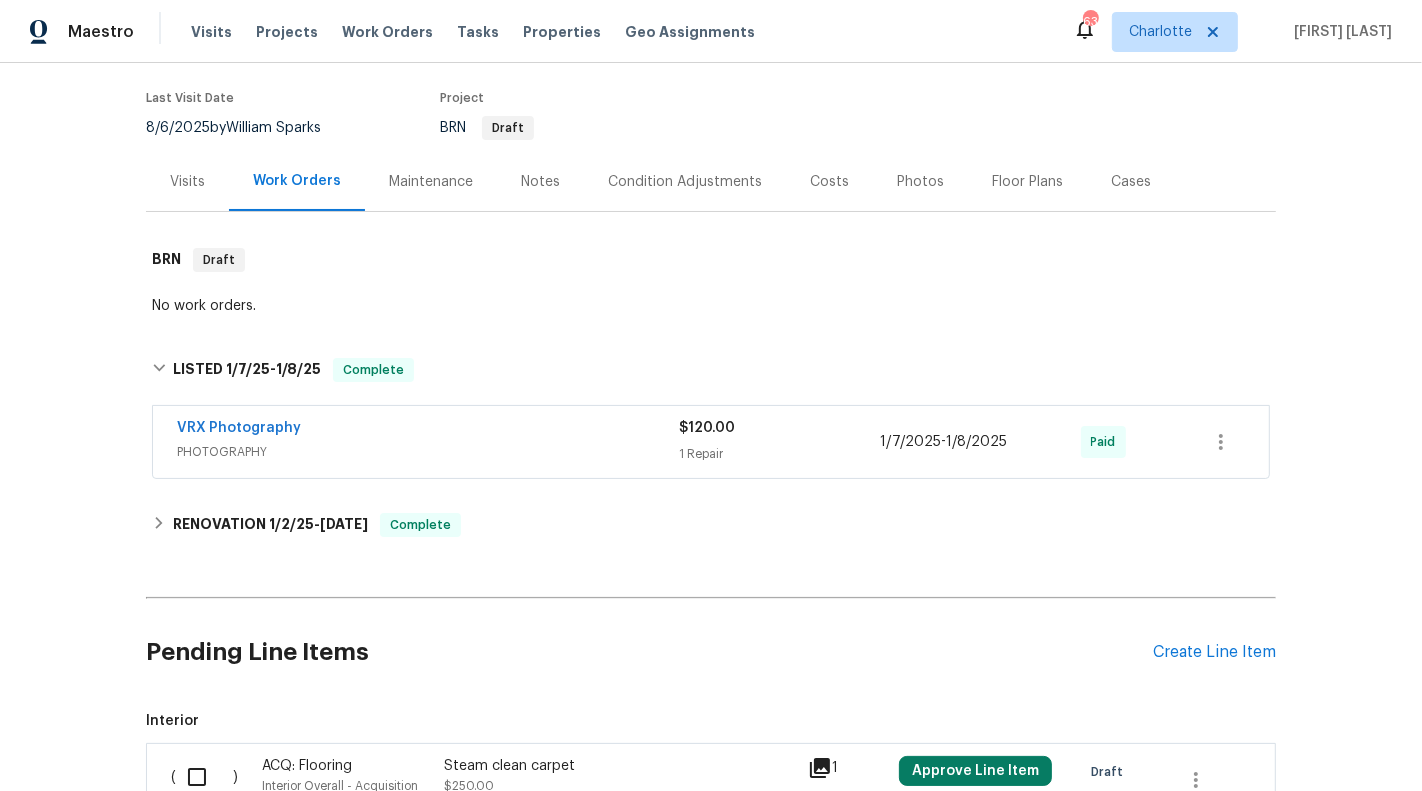 click on "PHOTOGRAPHY" at bounding box center [428, 452] 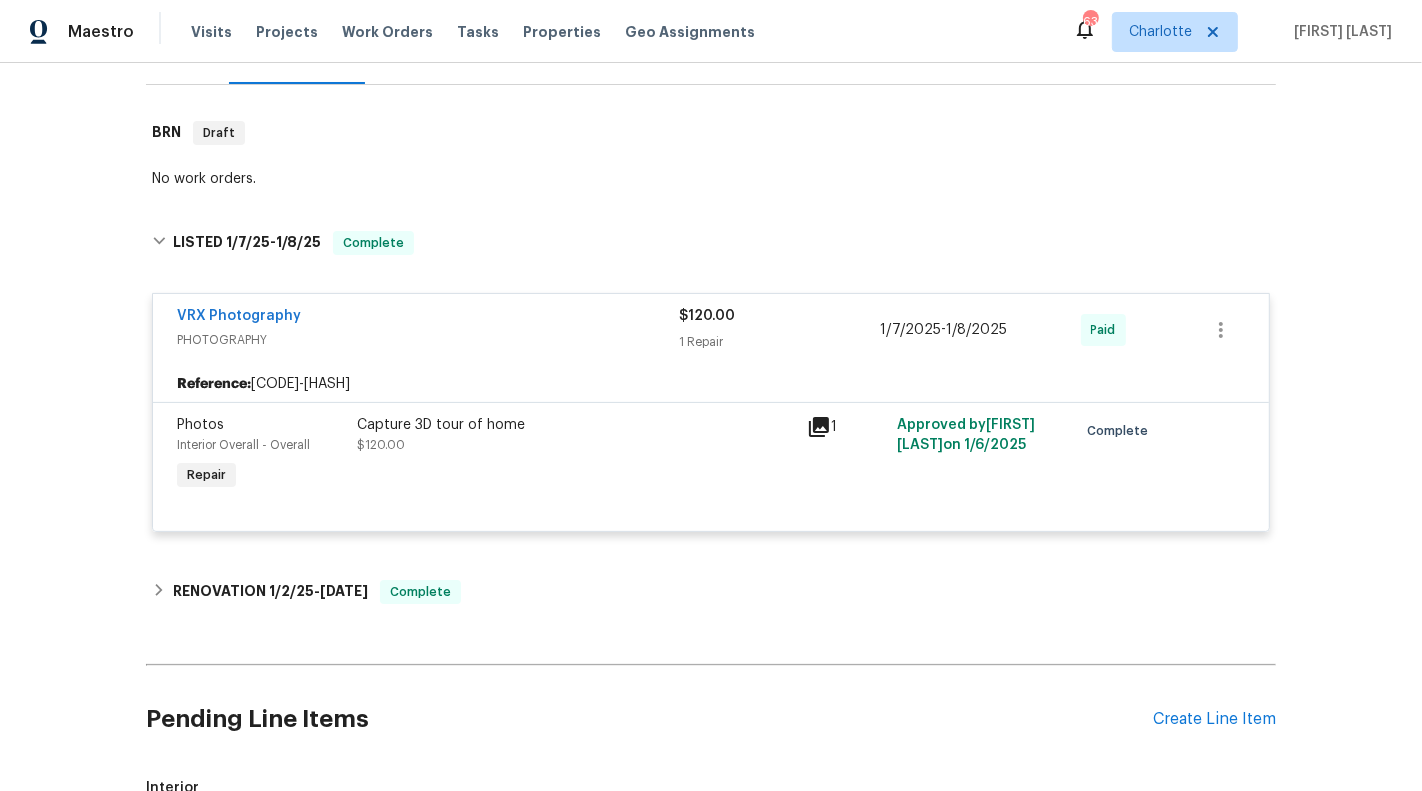 scroll, scrollTop: 383, scrollLeft: 0, axis: vertical 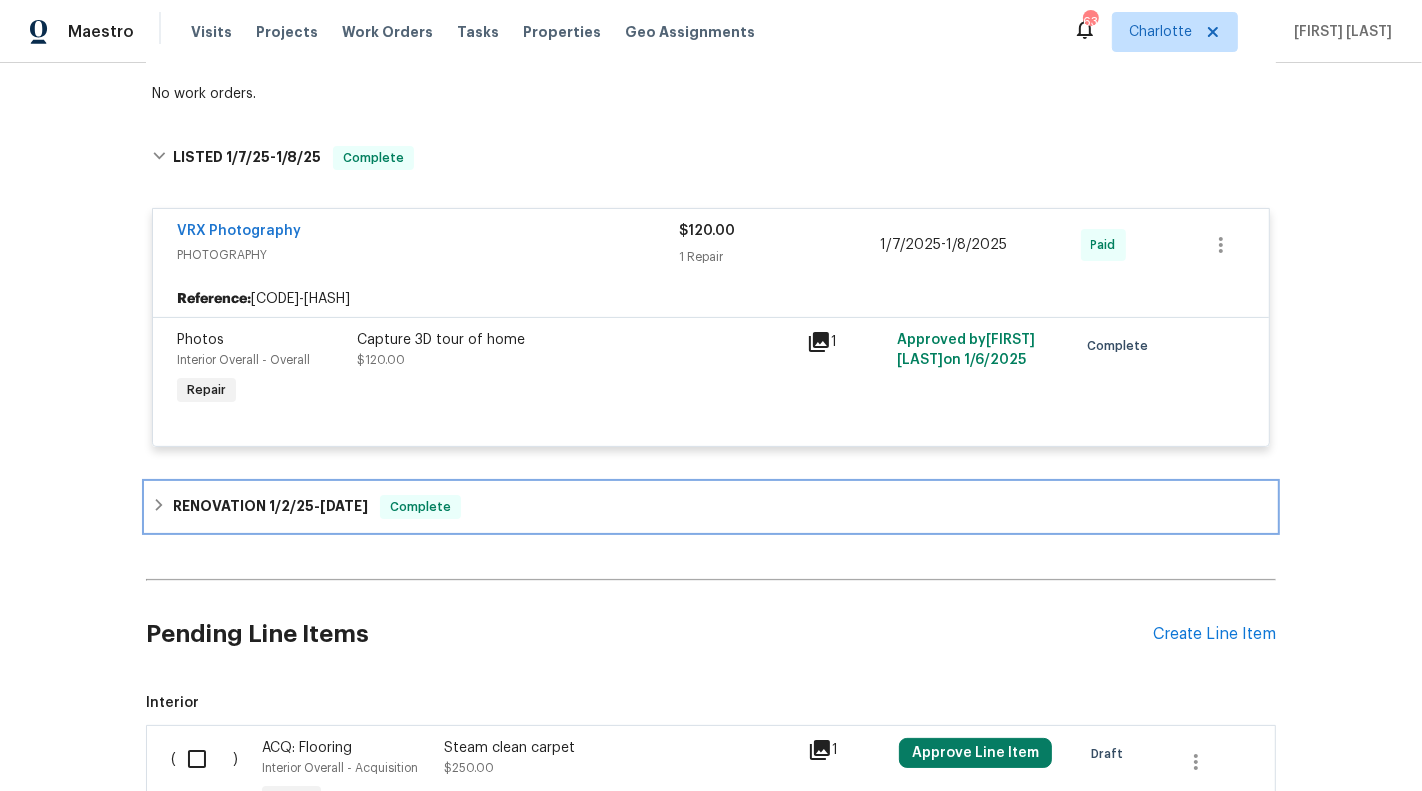 click on "RENOVATION   1/[DAY]/[YEAR]  -  1/[DAY]/[YEAR] Complete" at bounding box center (711, 507) 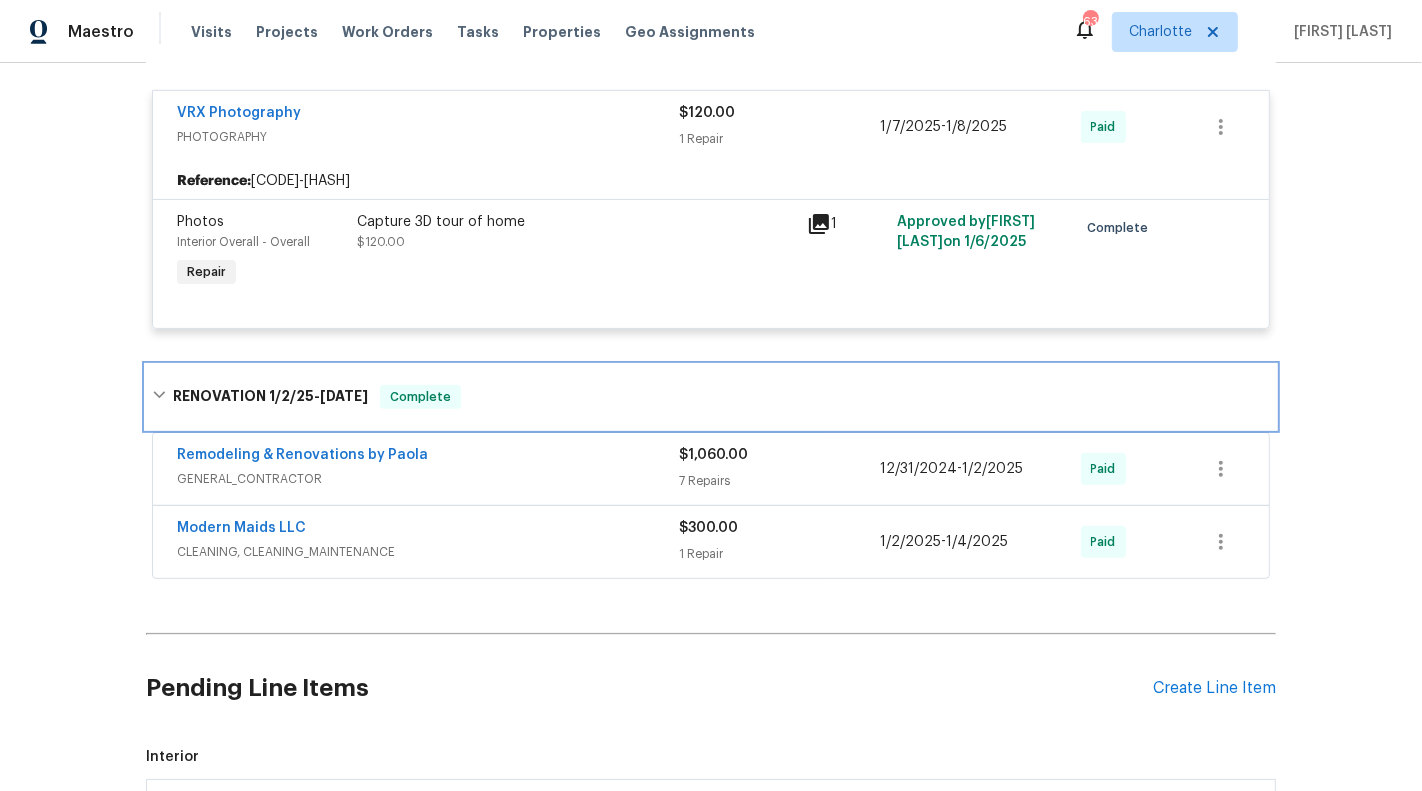 scroll, scrollTop: 533, scrollLeft: 0, axis: vertical 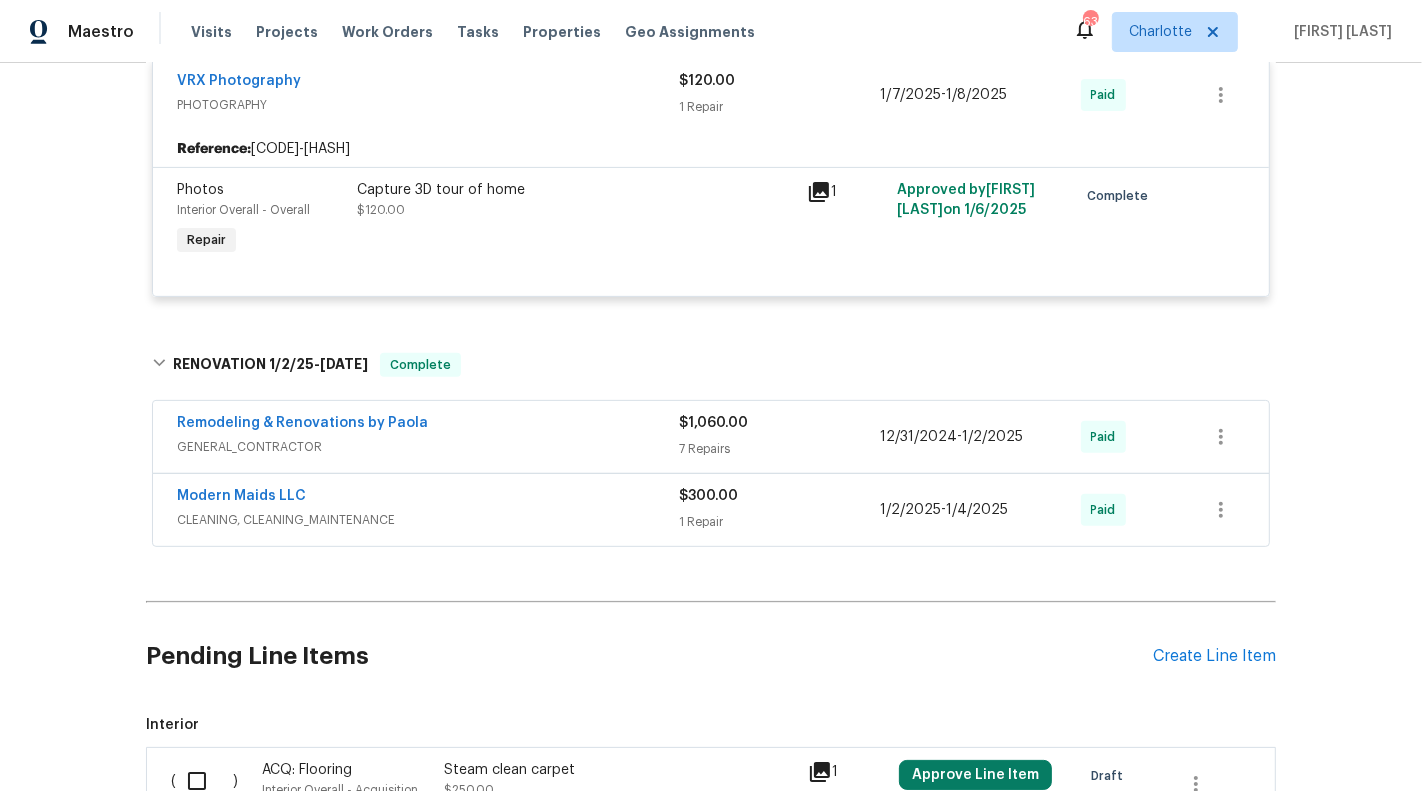 click on "GENERAL_CONTRACTOR" at bounding box center [428, 447] 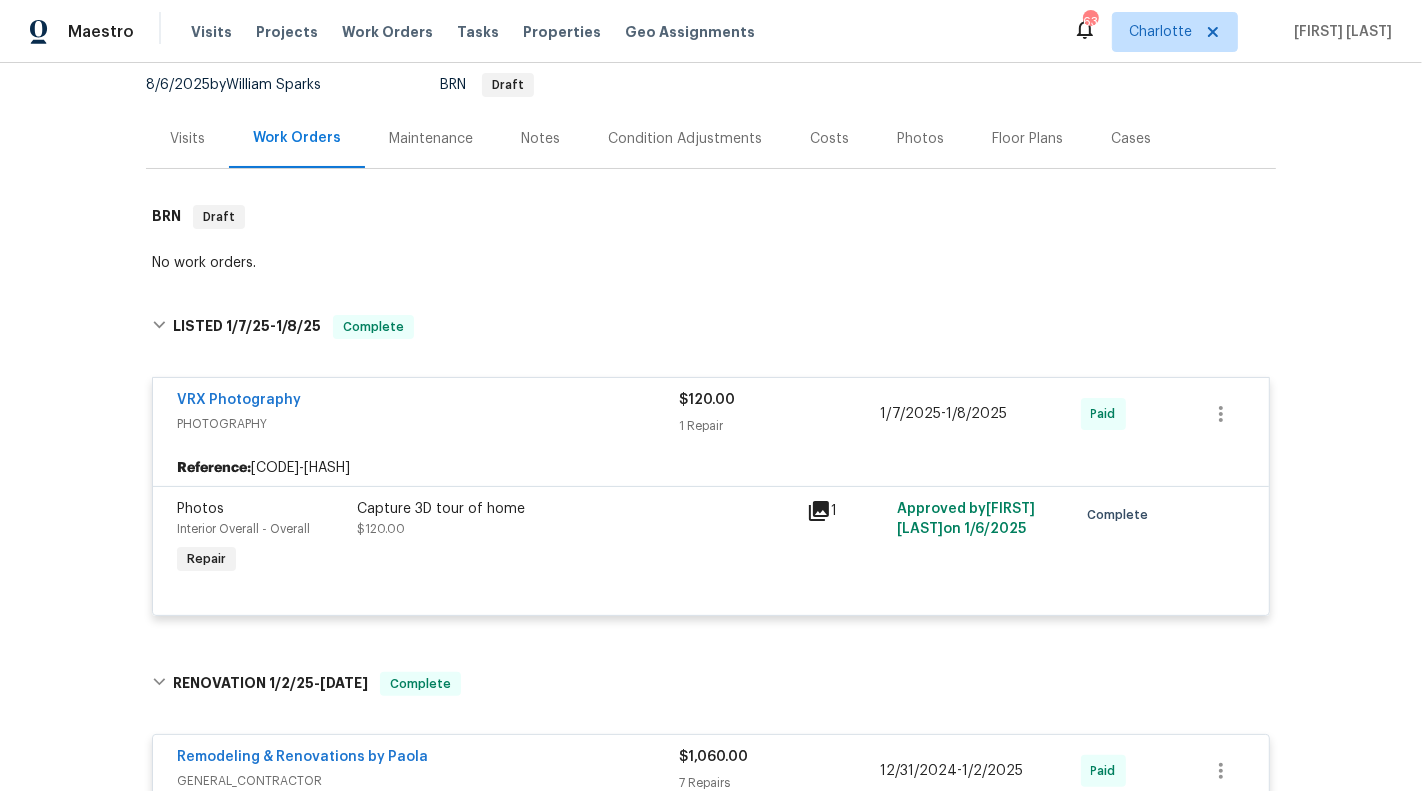 scroll, scrollTop: 0, scrollLeft: 0, axis: both 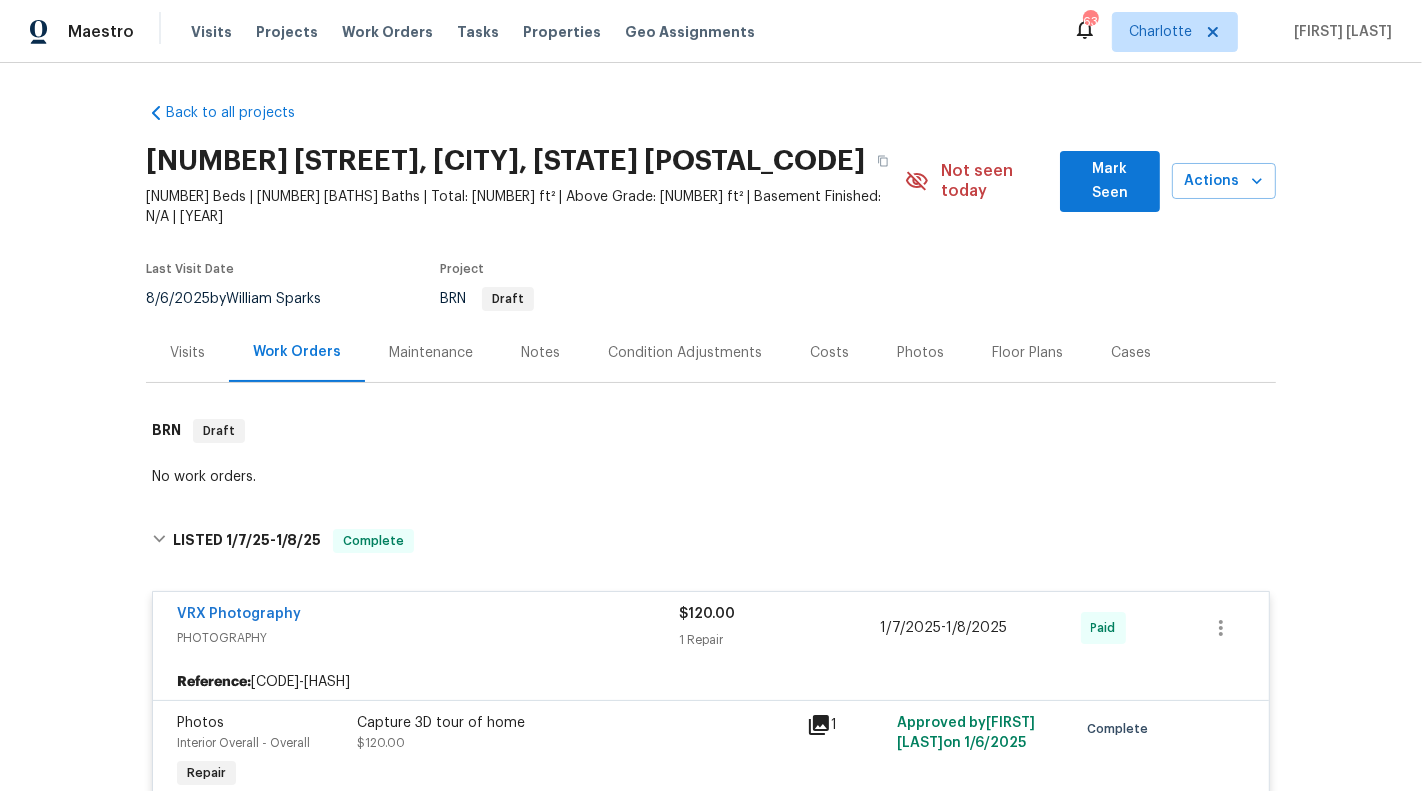 click on "Visits" at bounding box center (187, 353) 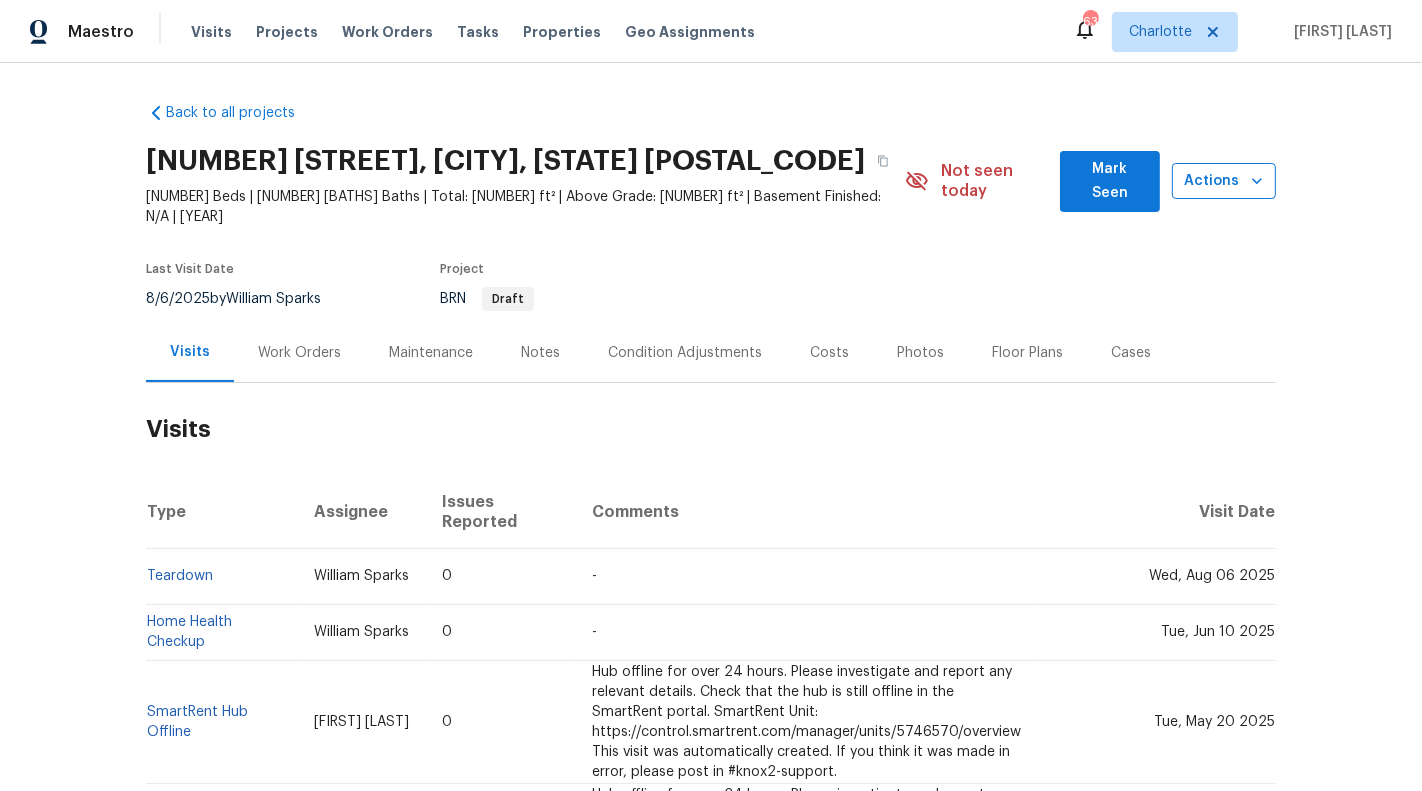 click 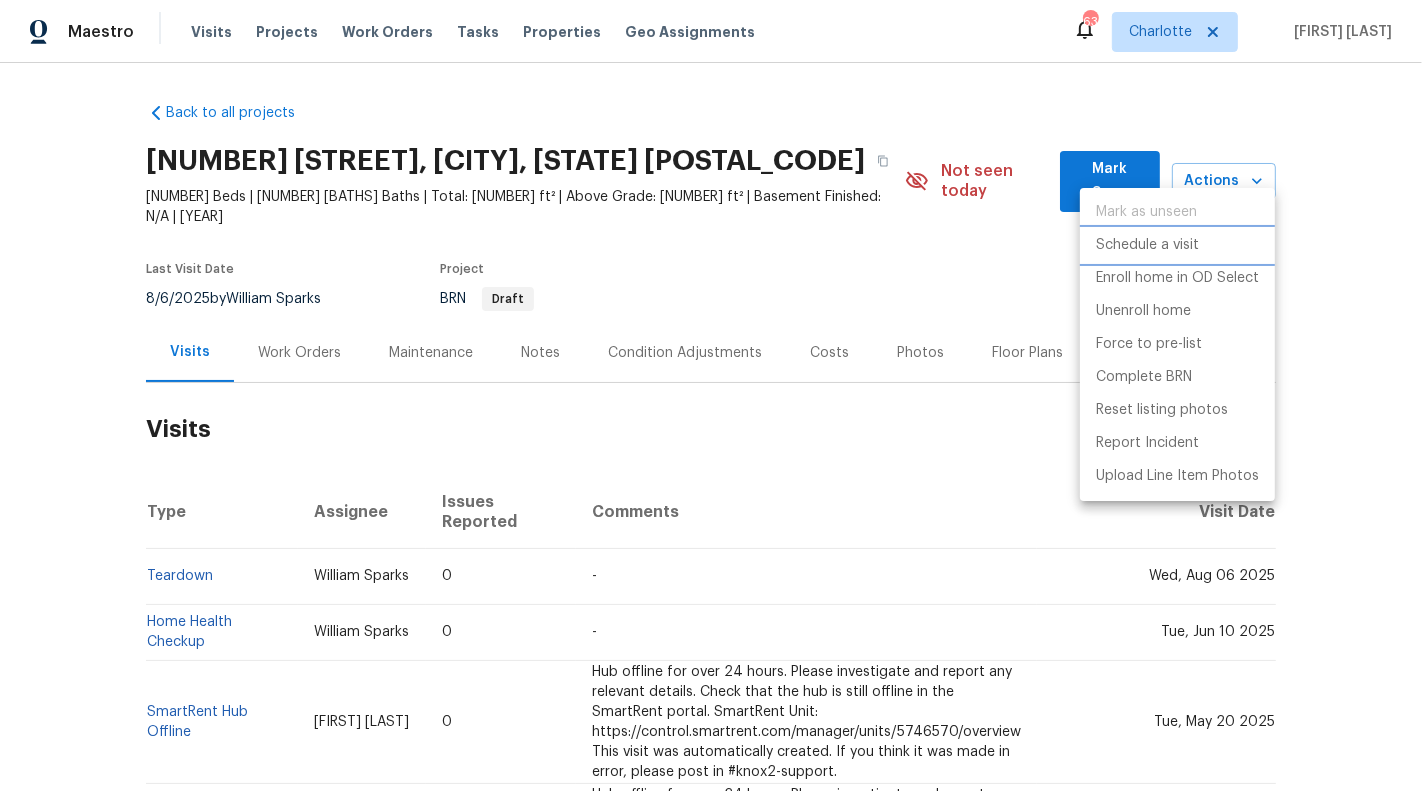 click on "Schedule a visit" at bounding box center (1147, 245) 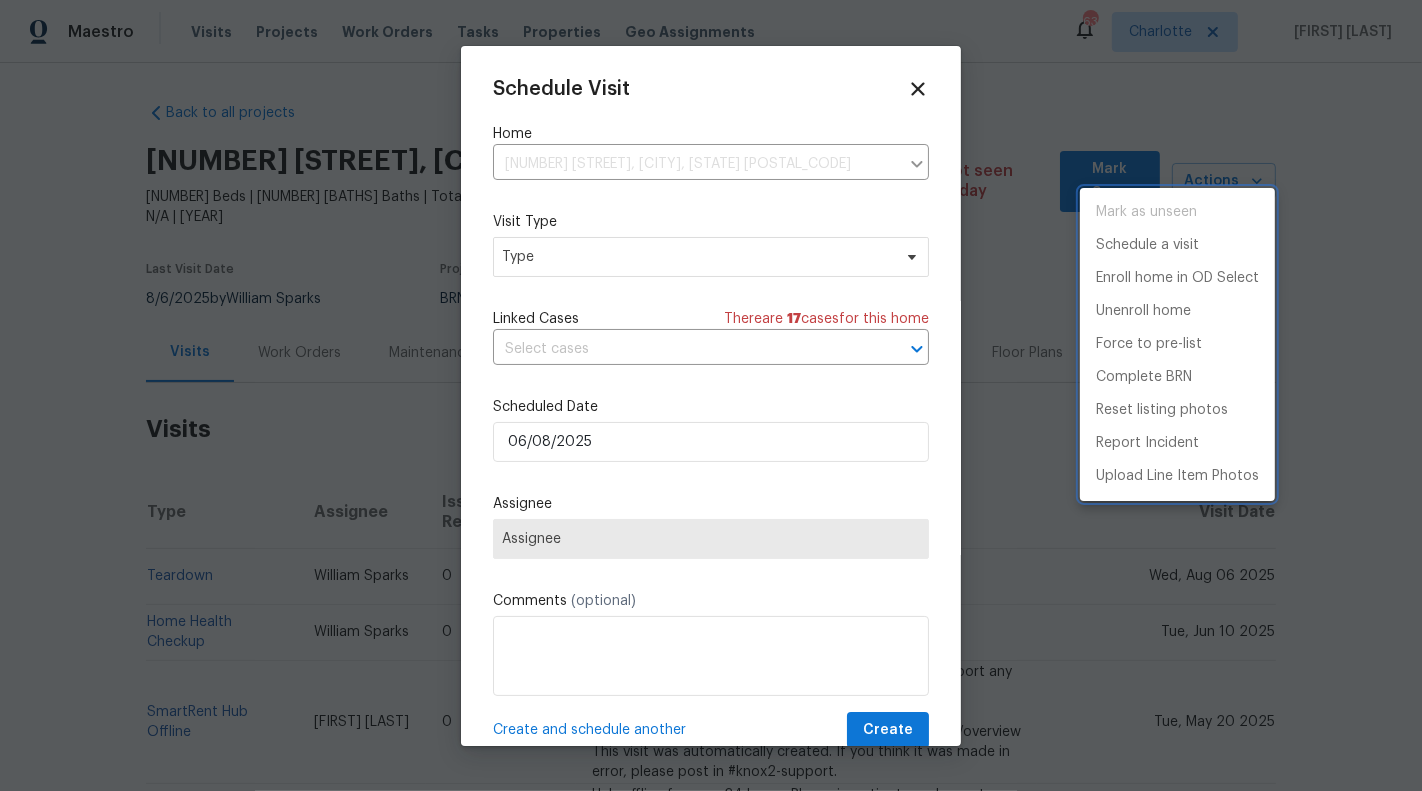 click at bounding box center (711, 395) 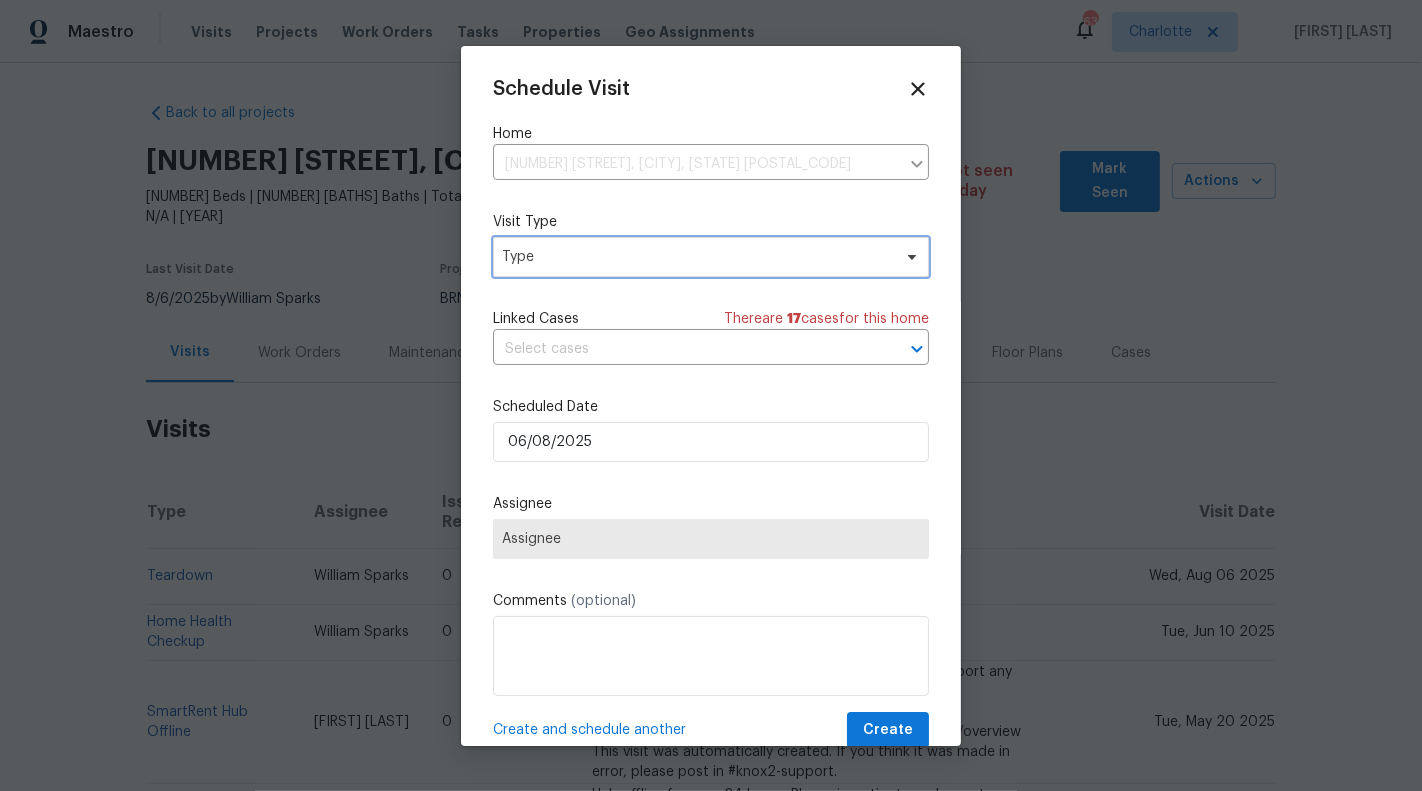 click on "Type" at bounding box center (696, 257) 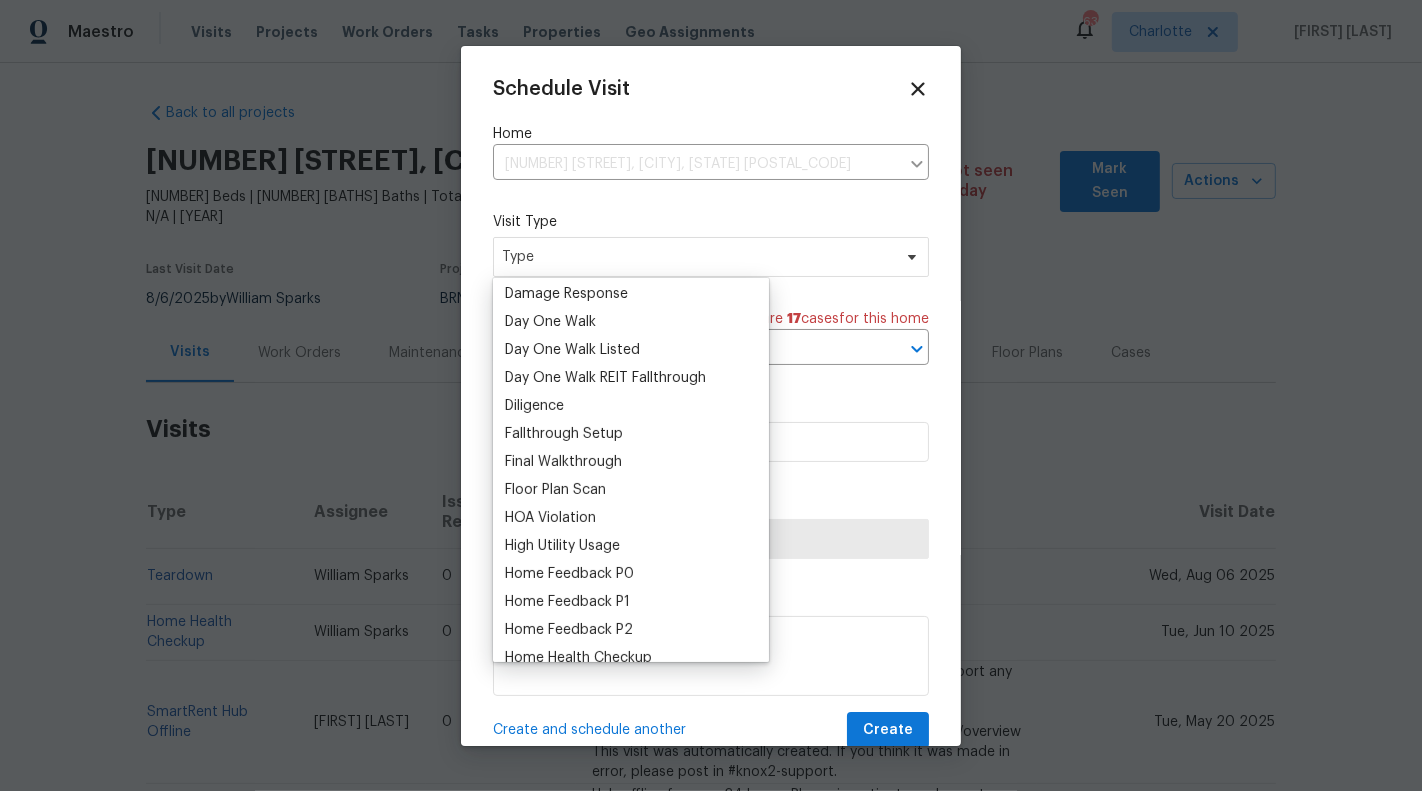 scroll, scrollTop: 341, scrollLeft: 0, axis: vertical 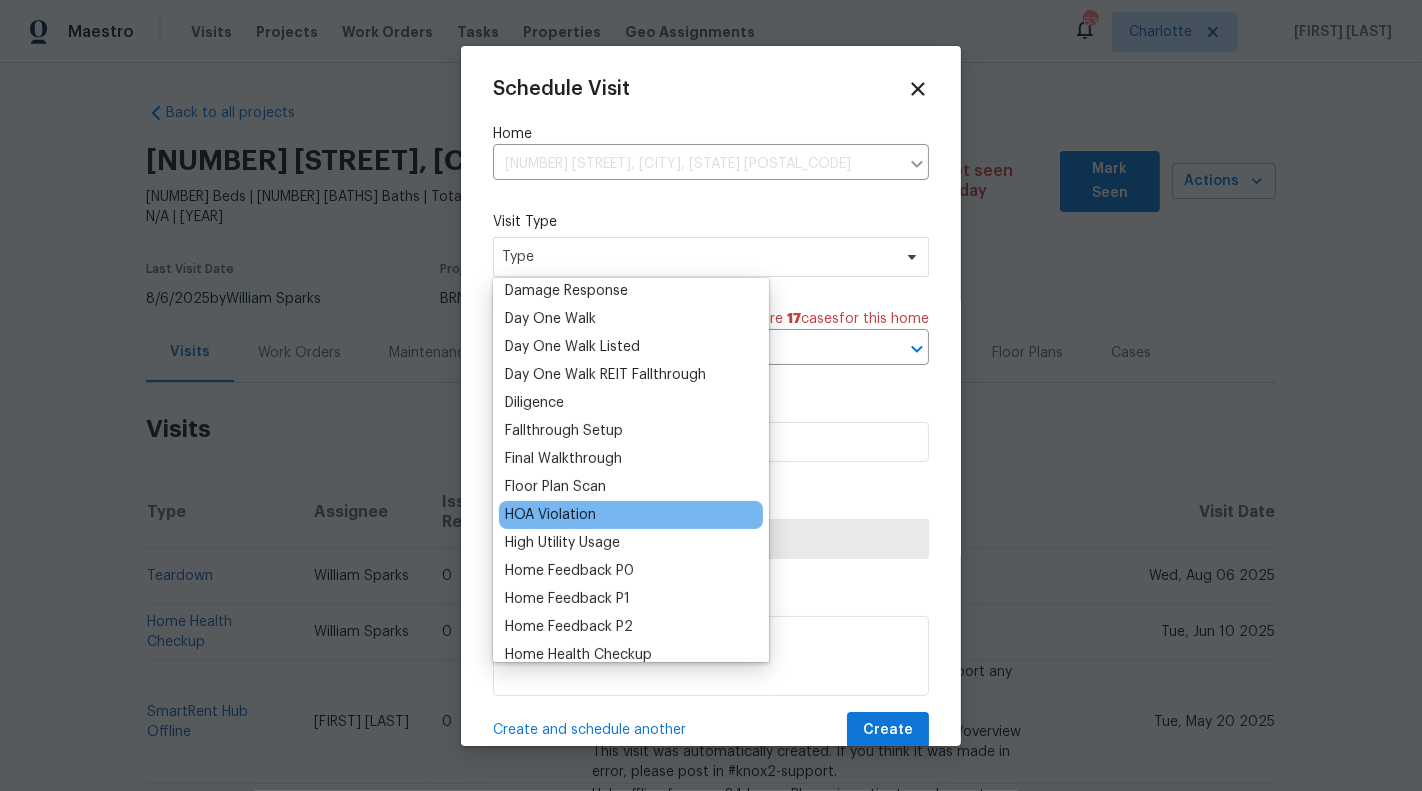 click on "HOA Violation" at bounding box center (631, 515) 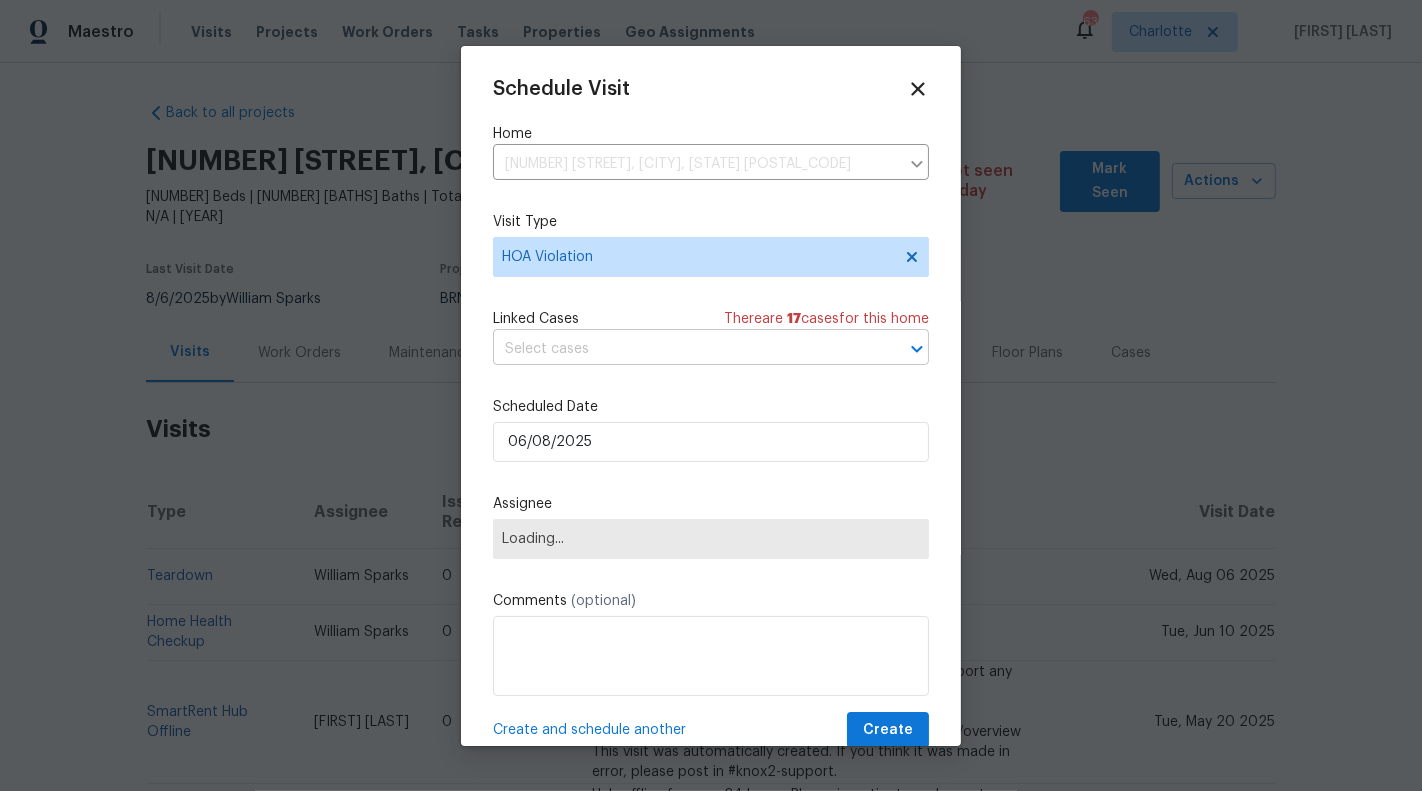 click at bounding box center [683, 349] 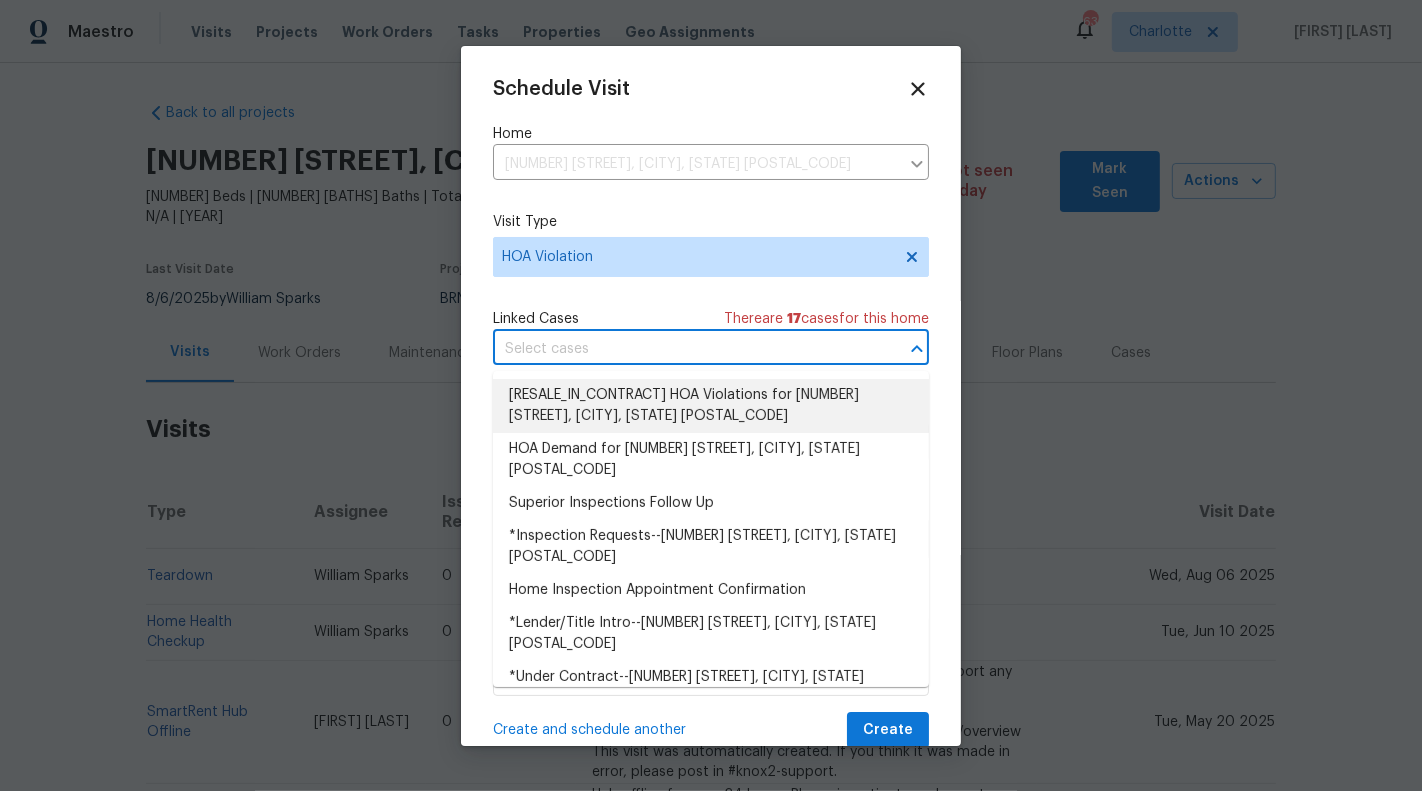click on "[RESALE_IN_CONTRACT] HOA Violations for [NUMBER] [STREET], [CITY], [STATE] [POSTAL_CODE]" at bounding box center (711, 406) 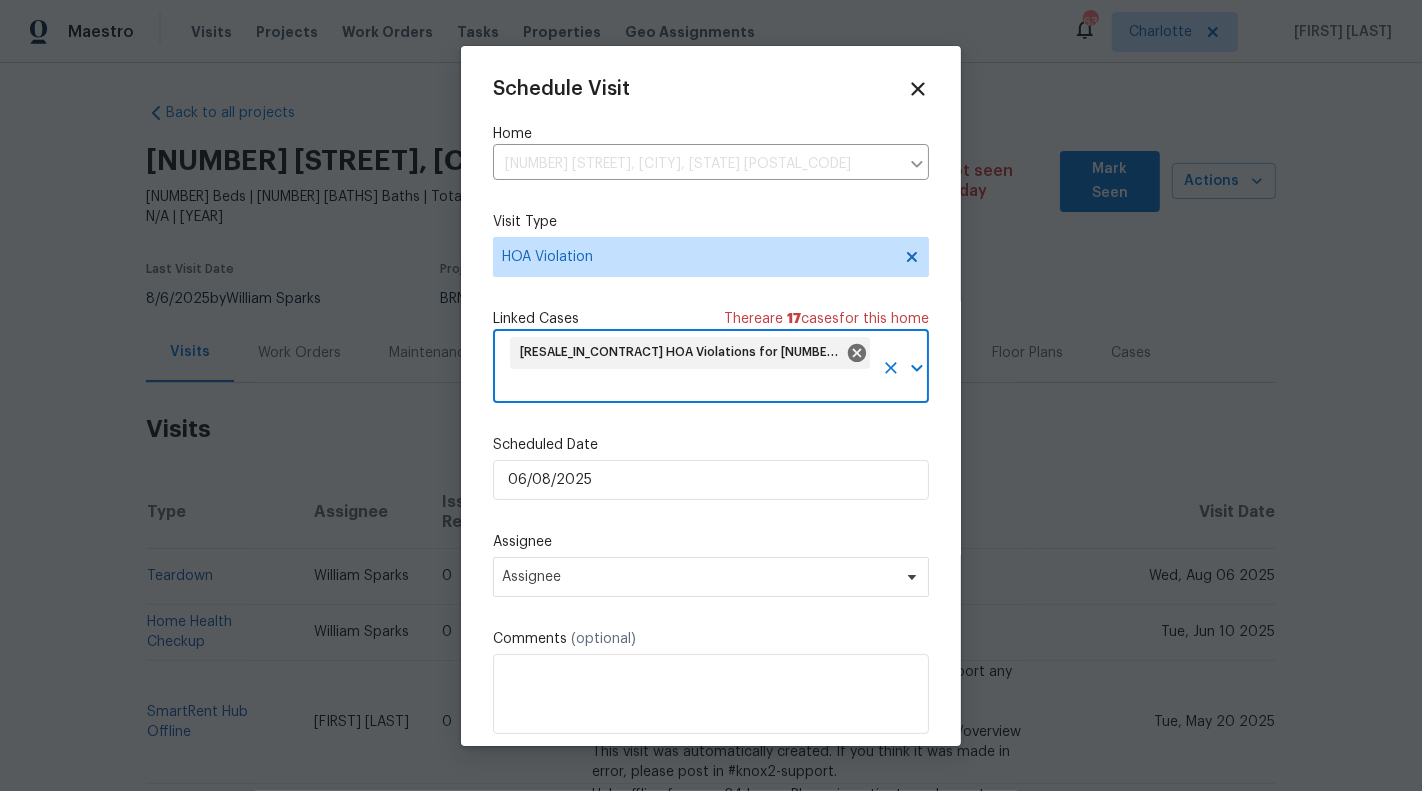 scroll, scrollTop: 75, scrollLeft: 0, axis: vertical 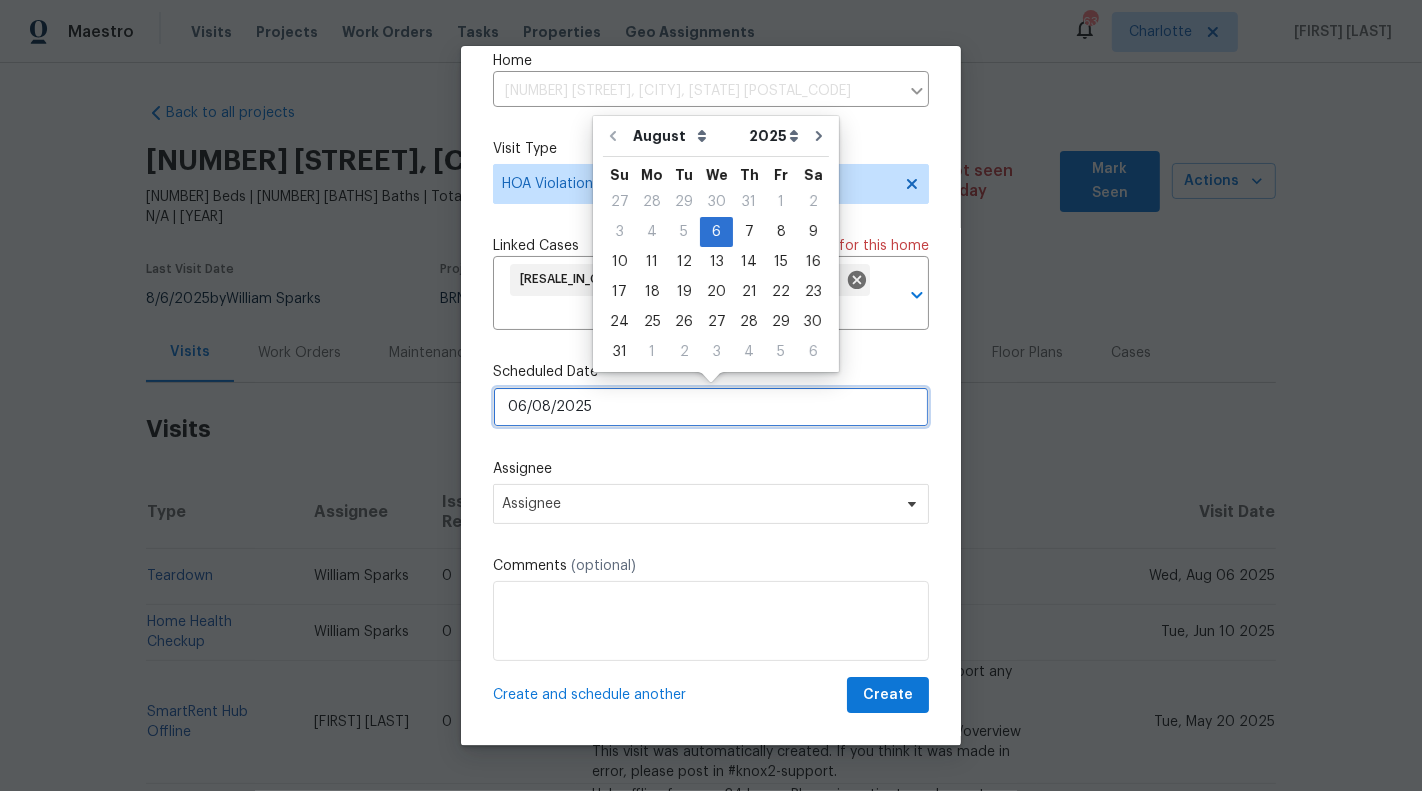 click on "06/08/2025" at bounding box center [711, 407] 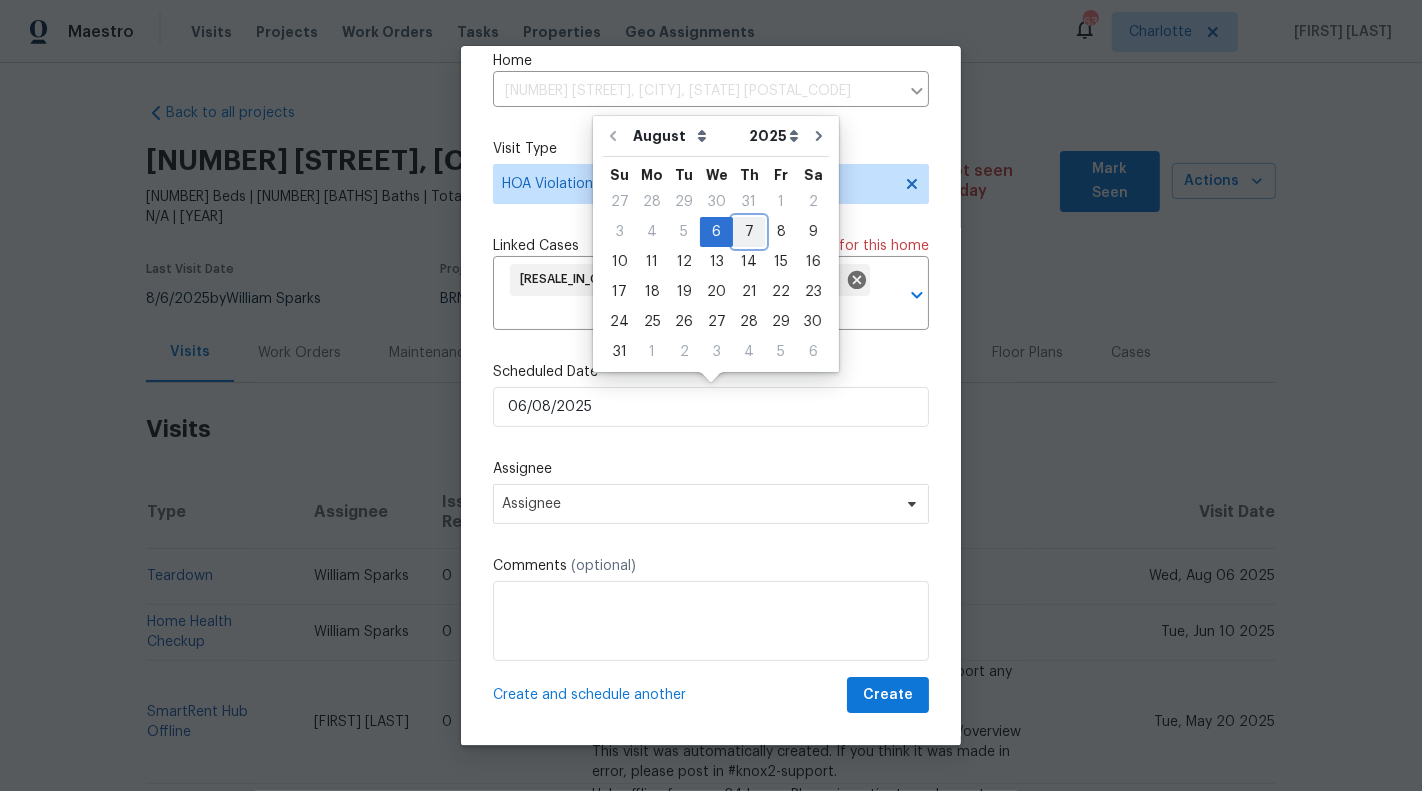 click on "7" at bounding box center [749, 232] 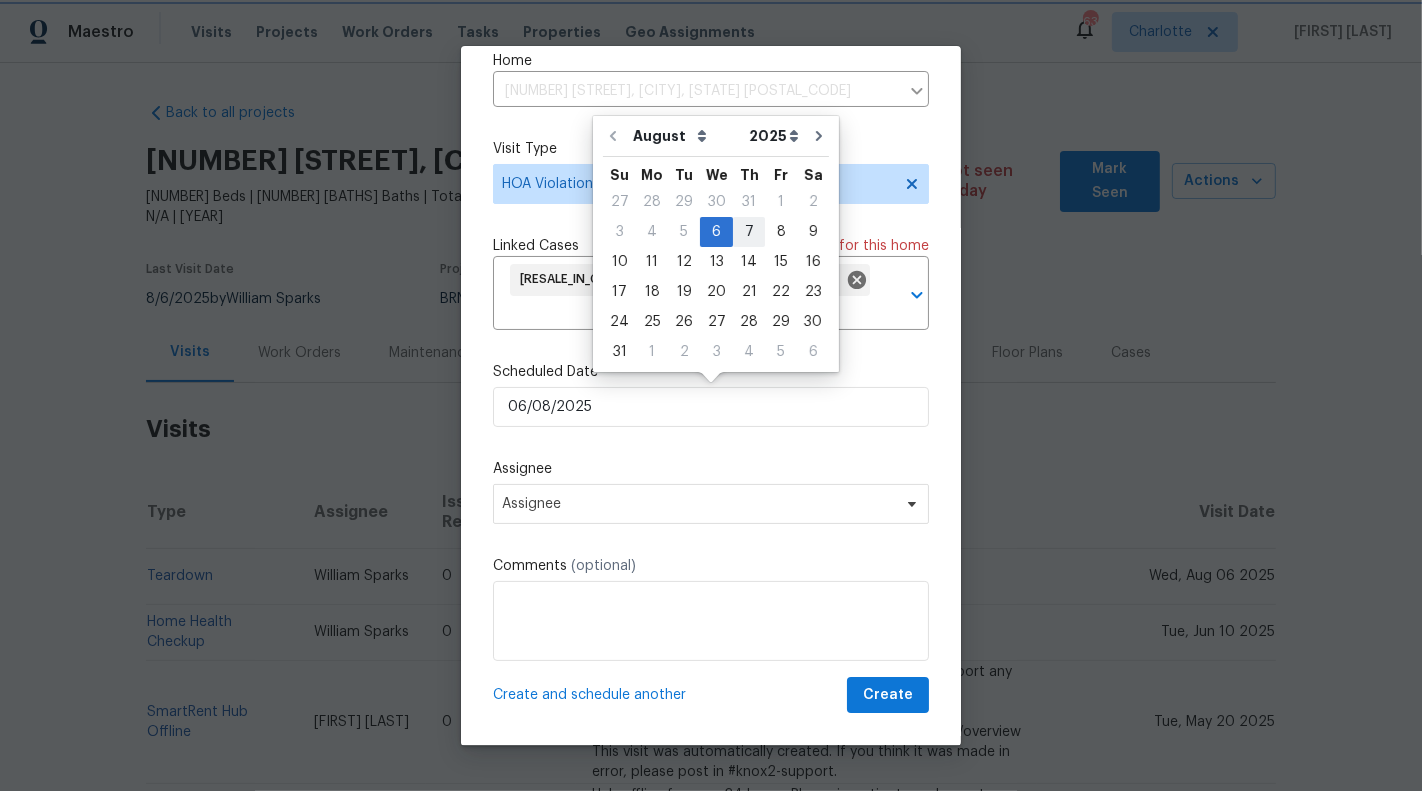 type on "07/08/2025" 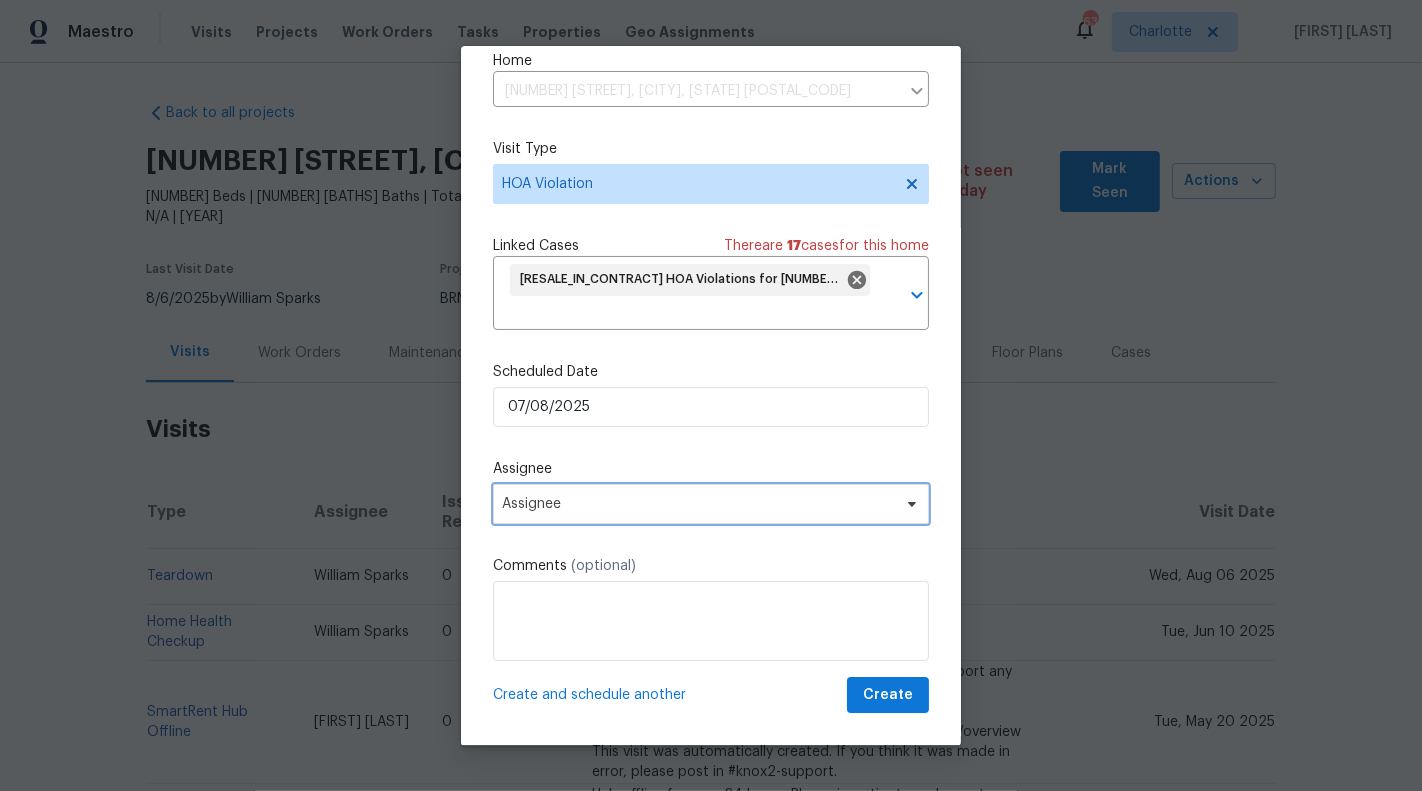 click on "Assignee" at bounding box center [711, 504] 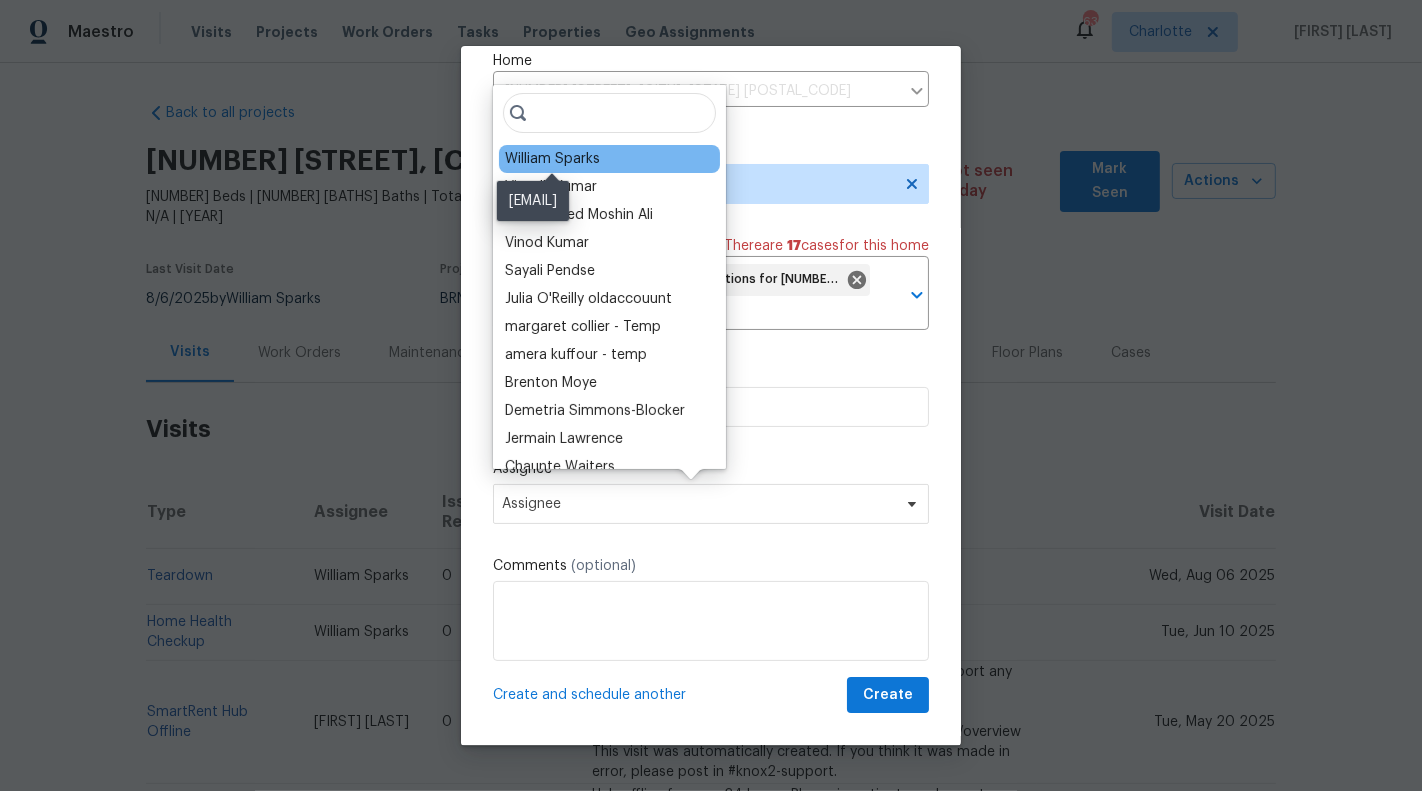 click on "William Sparks" at bounding box center [552, 159] 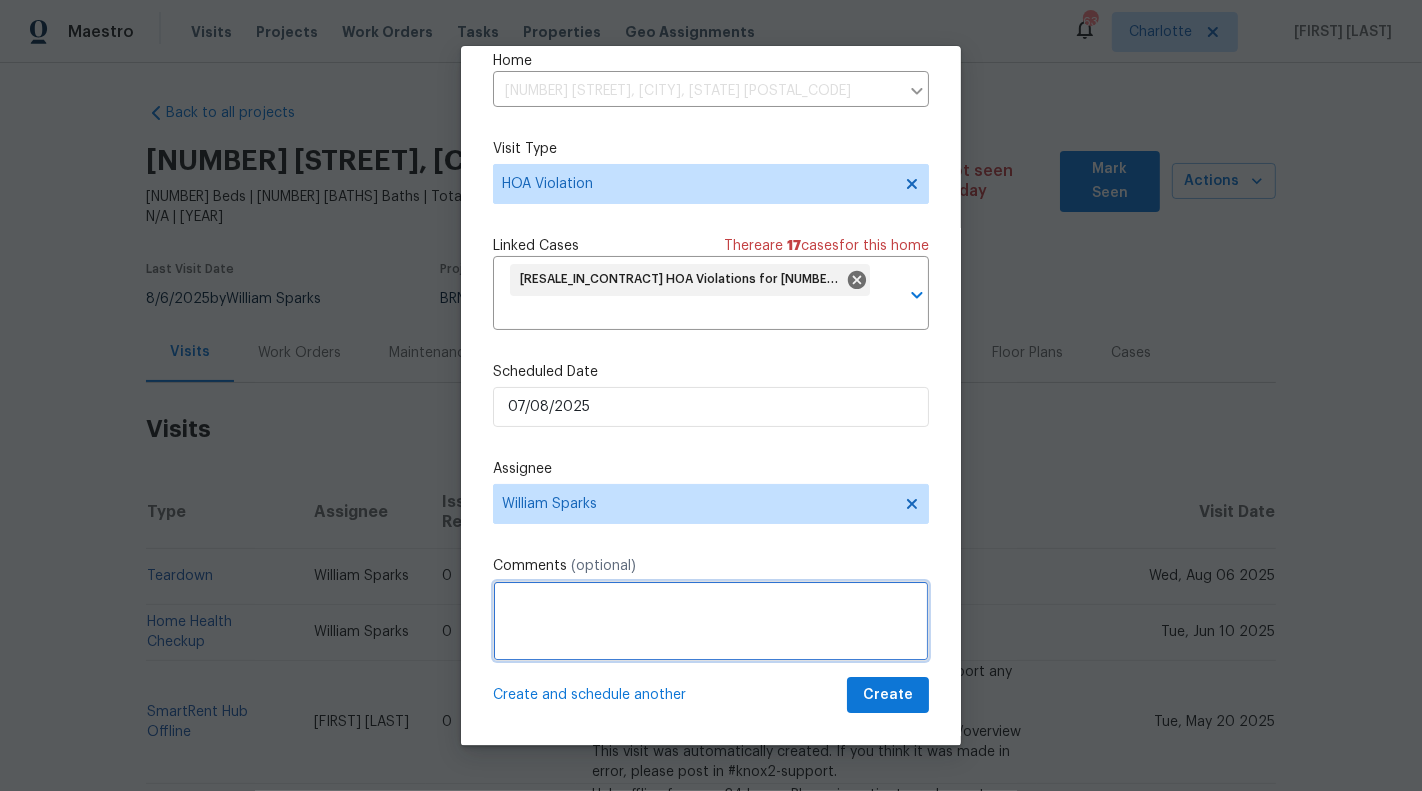 click at bounding box center [711, 621] 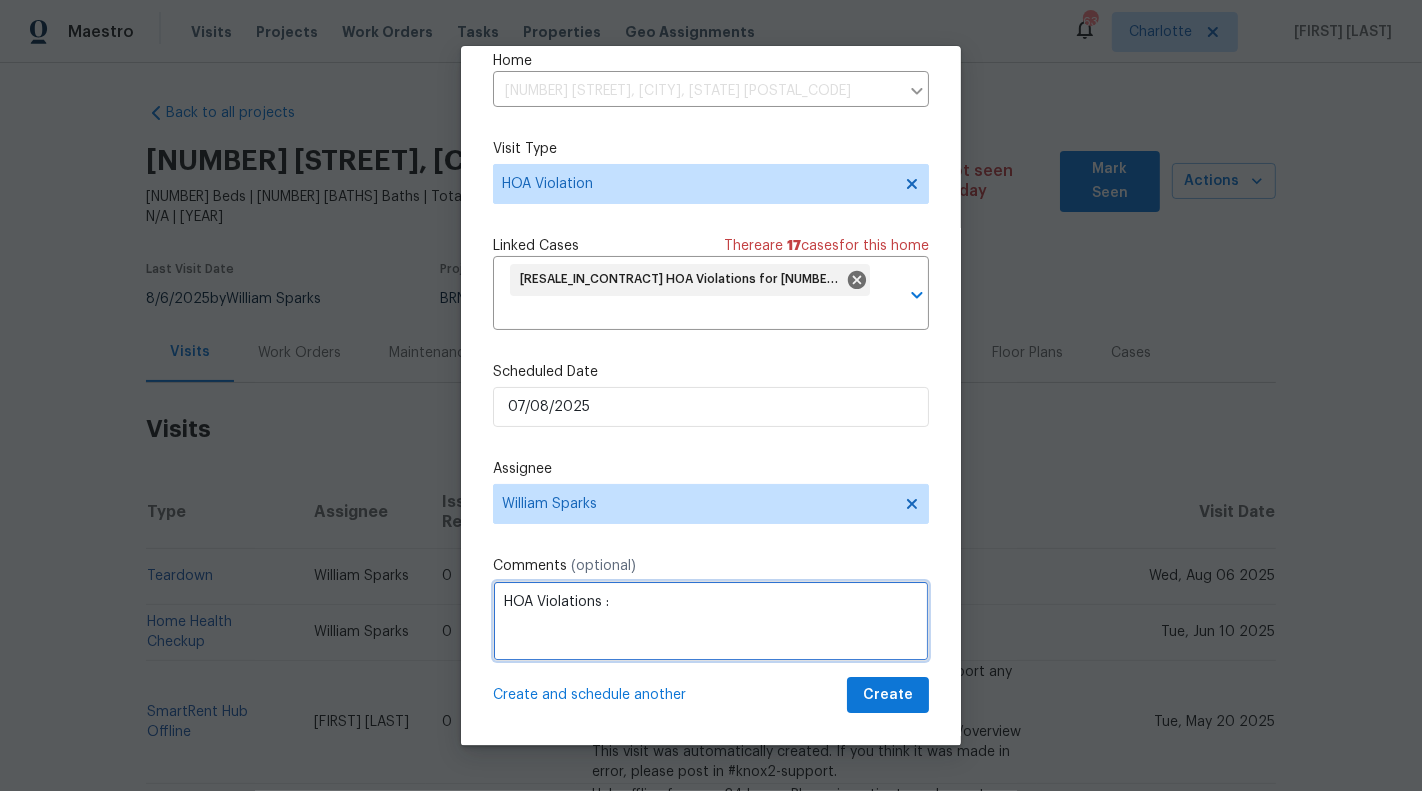 paste on "Garbage Cans/Recycling cans in View of Street" 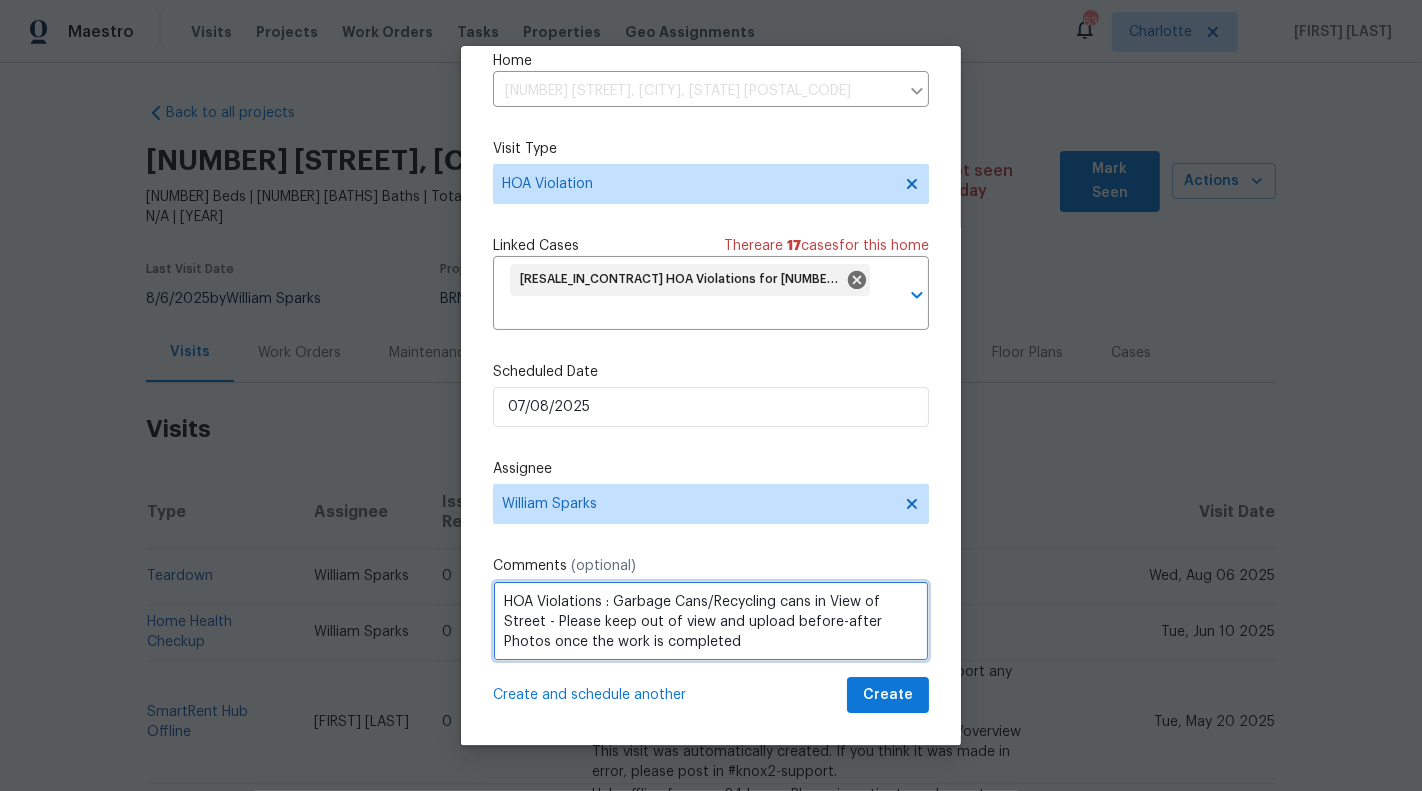 type on "HOA Violations : Garbage Cans/Recycling cans in View of Street - Please keep out of view and upload before-after Photos once the work is completed" 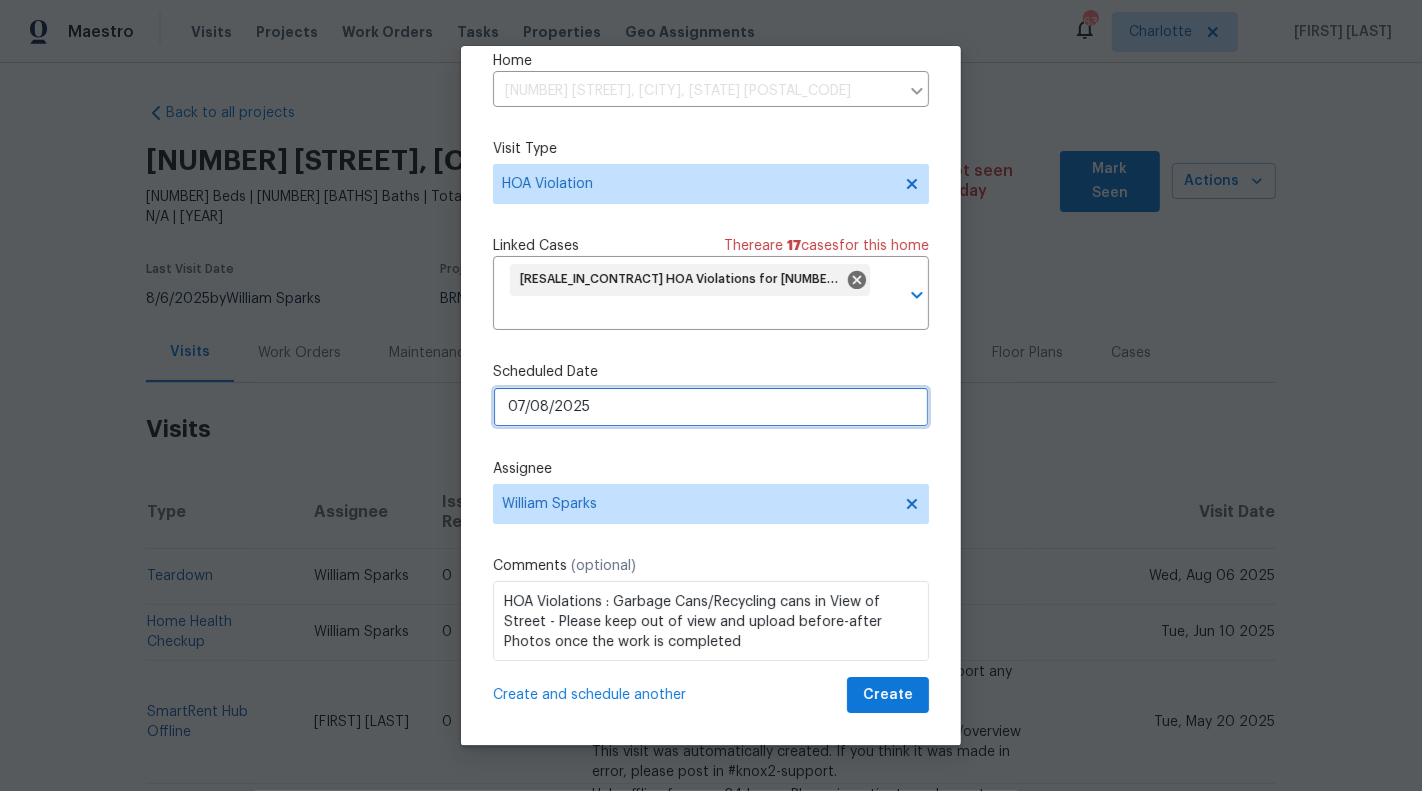 click on "07/08/2025" at bounding box center (711, 407) 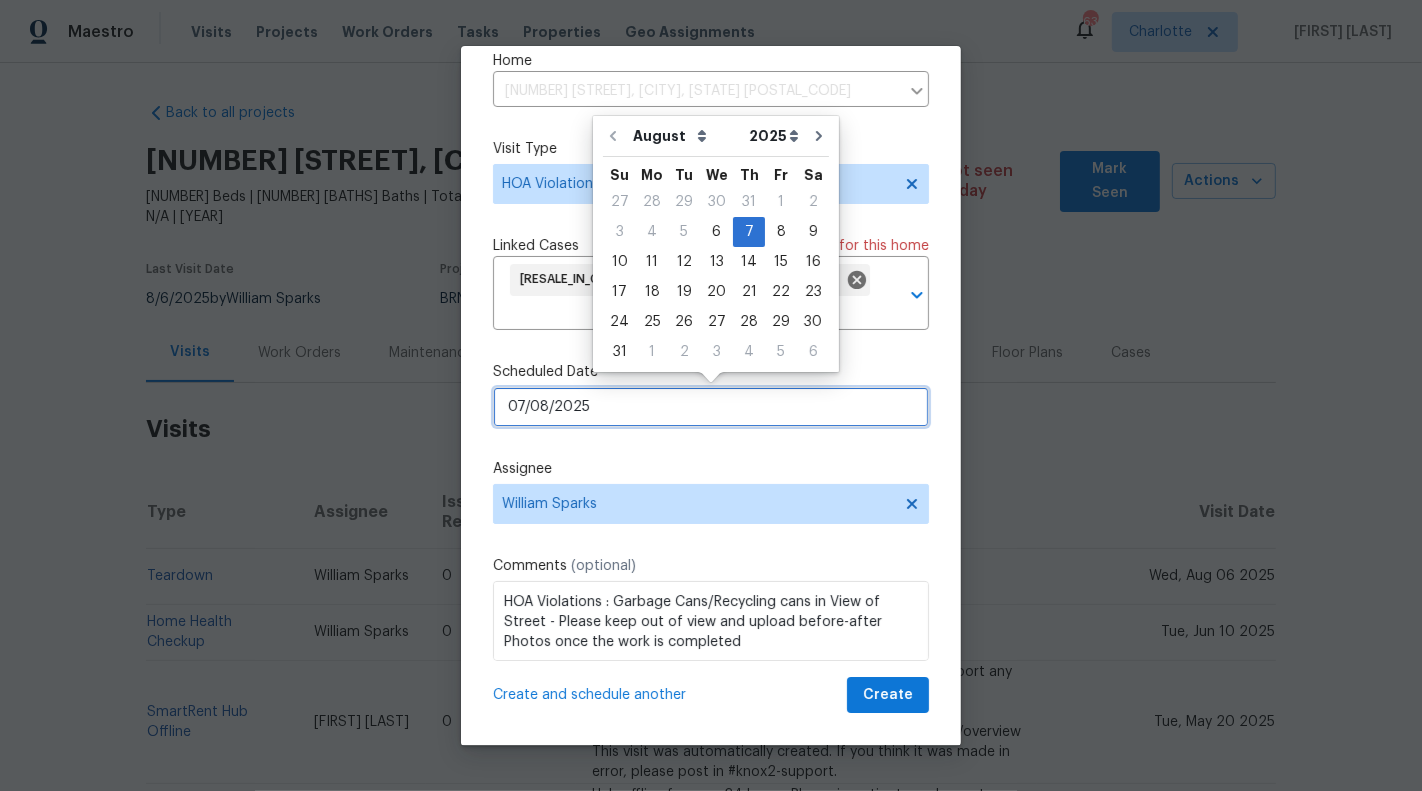 click on "07/08/2025" at bounding box center [711, 407] 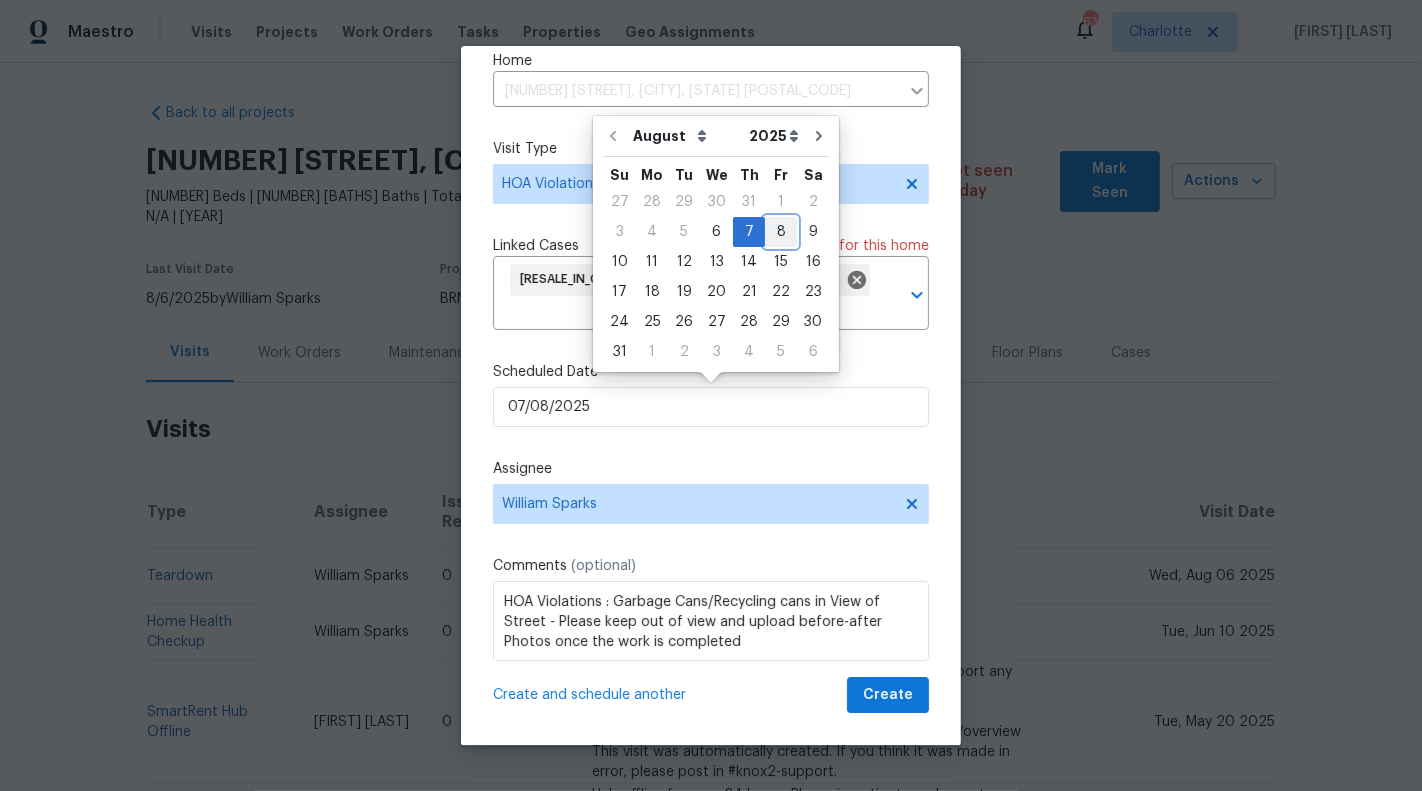 click on "8" at bounding box center [781, 232] 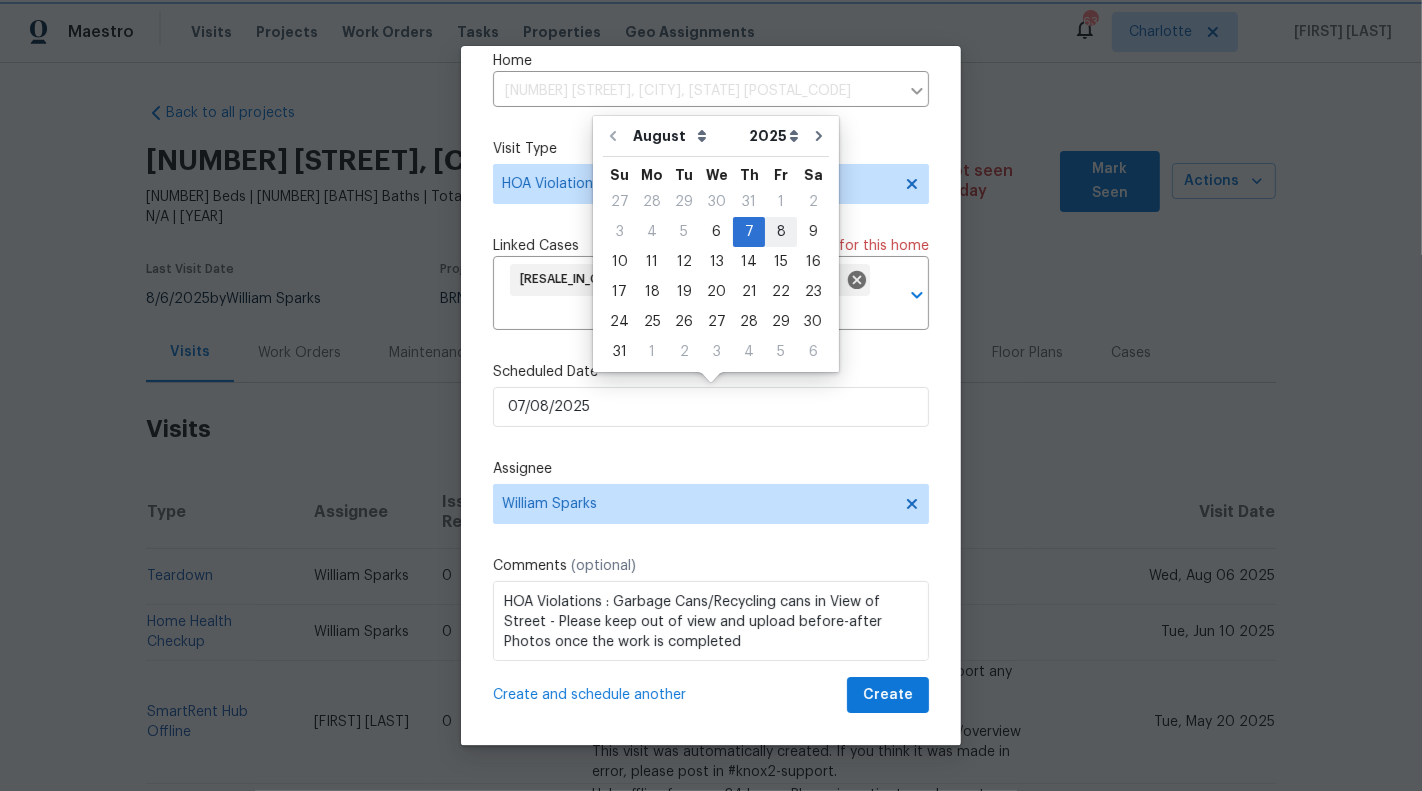 type on "08/08/2025" 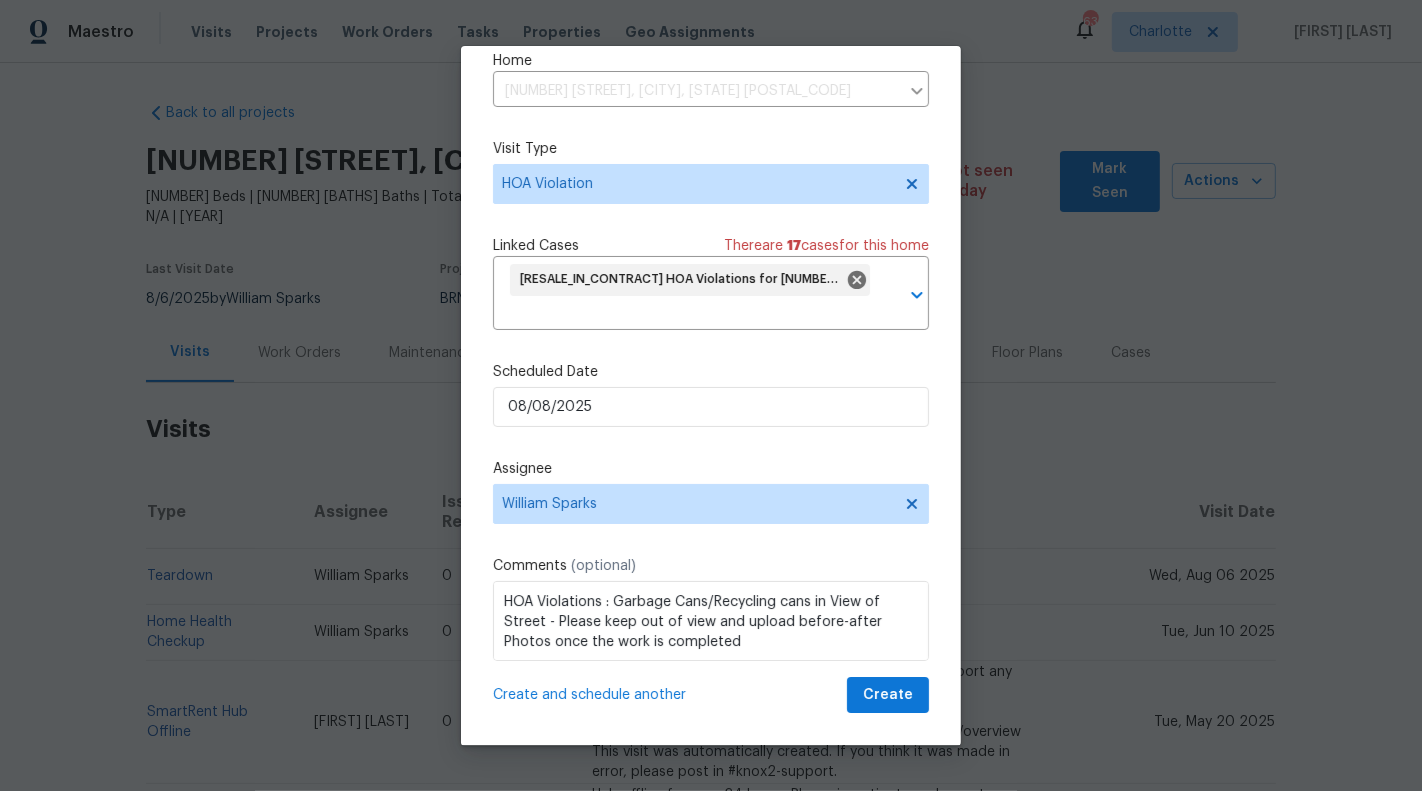 click on "Assignee" at bounding box center [711, 469] 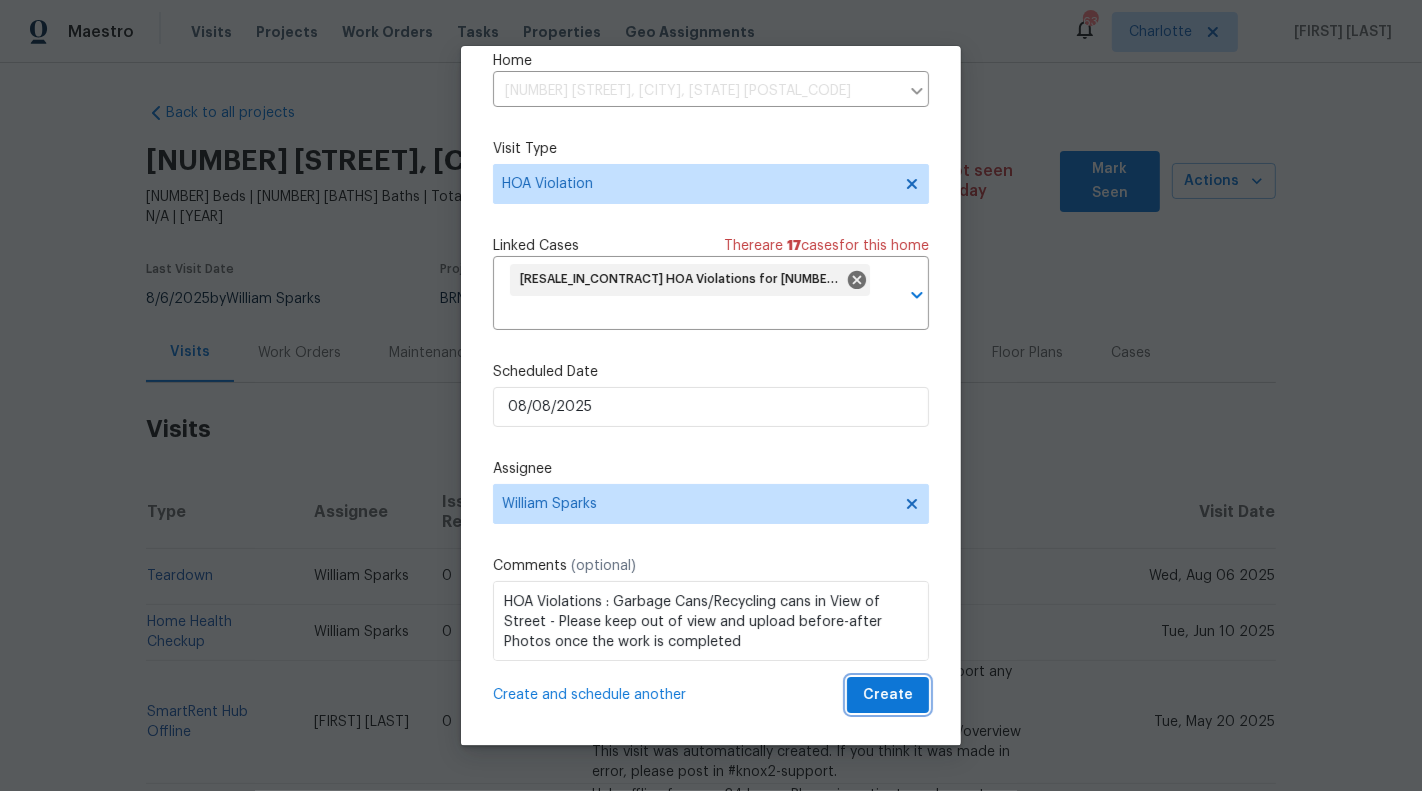 click on "Create" at bounding box center (888, 695) 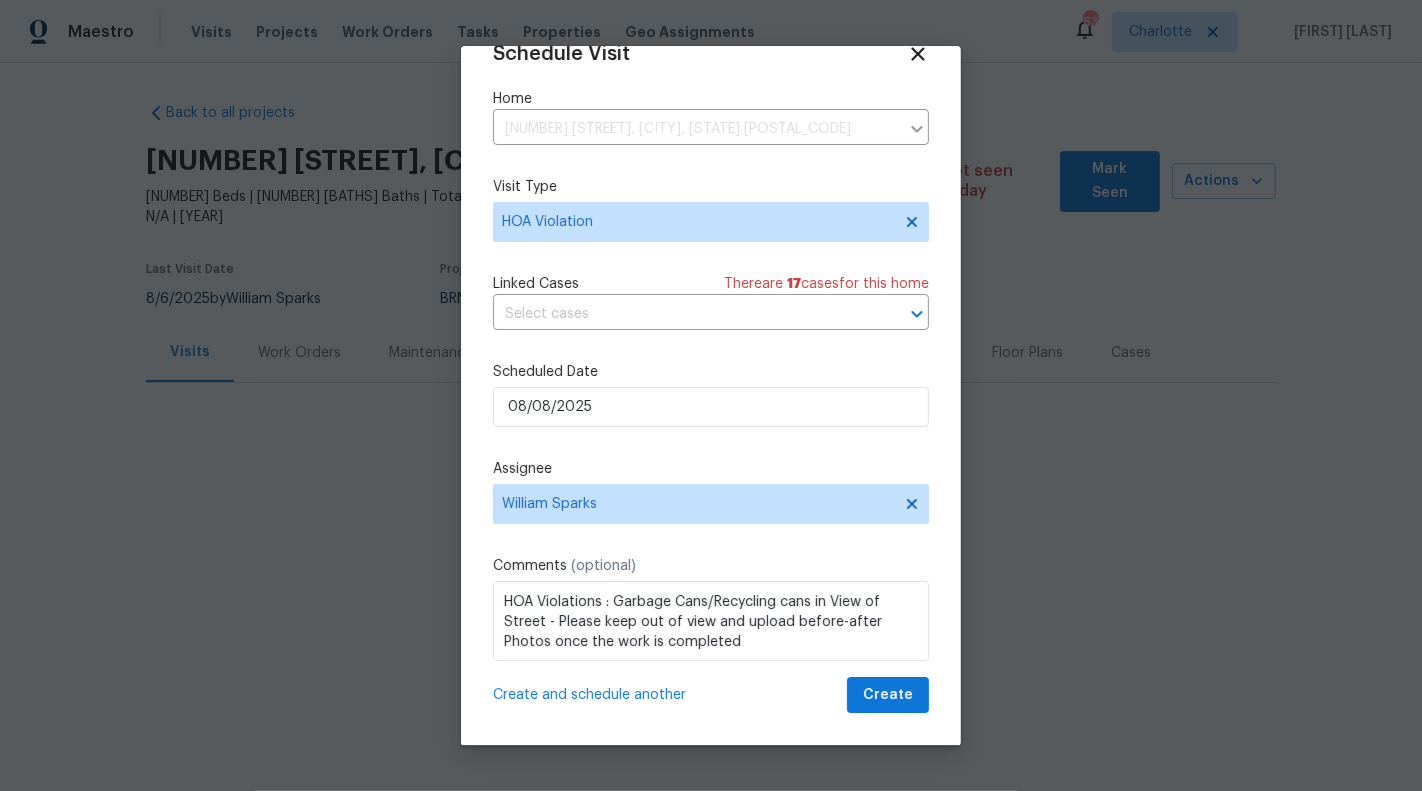 scroll, scrollTop: 37, scrollLeft: 0, axis: vertical 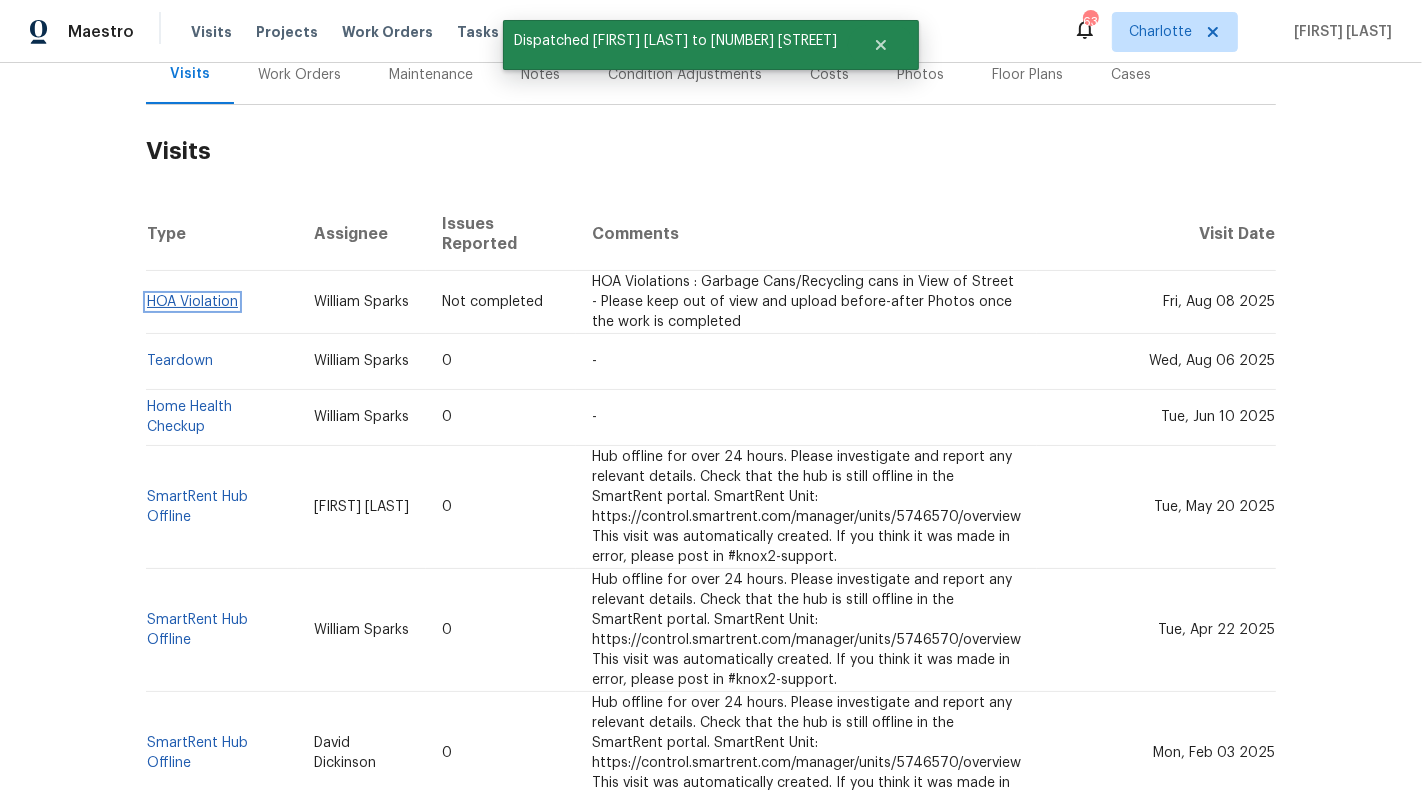click on "HOA Violation" at bounding box center (192, 302) 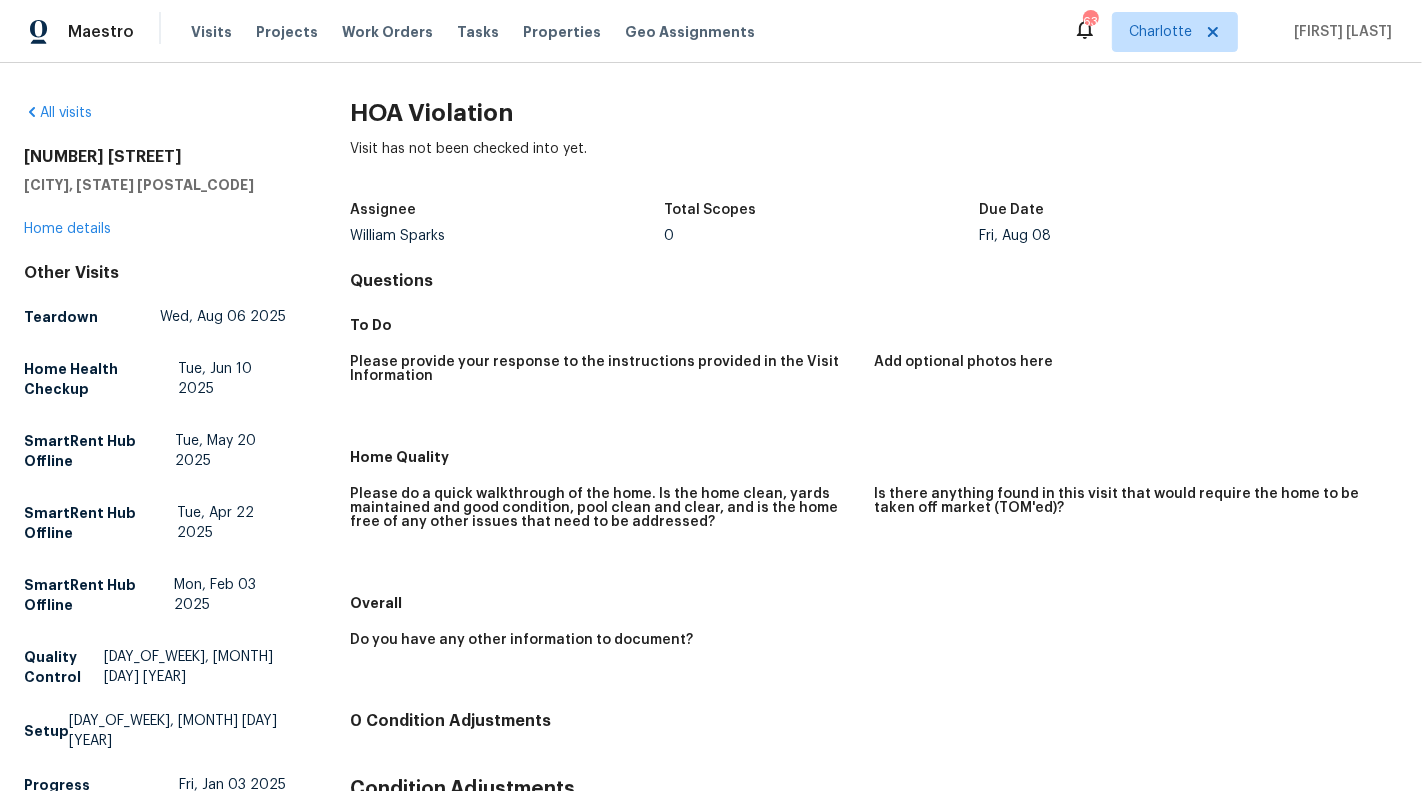scroll, scrollTop: 173, scrollLeft: 0, axis: vertical 